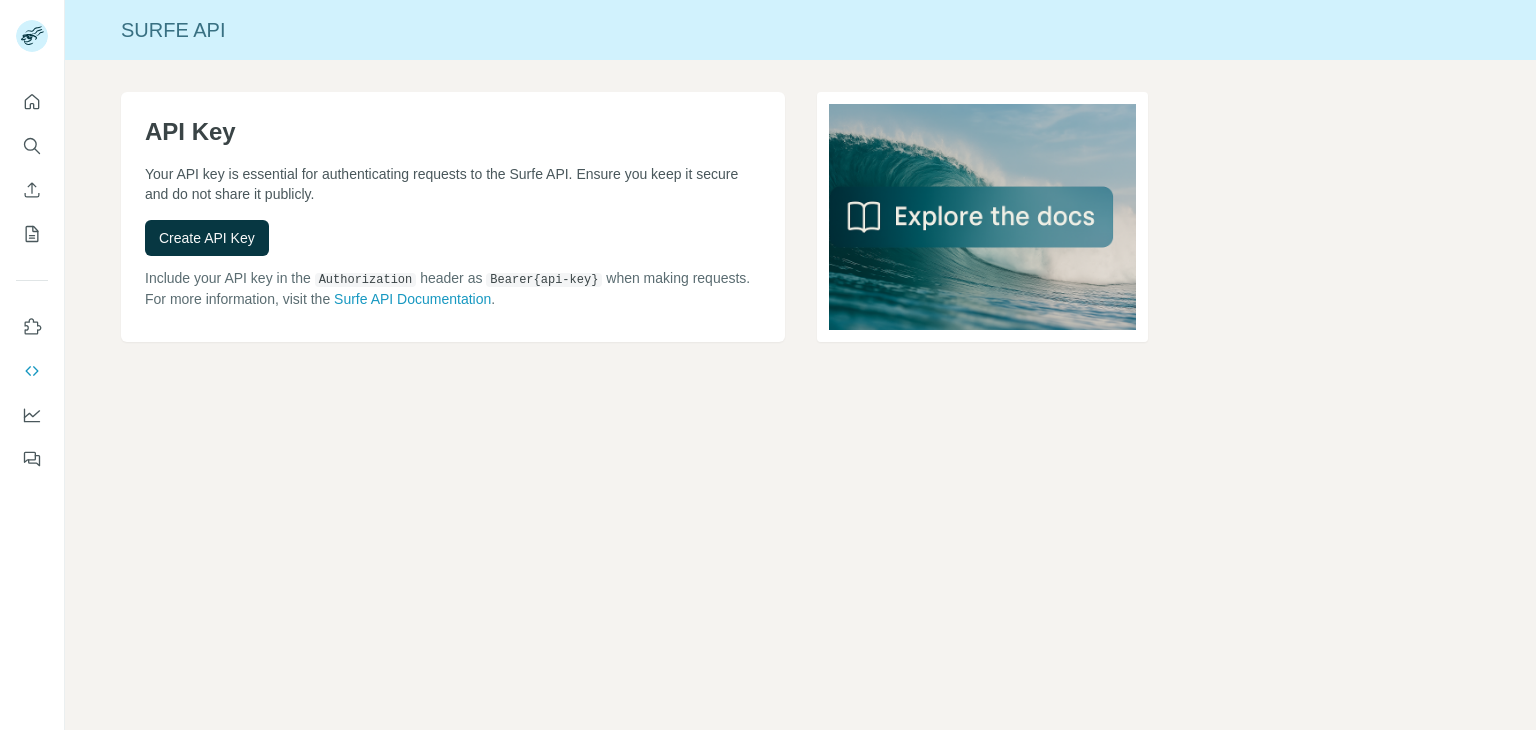 scroll, scrollTop: 0, scrollLeft: 0, axis: both 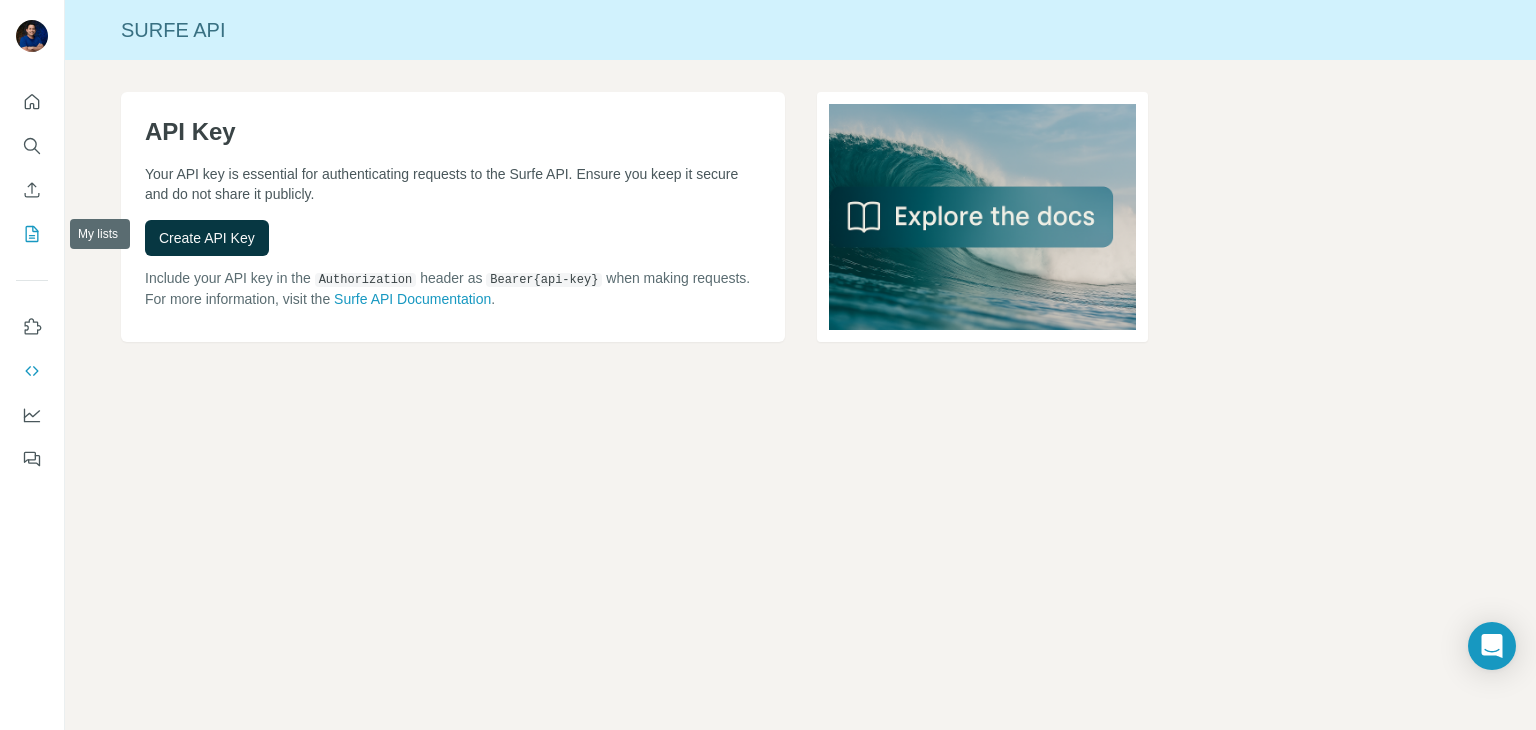 click 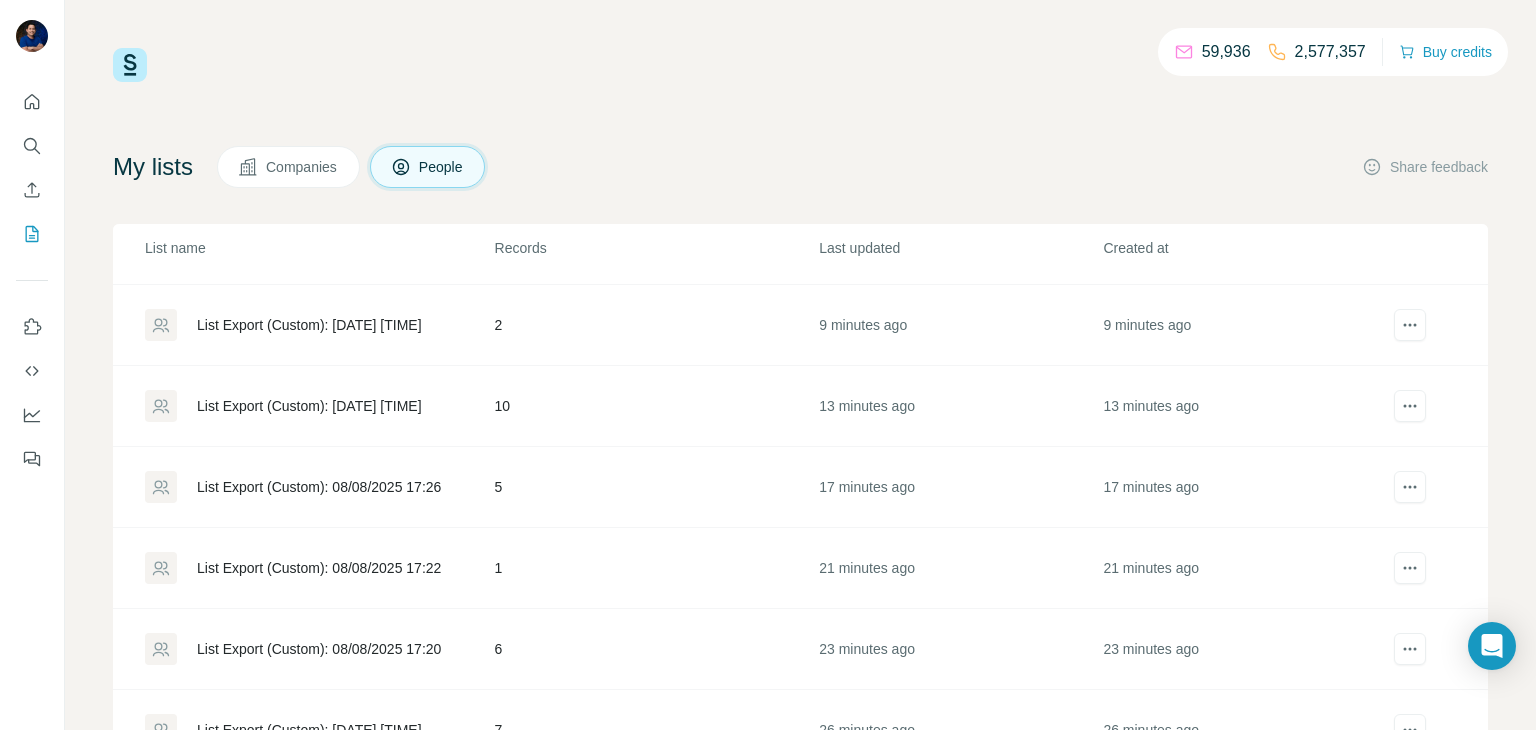 scroll, scrollTop: 316, scrollLeft: 0, axis: vertical 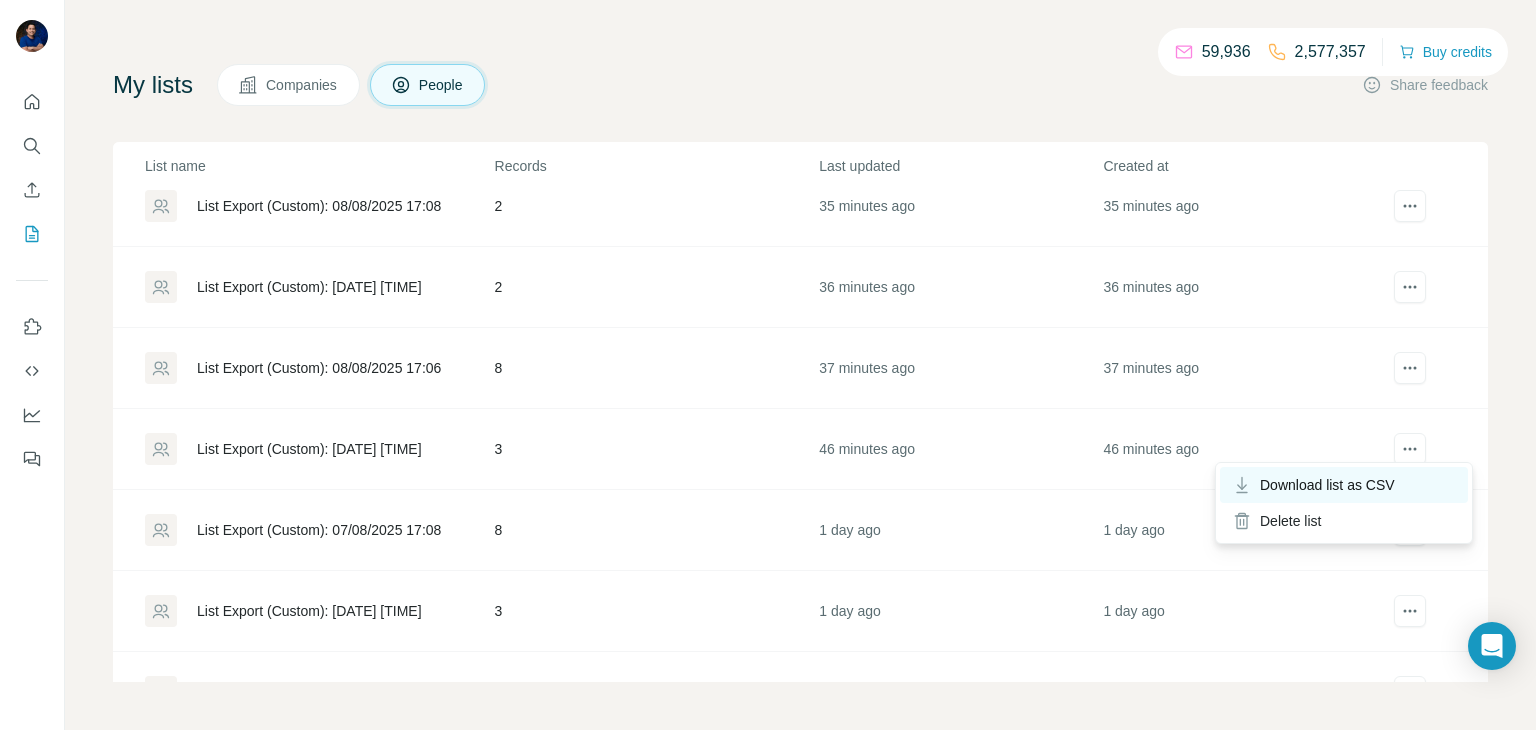 click on "Download list as CSV" at bounding box center [1327, 485] 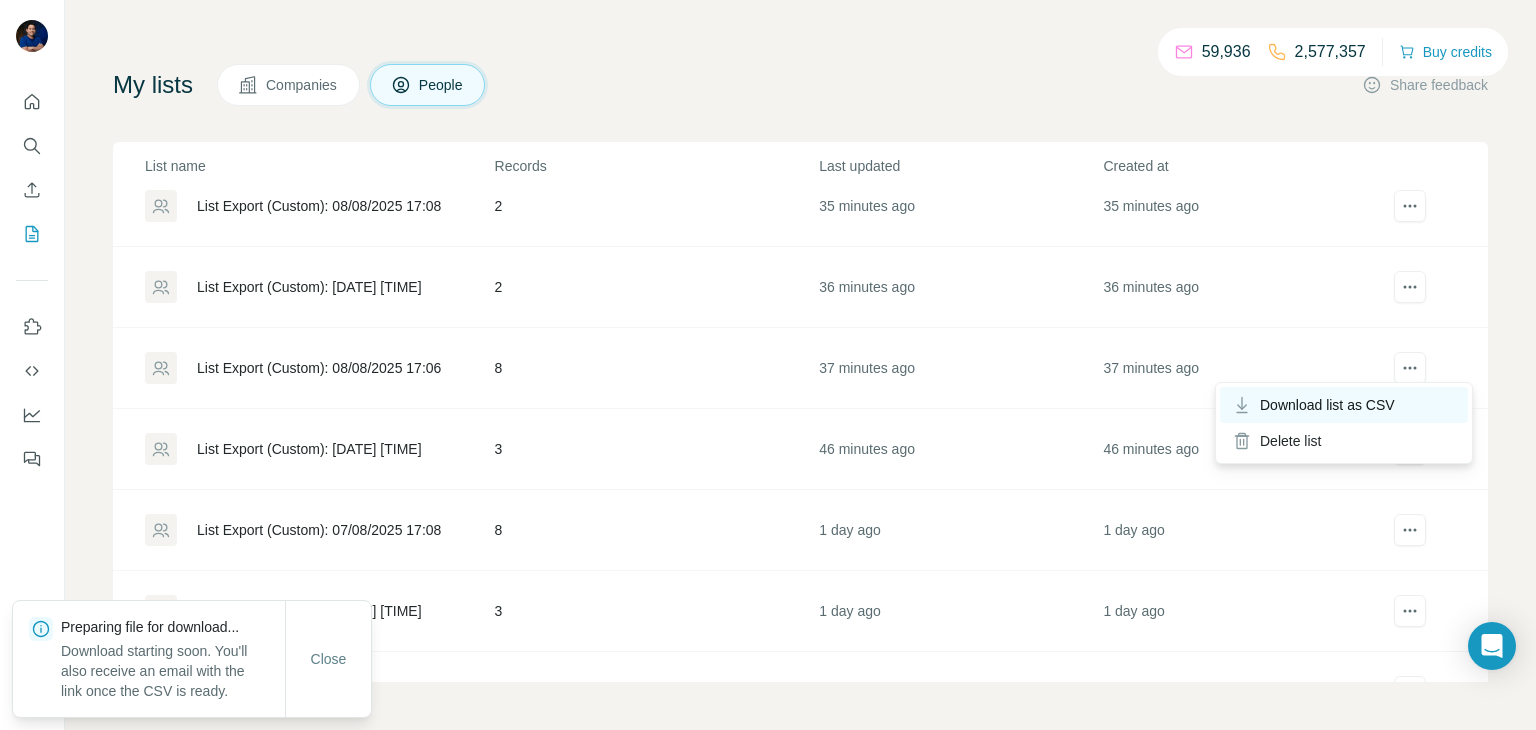click on "Download list as CSV" at bounding box center (1327, 405) 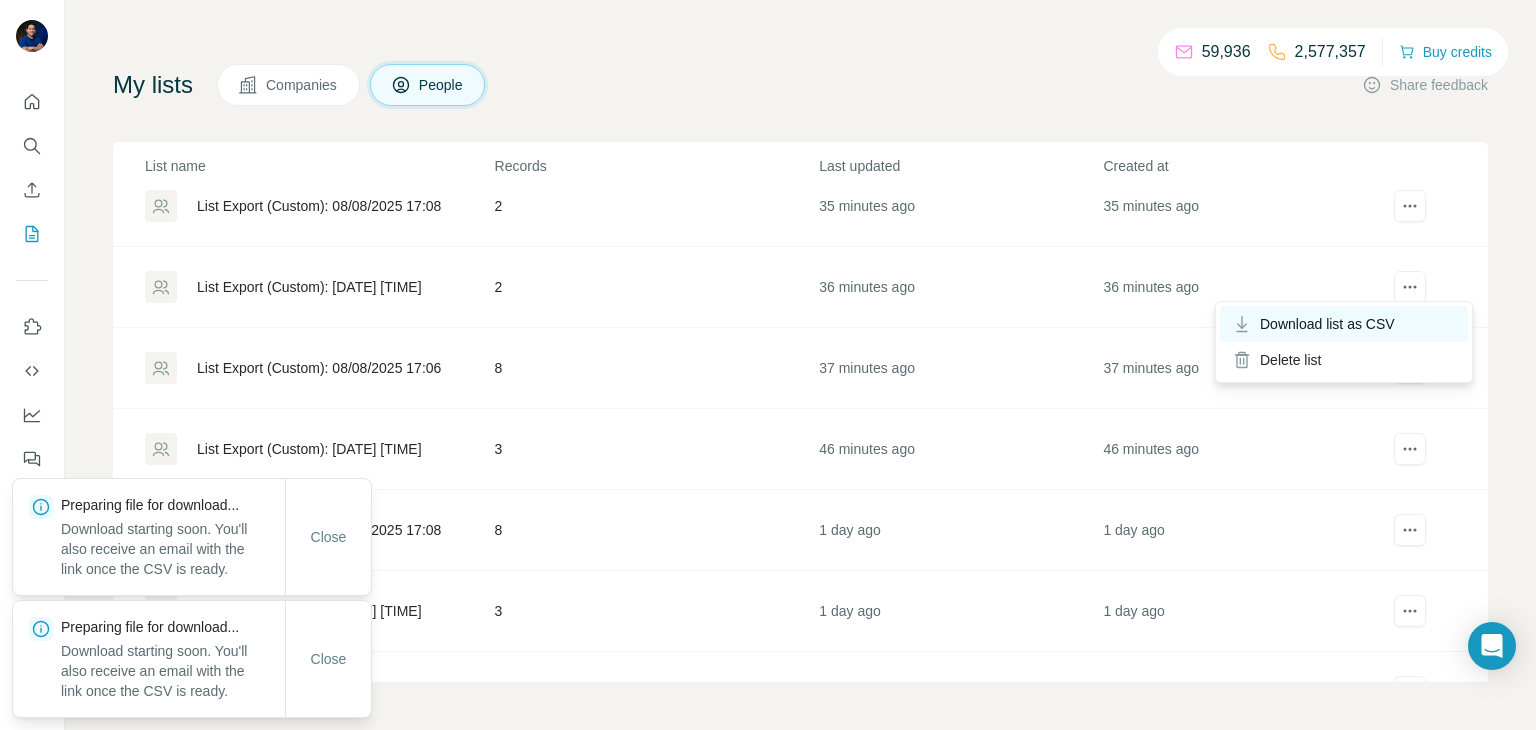 click on "Download list as CSV" at bounding box center [1327, 324] 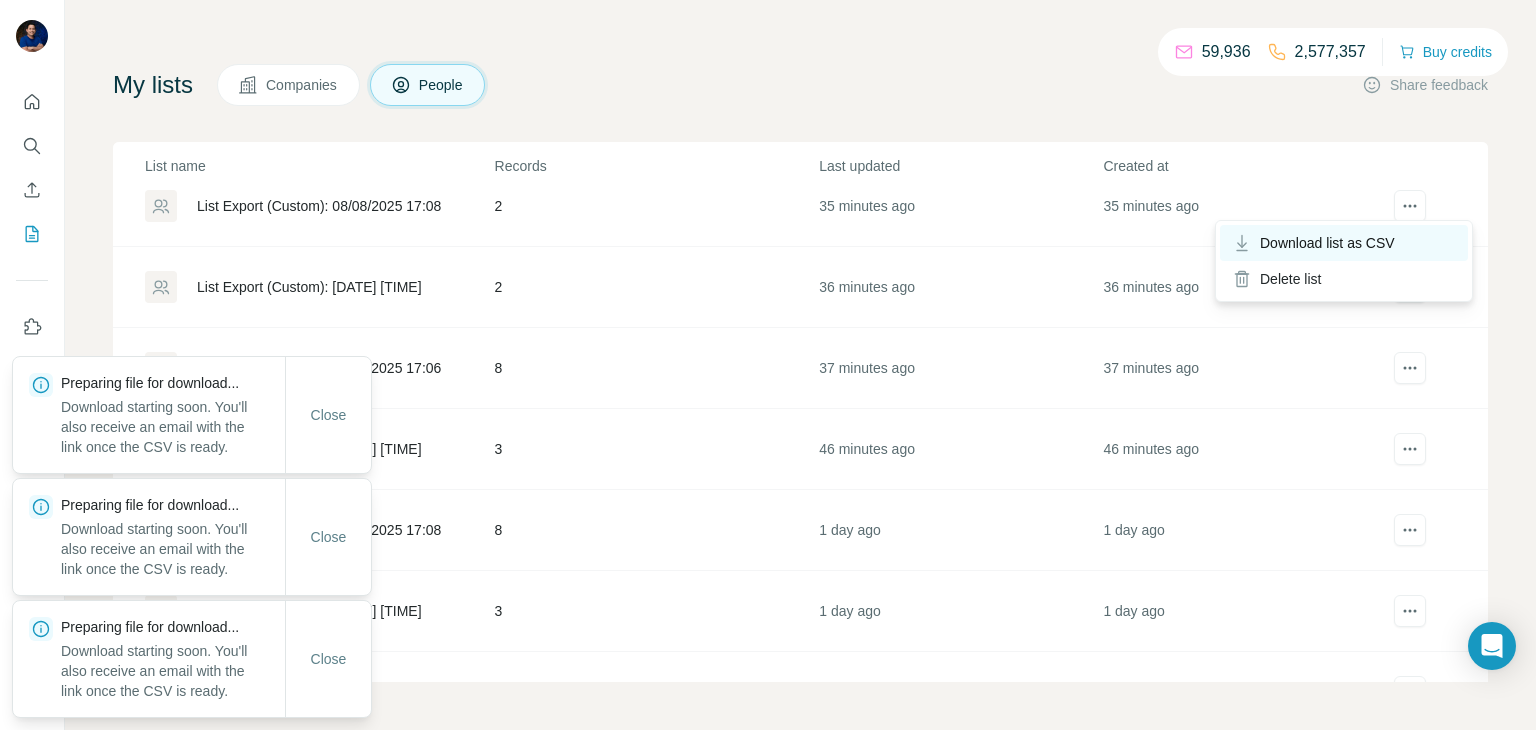 click on "Download list as CSV" at bounding box center (1344, 243) 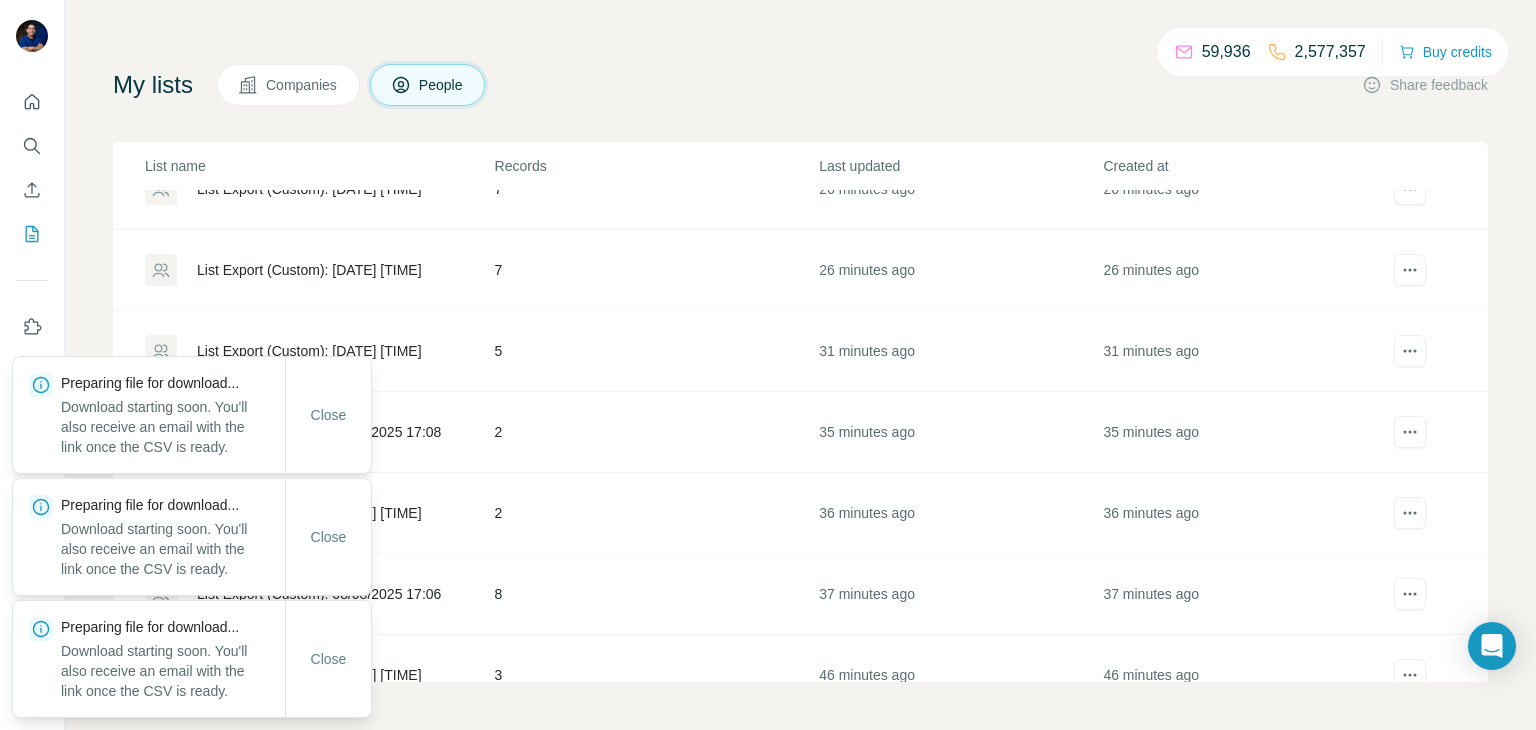 scroll, scrollTop: 766, scrollLeft: 0, axis: vertical 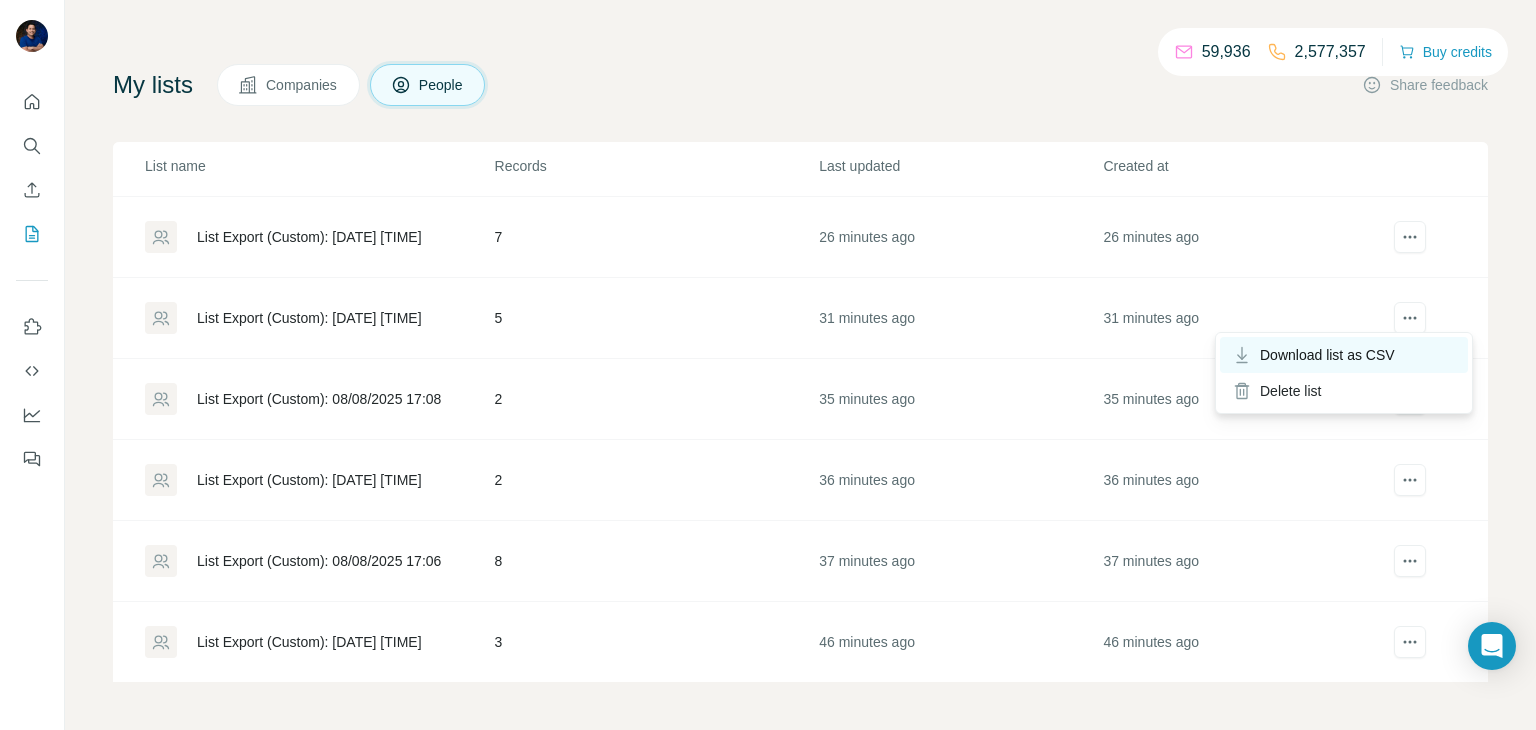 click on "Download list as CSV" at bounding box center (1327, 355) 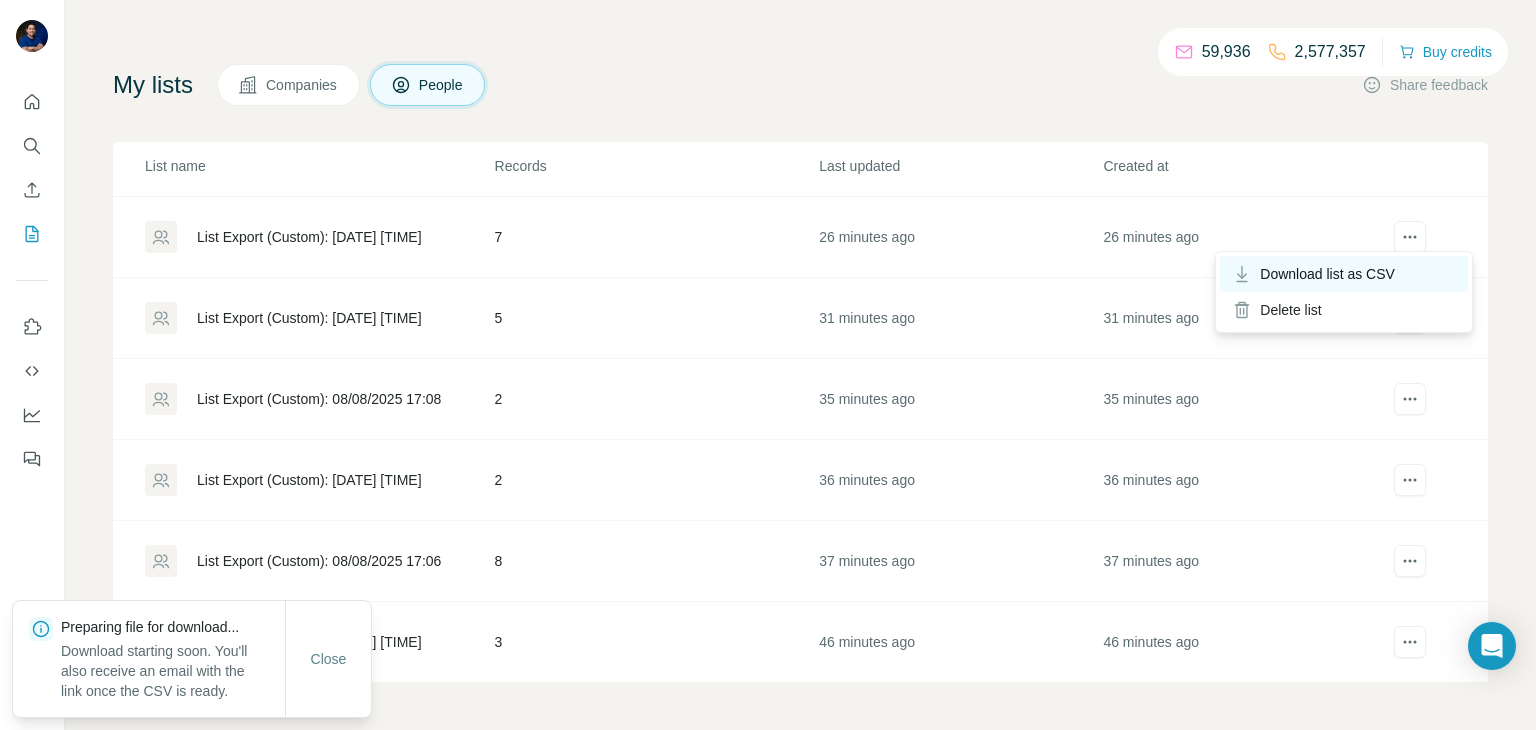 click on "Download list as CSV" at bounding box center [1327, 274] 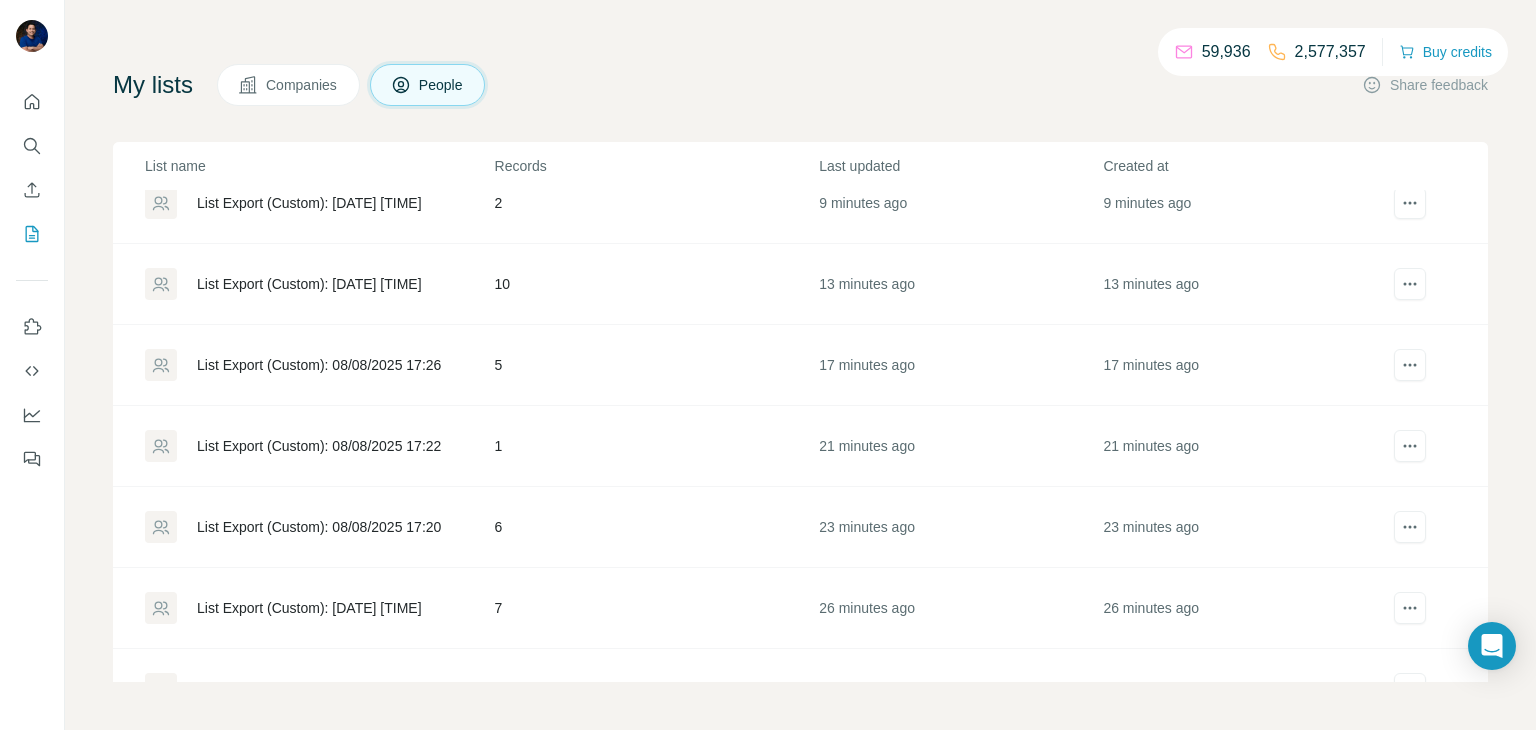scroll, scrollTop: 352, scrollLeft: 0, axis: vertical 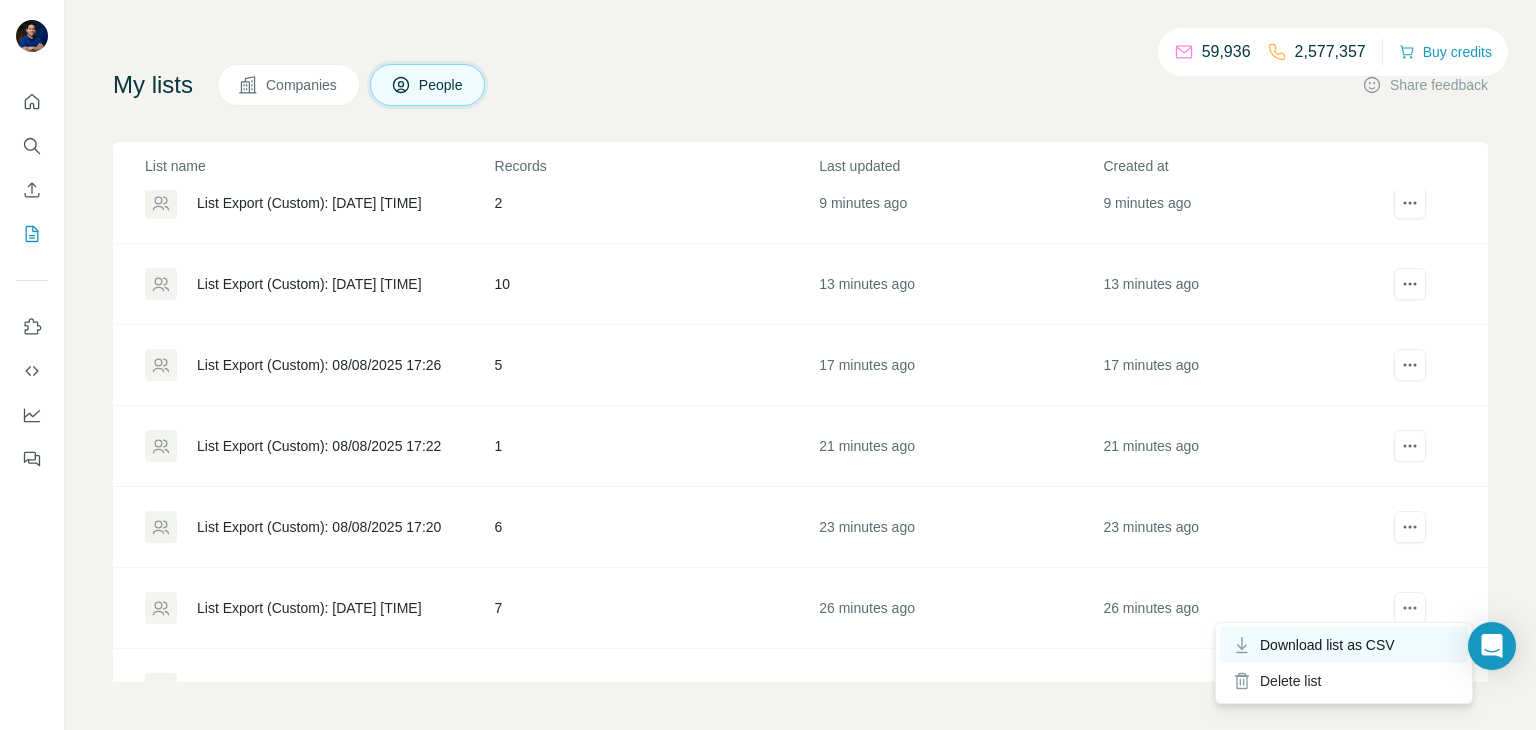 click on "Download list as CSV" at bounding box center [1327, 645] 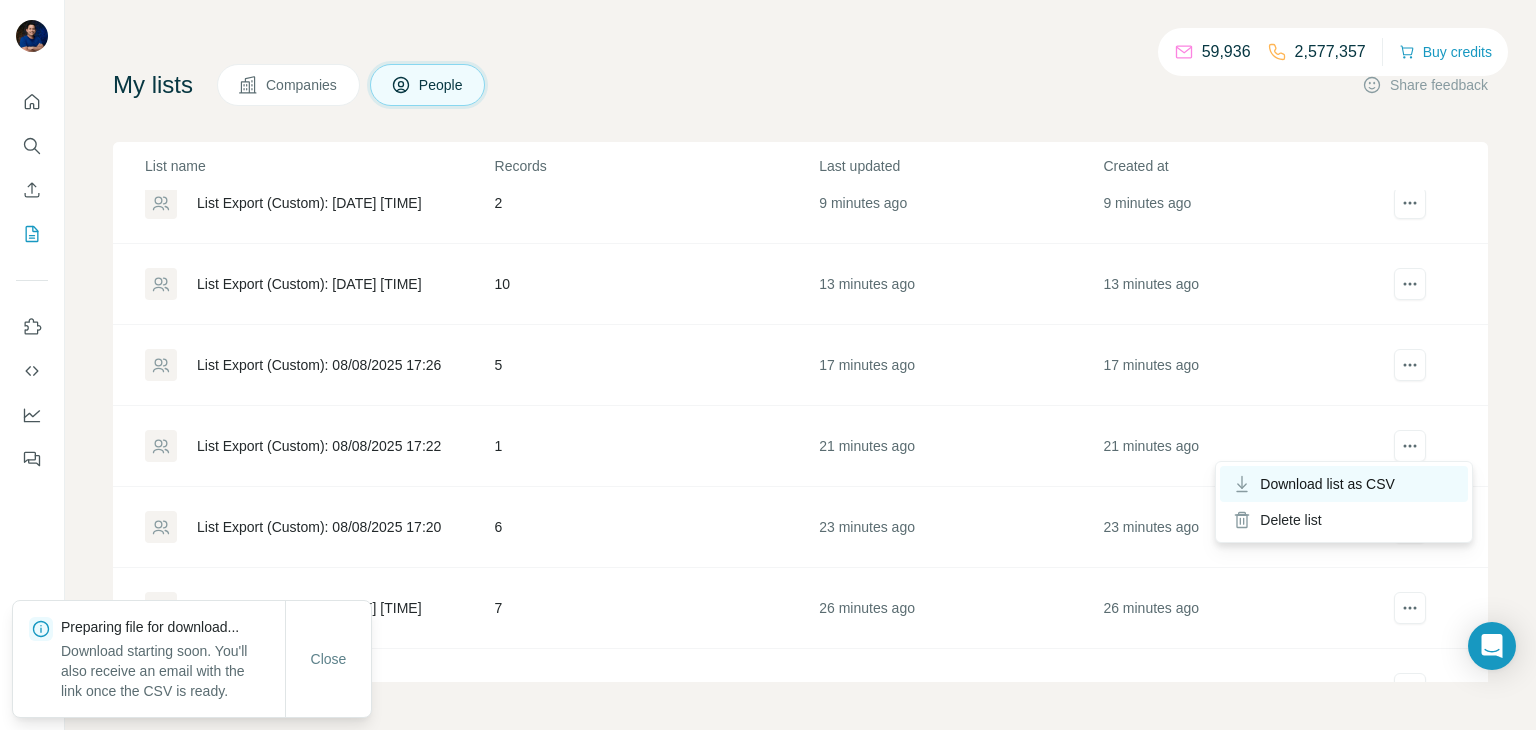 click on "Download list as CSV" at bounding box center (1327, 484) 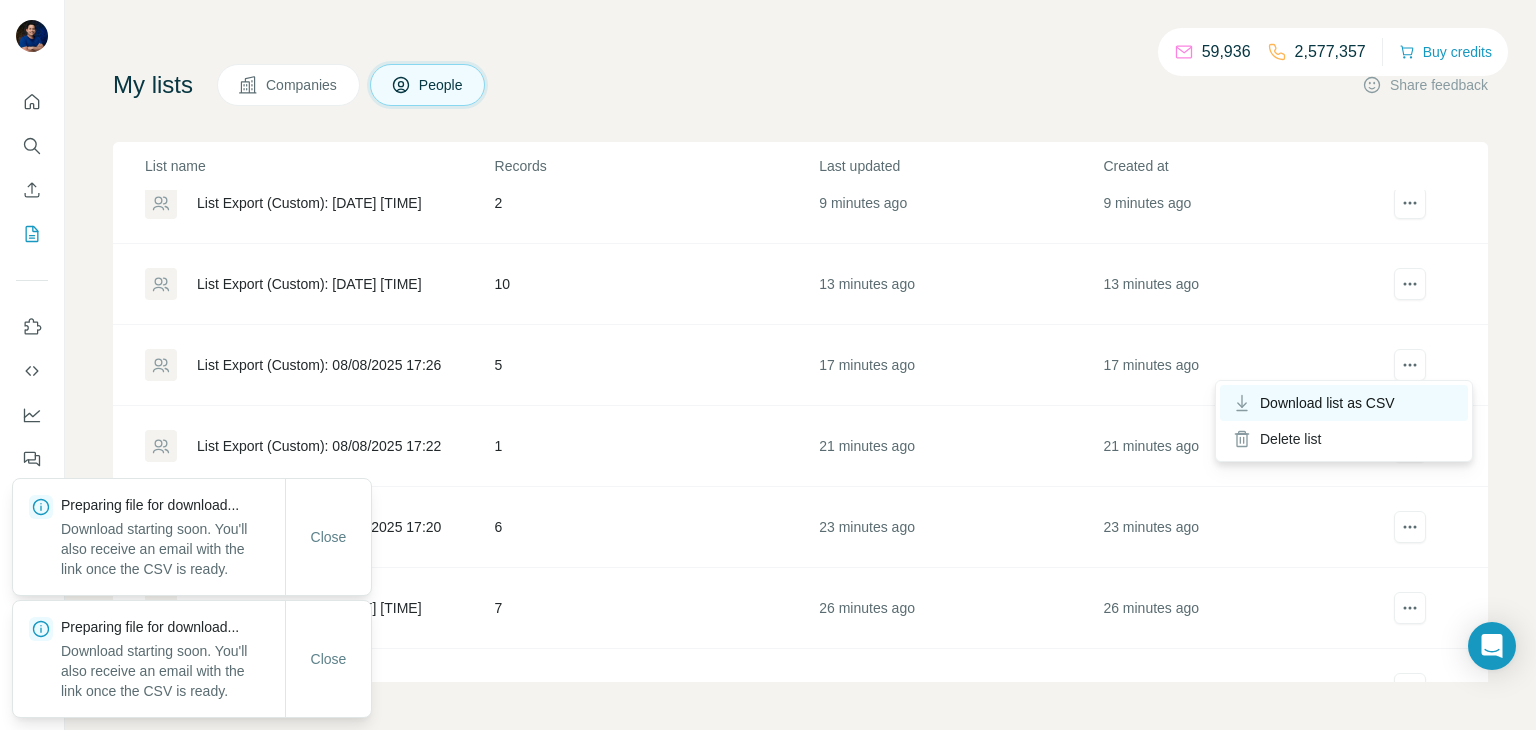 click on "Download list as CSV" at bounding box center [1327, 403] 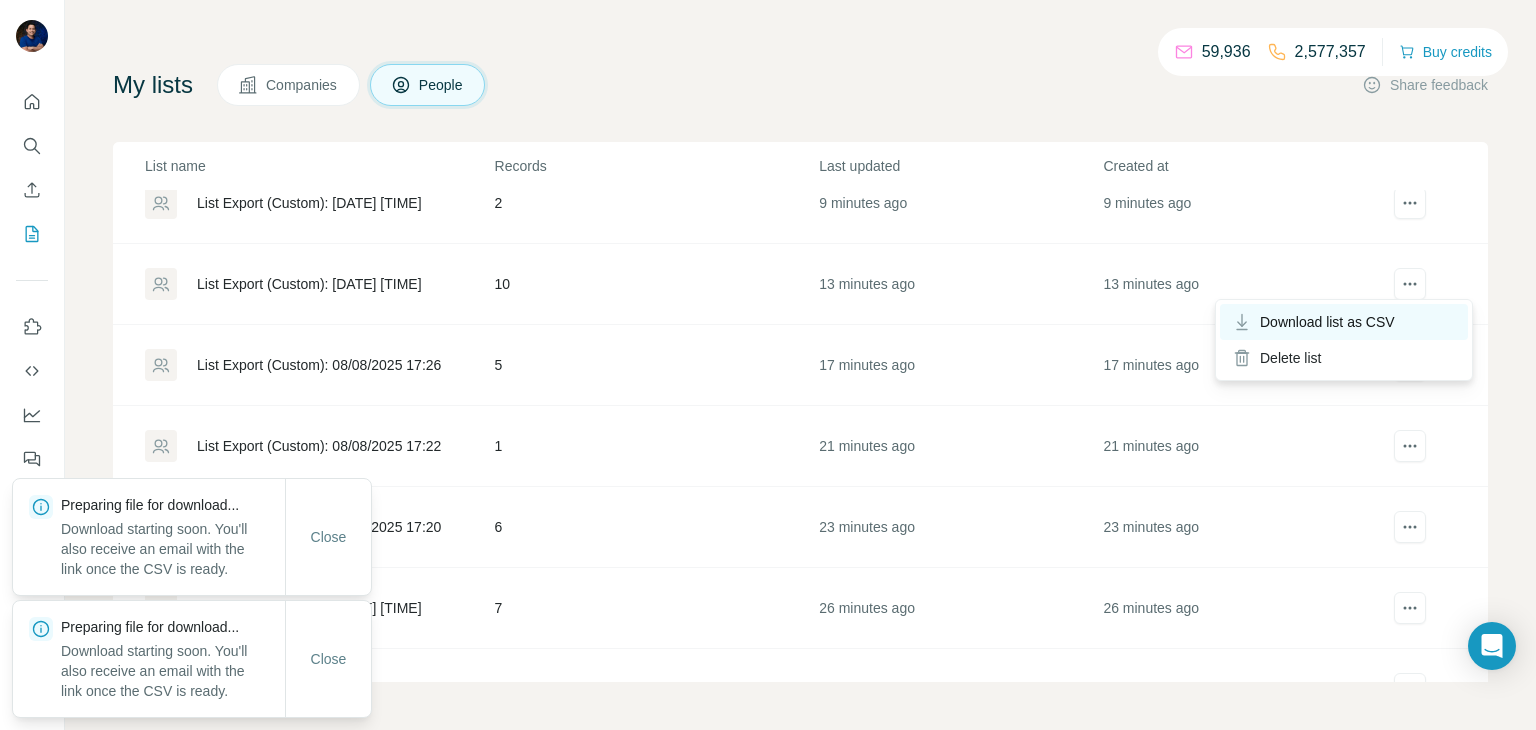 click on "Download list as CSV" at bounding box center [1327, 322] 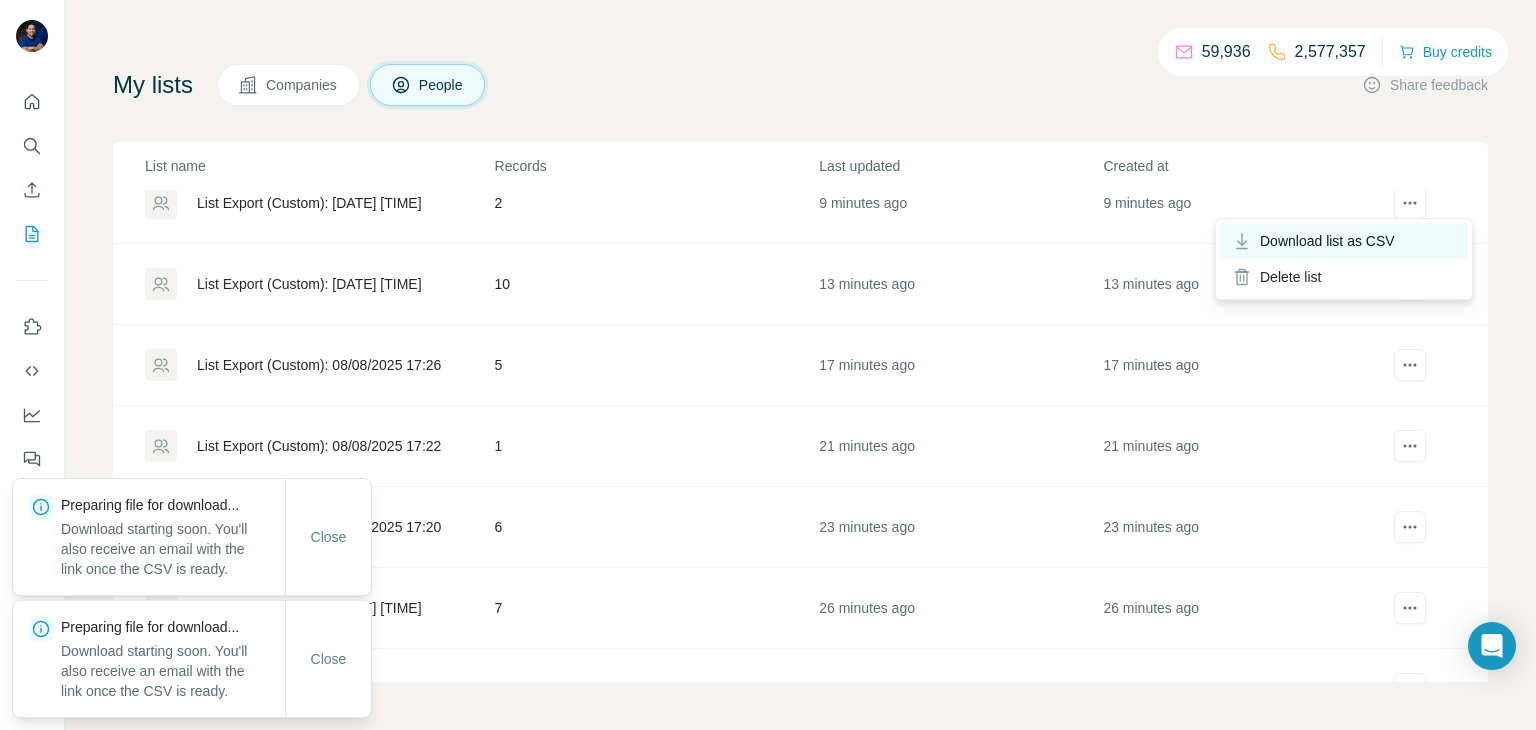 click on "Download list as CSV" at bounding box center (1327, 241) 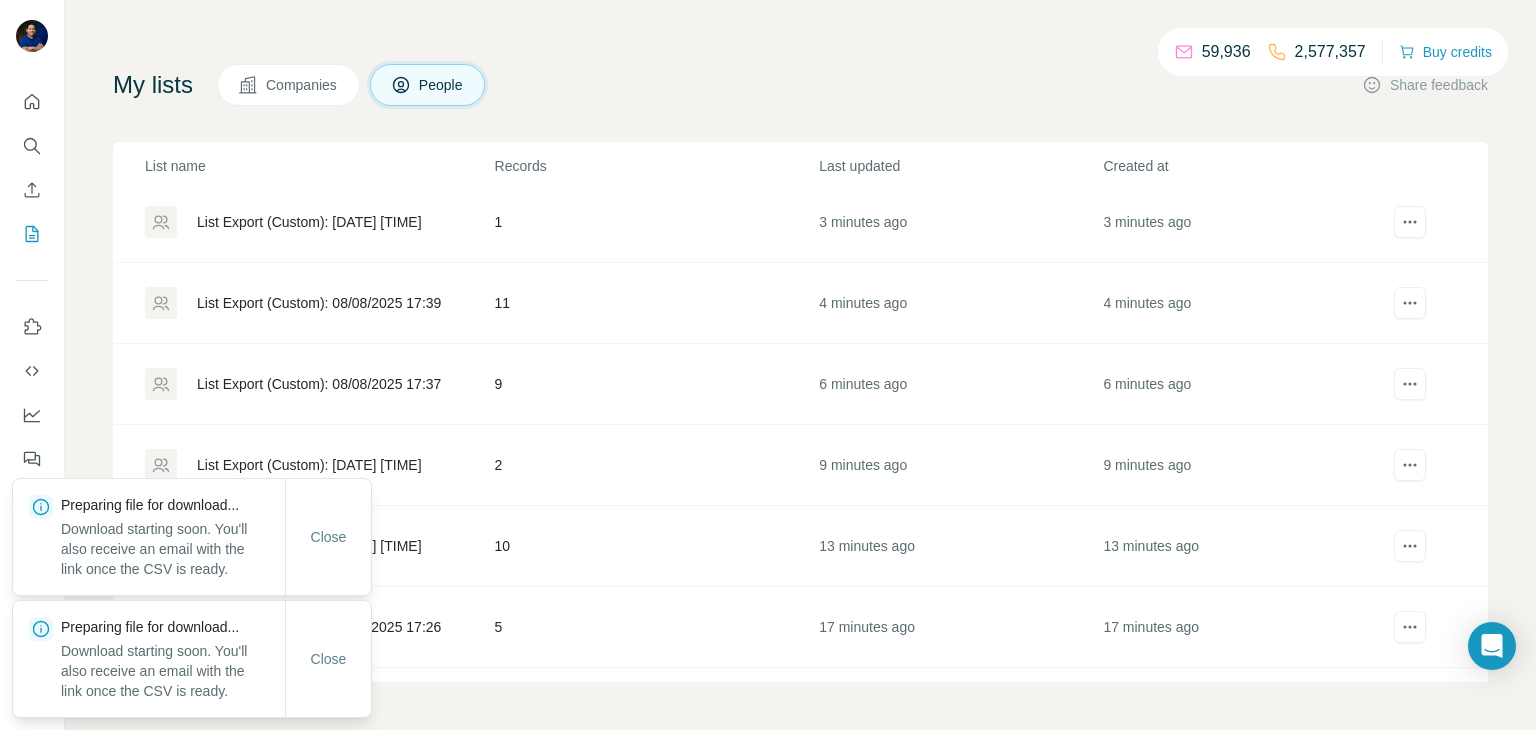 scroll, scrollTop: 0, scrollLeft: 0, axis: both 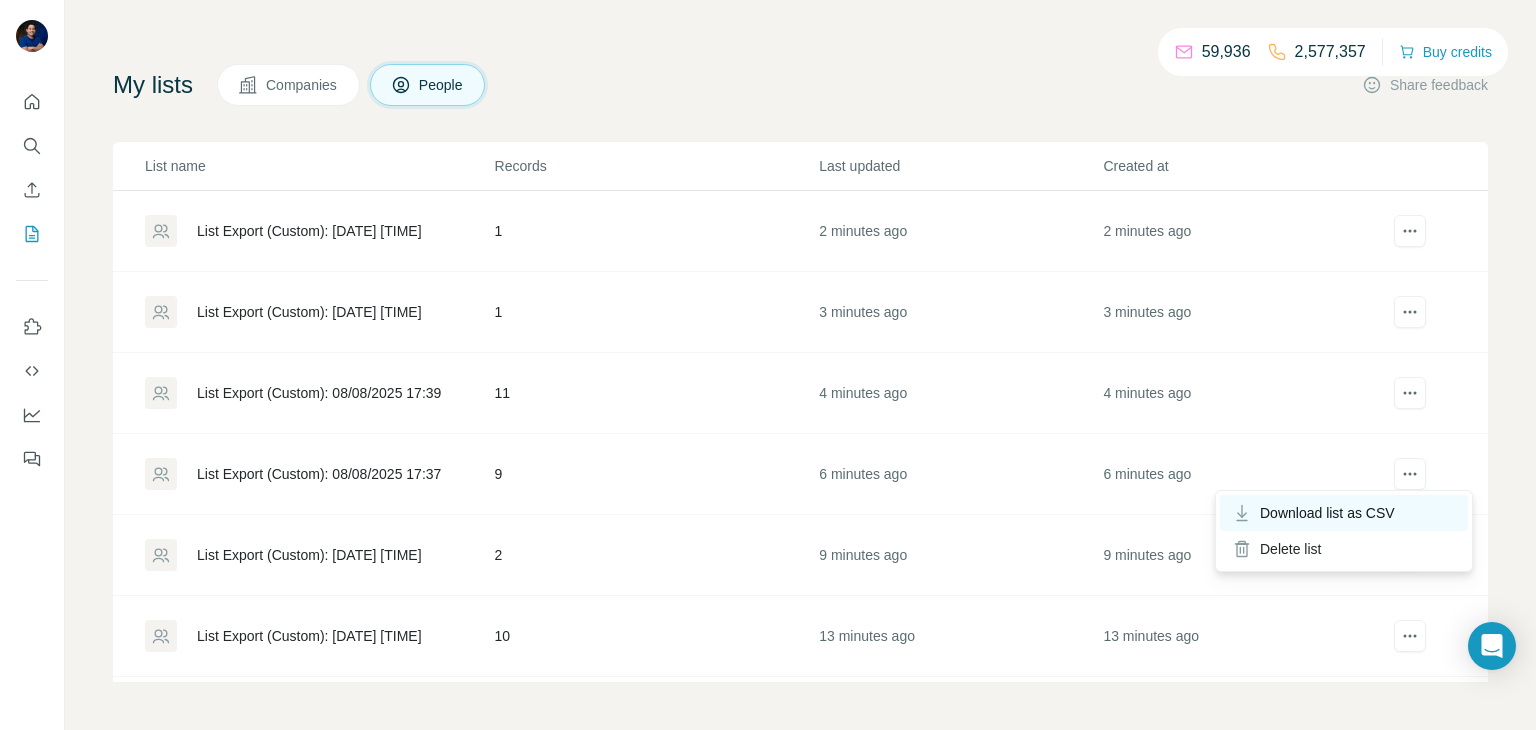 click on "Download list as CSV" at bounding box center [1327, 513] 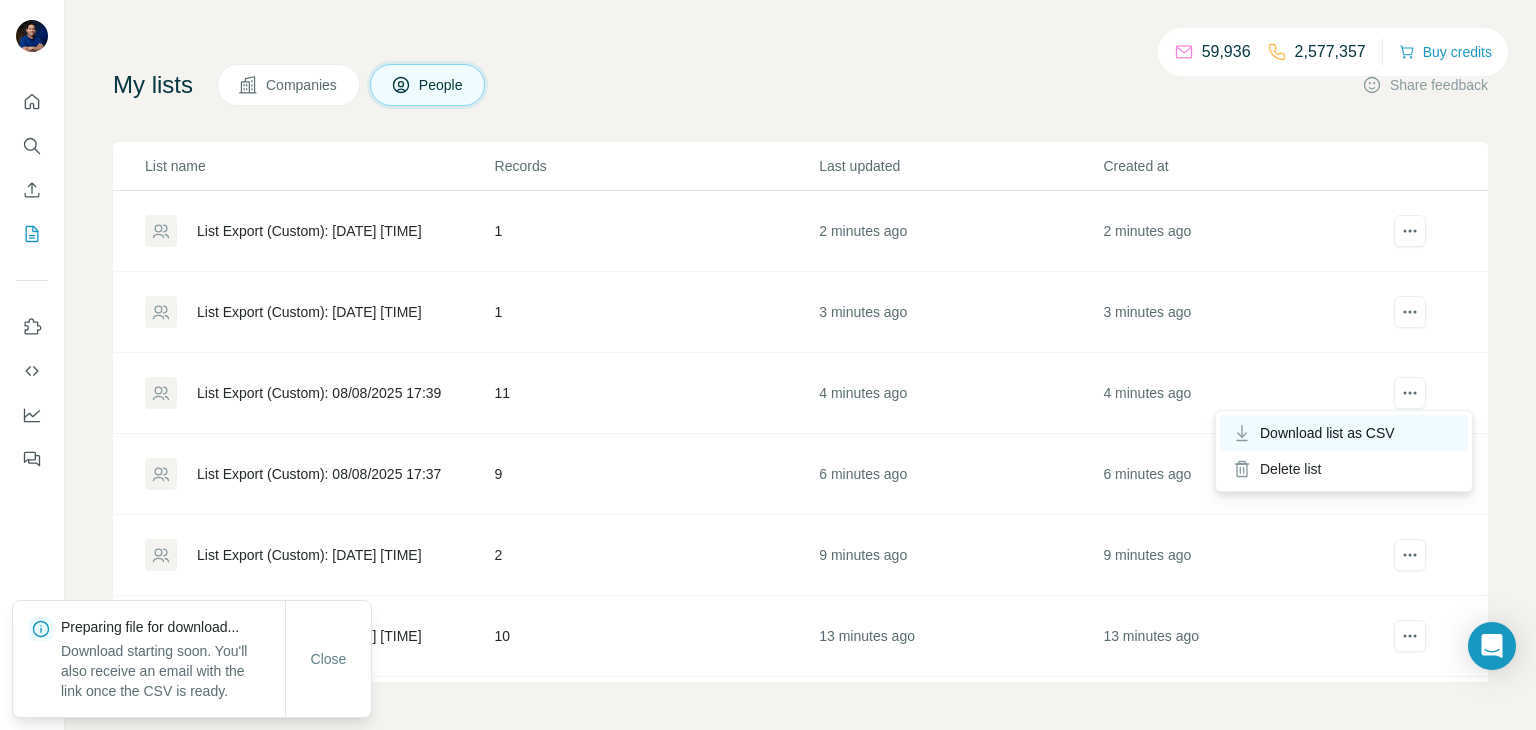 click on "Download list as CSV" at bounding box center [1327, 433] 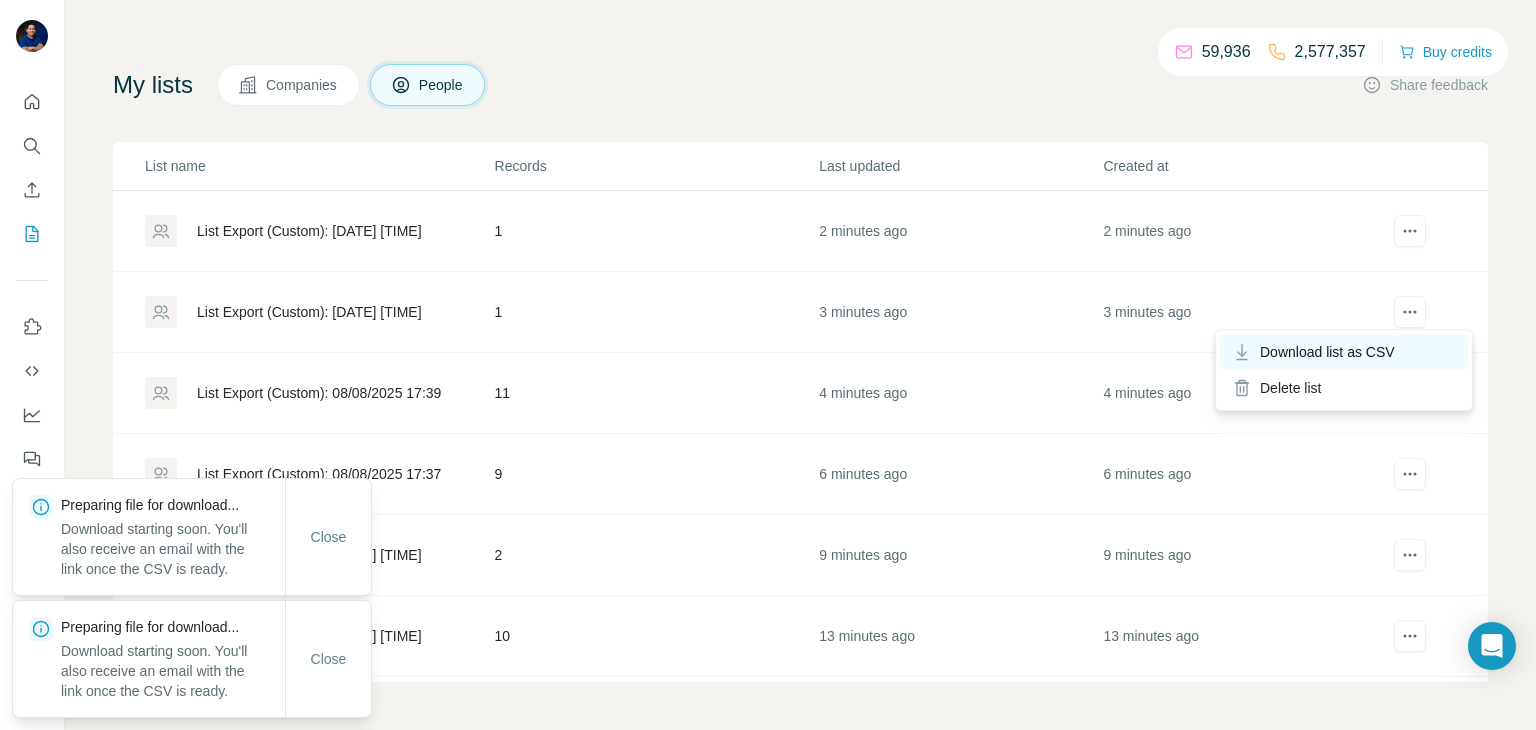 click on "Download list as CSV" at bounding box center (1327, 352) 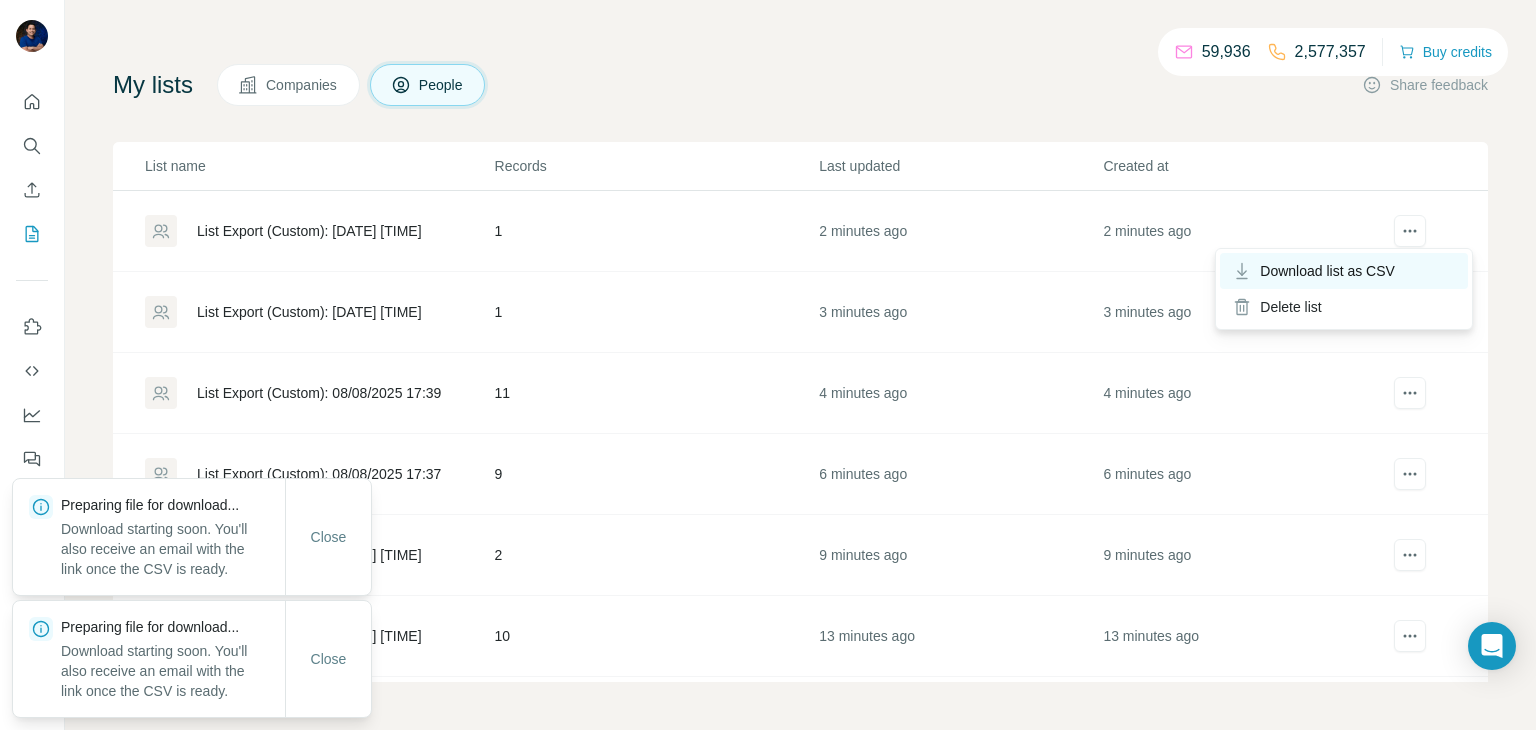 click on "Download list as CSV" at bounding box center (1327, 271) 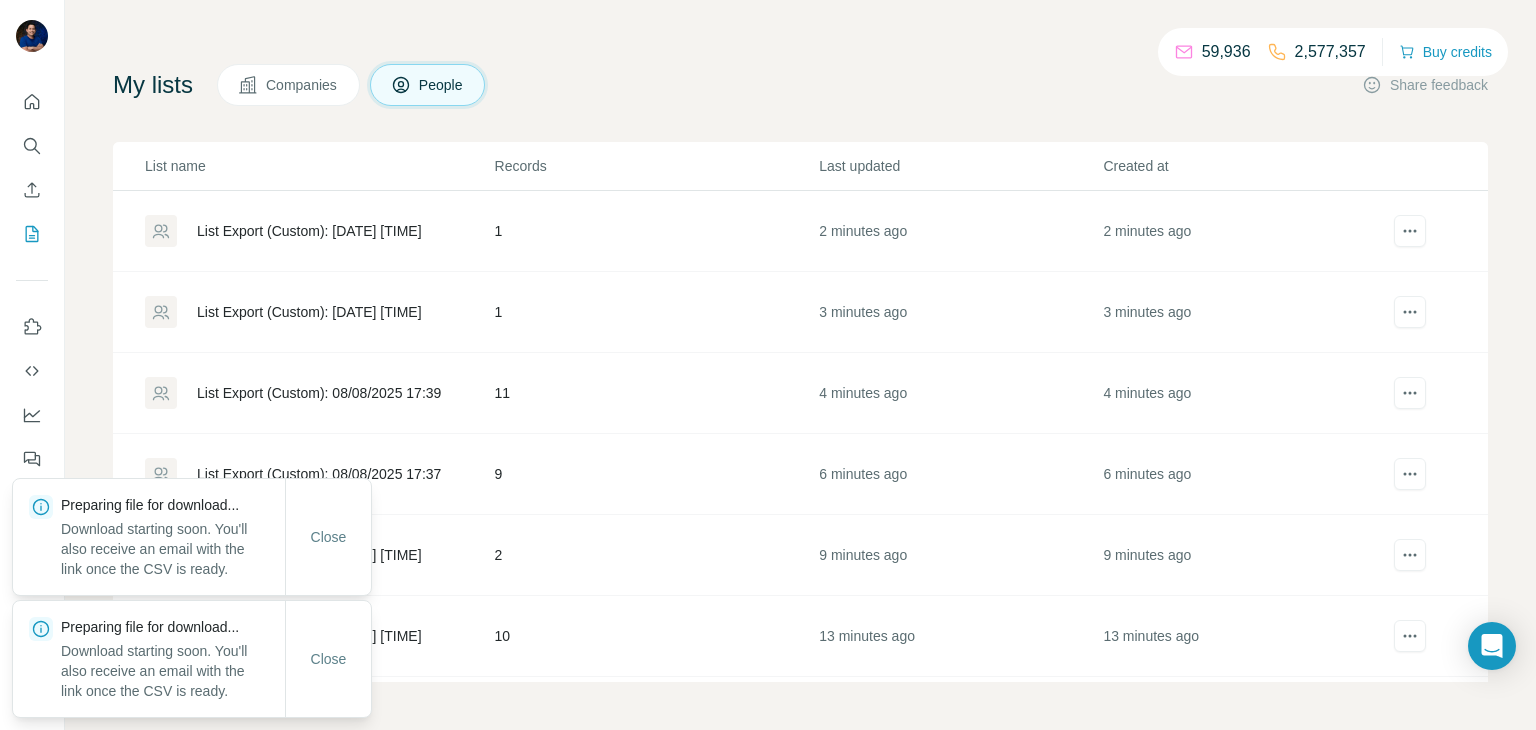scroll, scrollTop: 0, scrollLeft: 0, axis: both 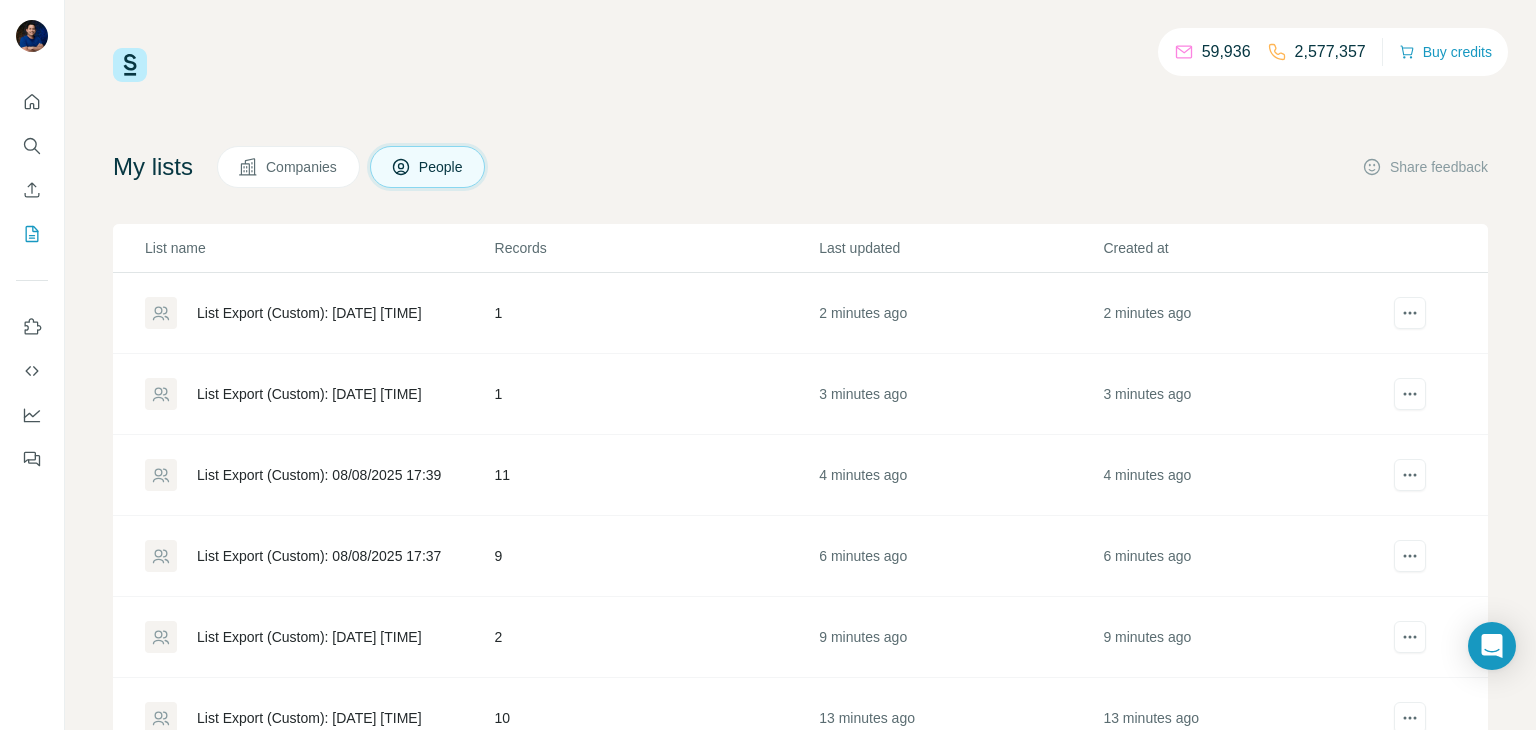 click on "Companies" at bounding box center [302, 167] 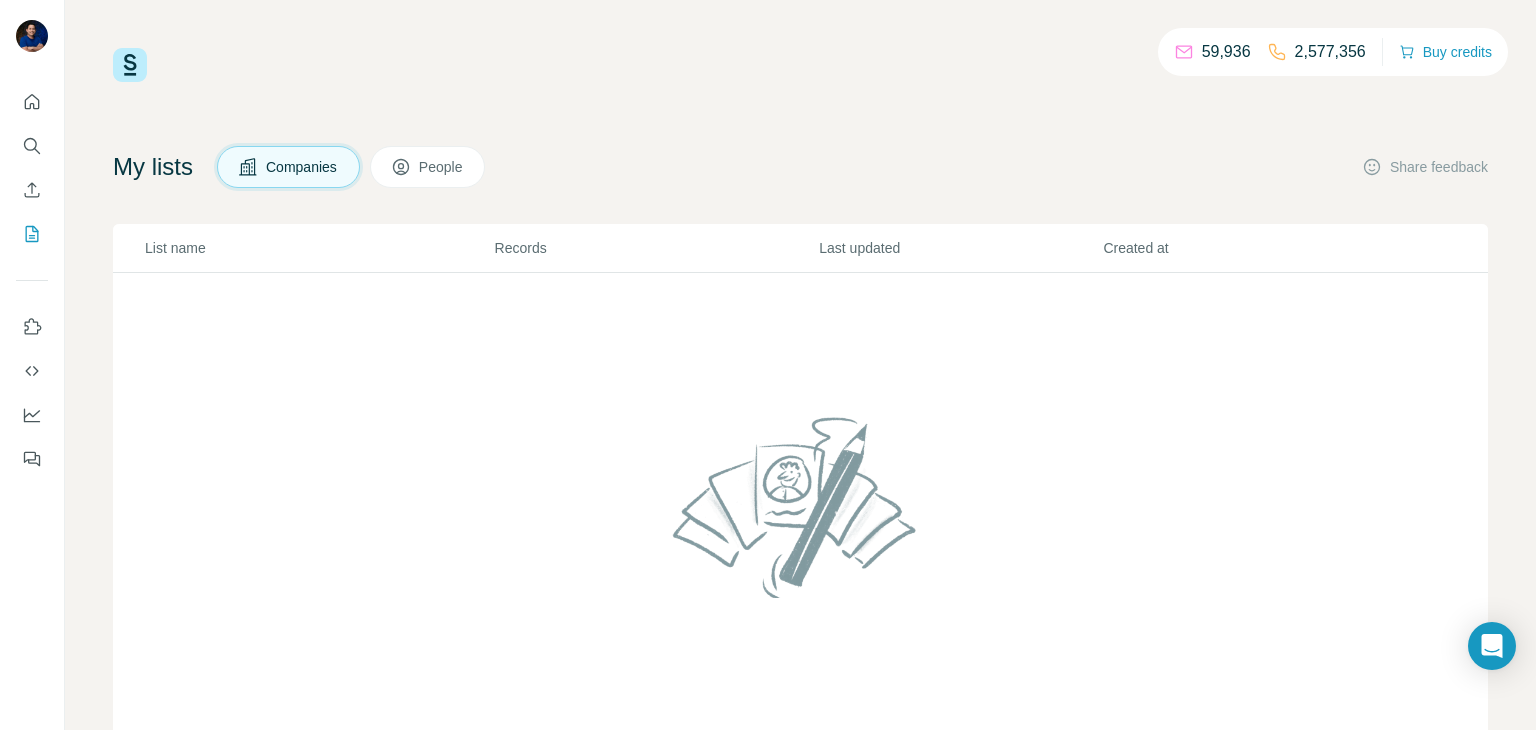click 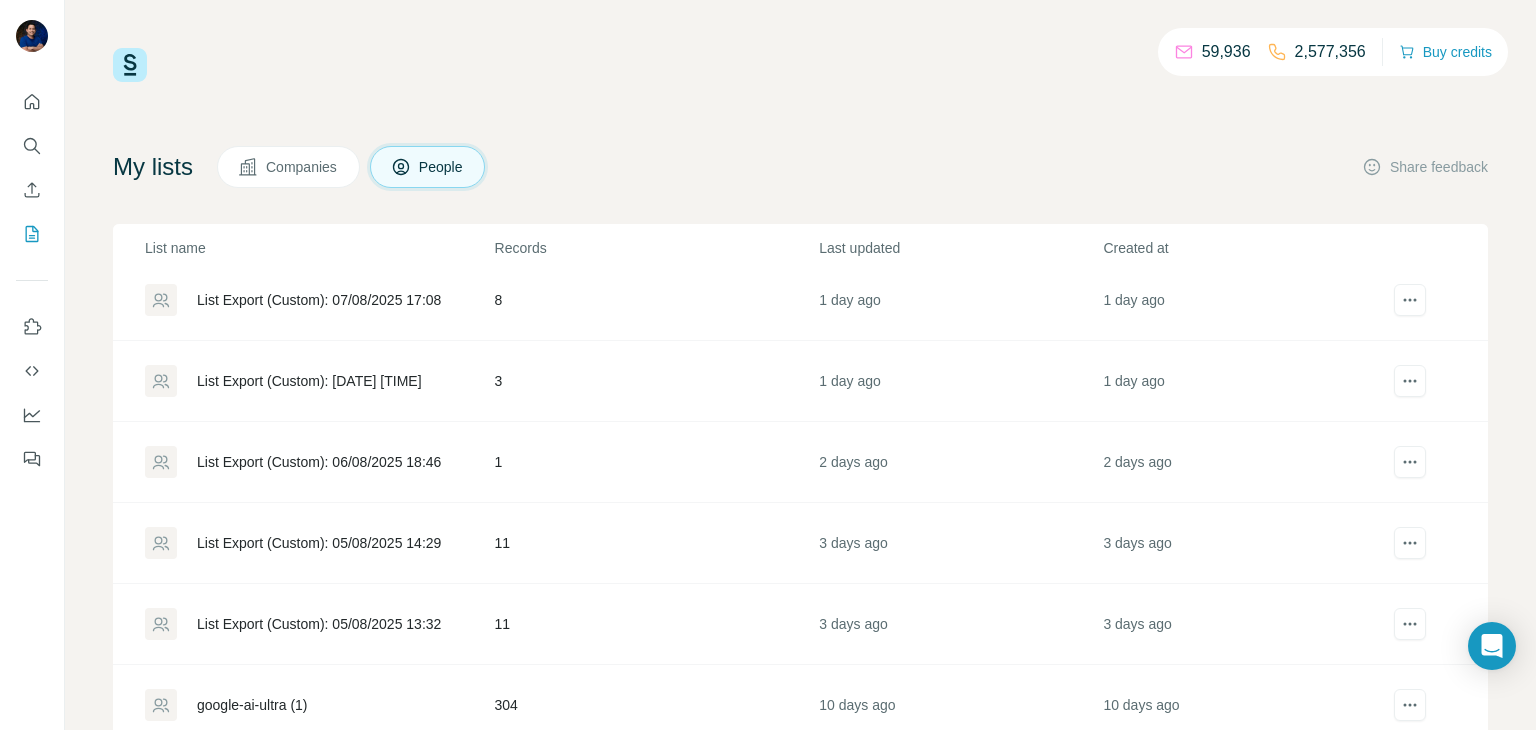 scroll, scrollTop: 1367, scrollLeft: 0, axis: vertical 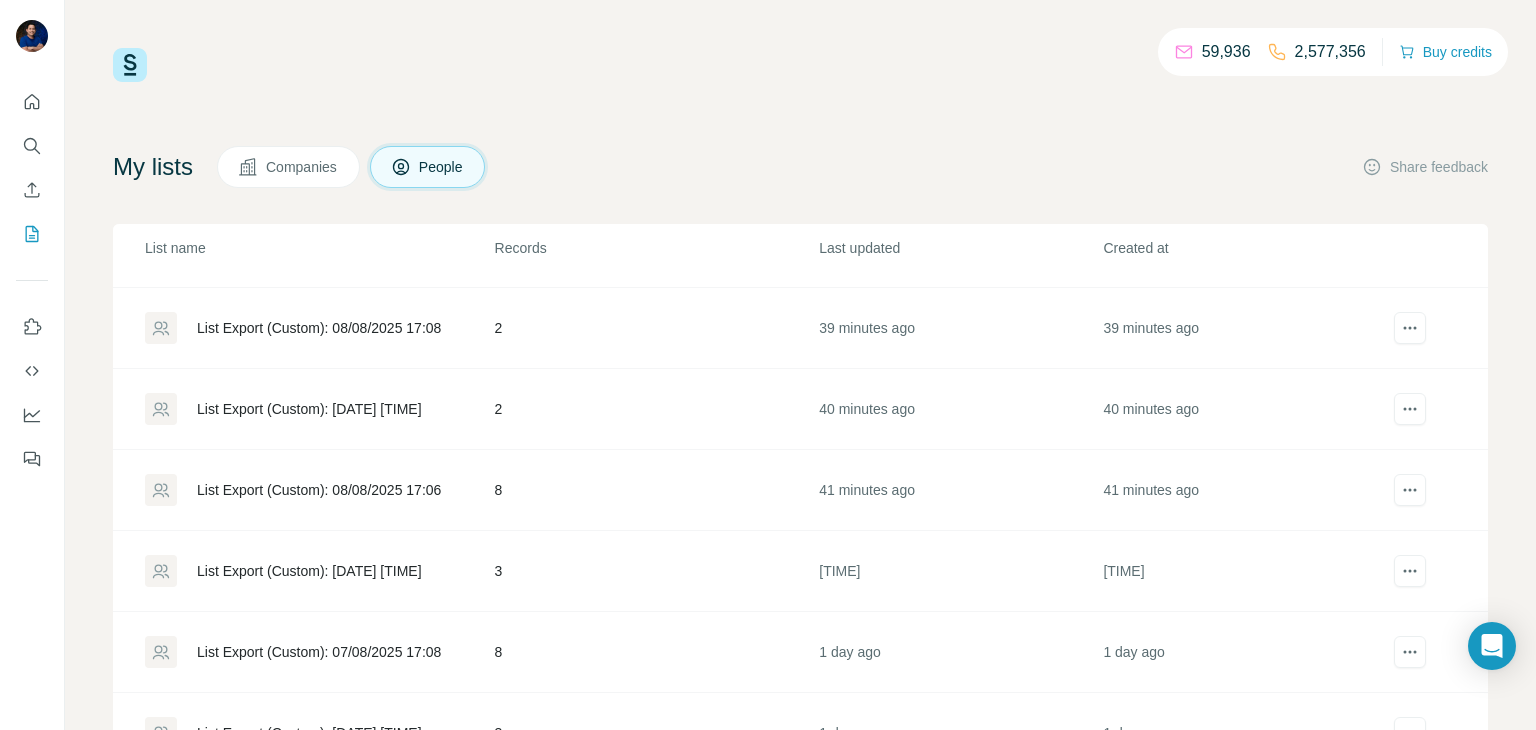 click on "List Export (Custom): [DATE] [TIME]" at bounding box center [309, 571] 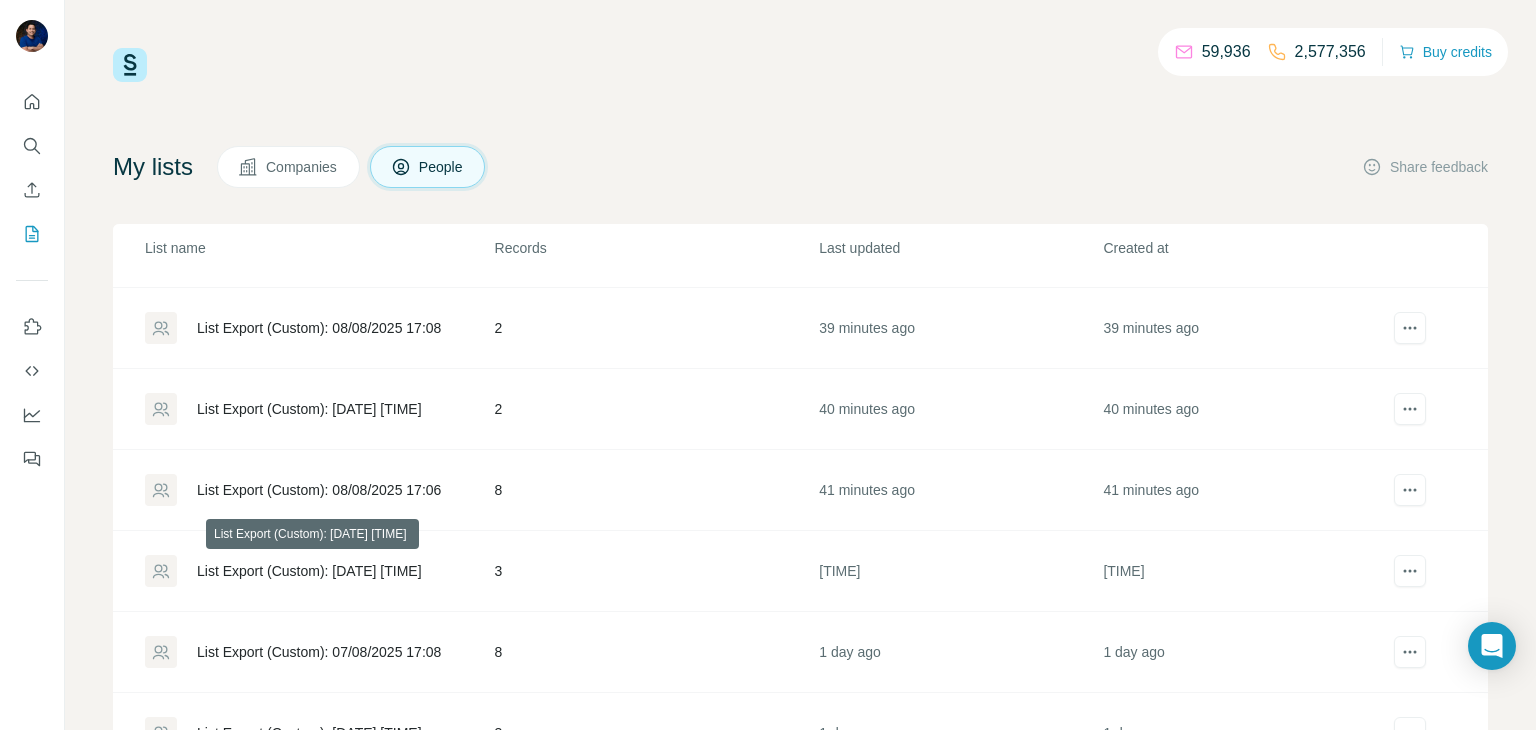 click on "List Export (Custom): [DATE] [TIME]" at bounding box center [309, 571] 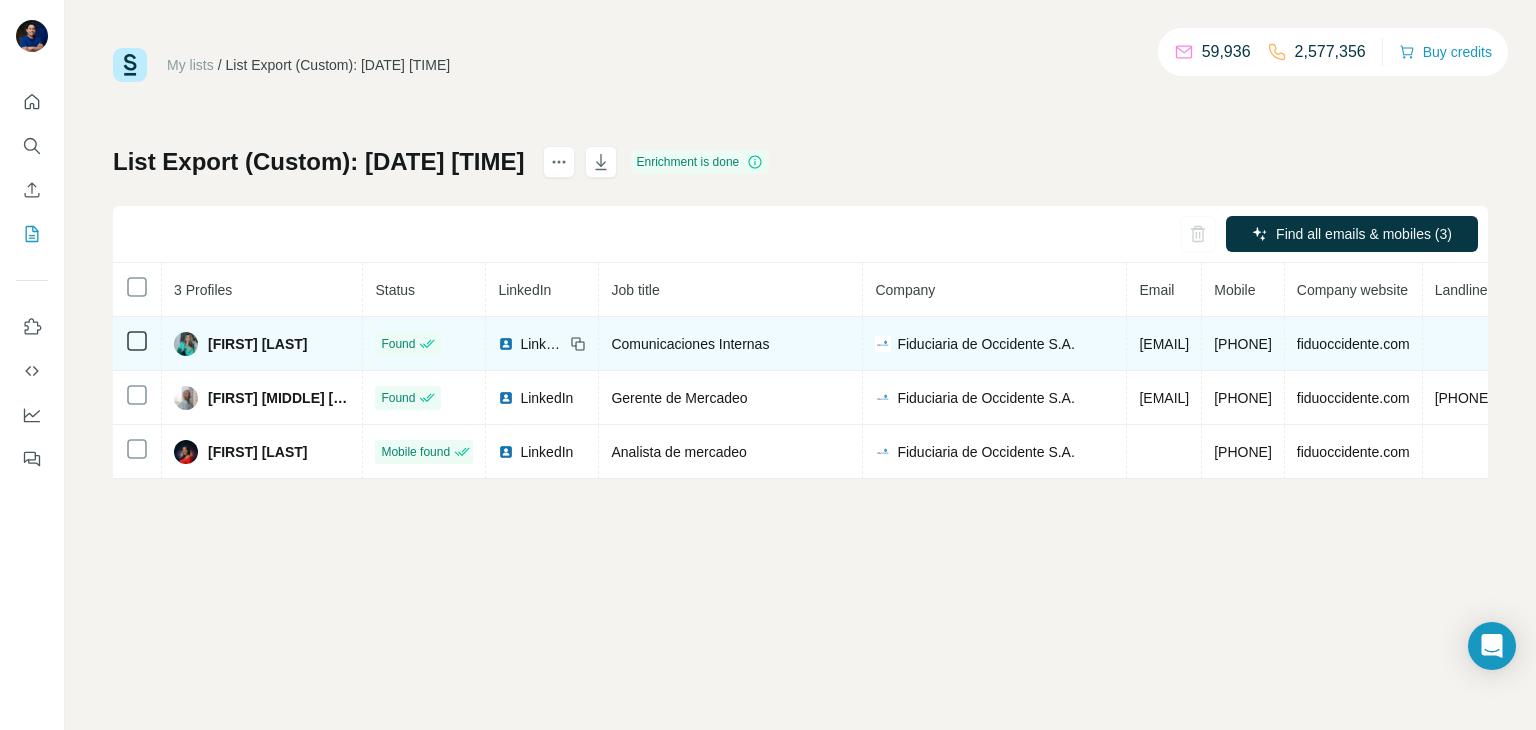 drag, startPoint x: 1354, startPoint y: 346, endPoint x: 1147, endPoint y: 347, distance: 207.00241 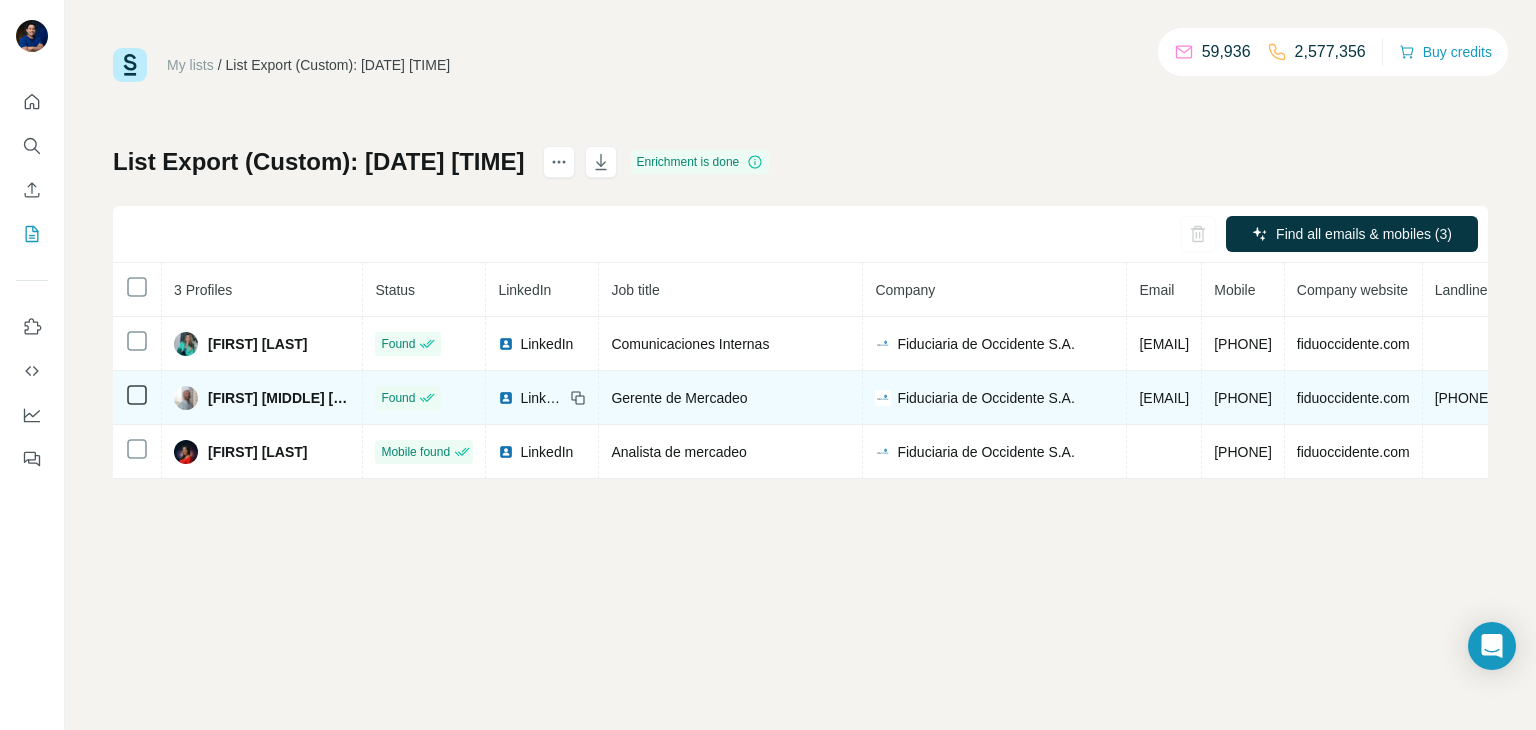 drag, startPoint x: 1347, startPoint y: 397, endPoint x: 1168, endPoint y: 394, distance: 179.02513 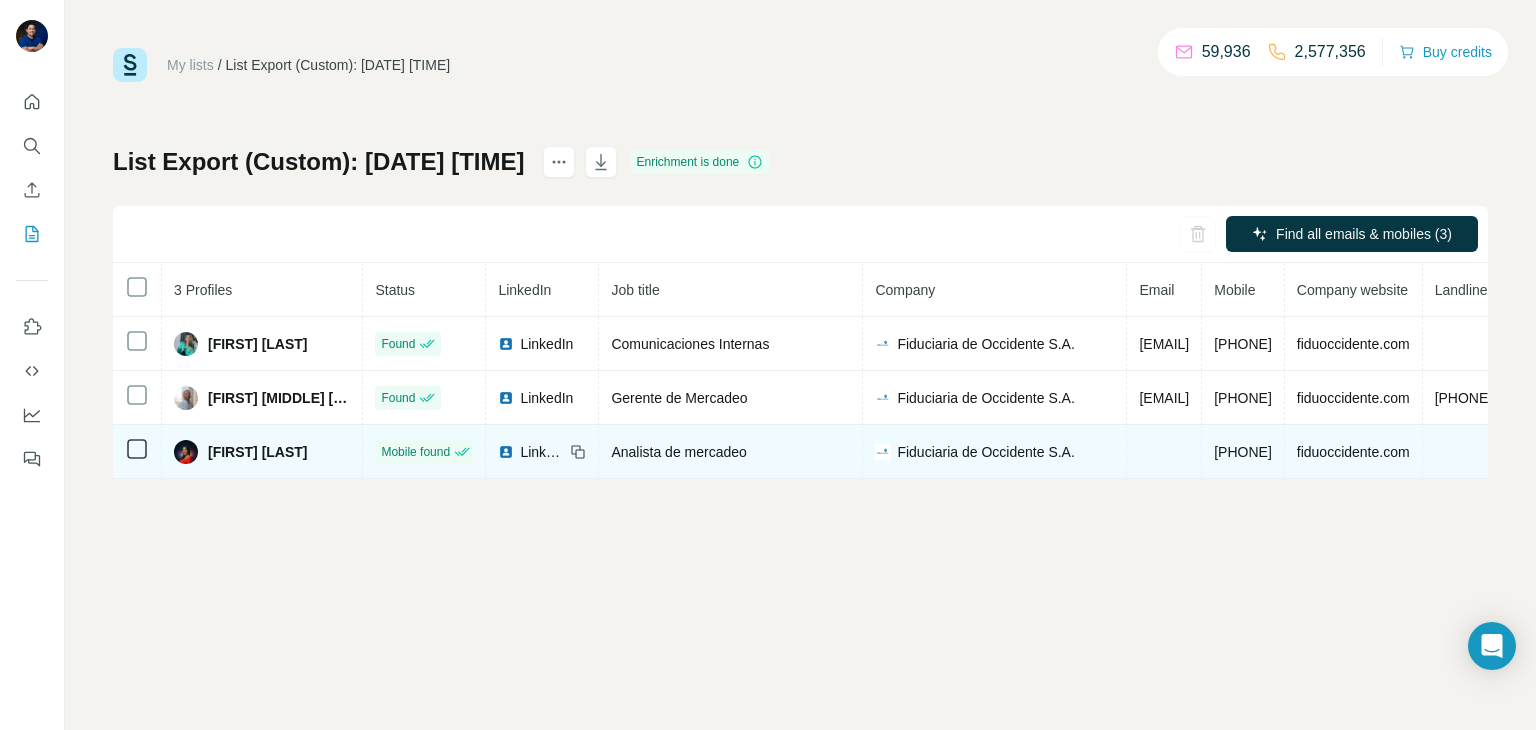 copy on "[EMAIL]" 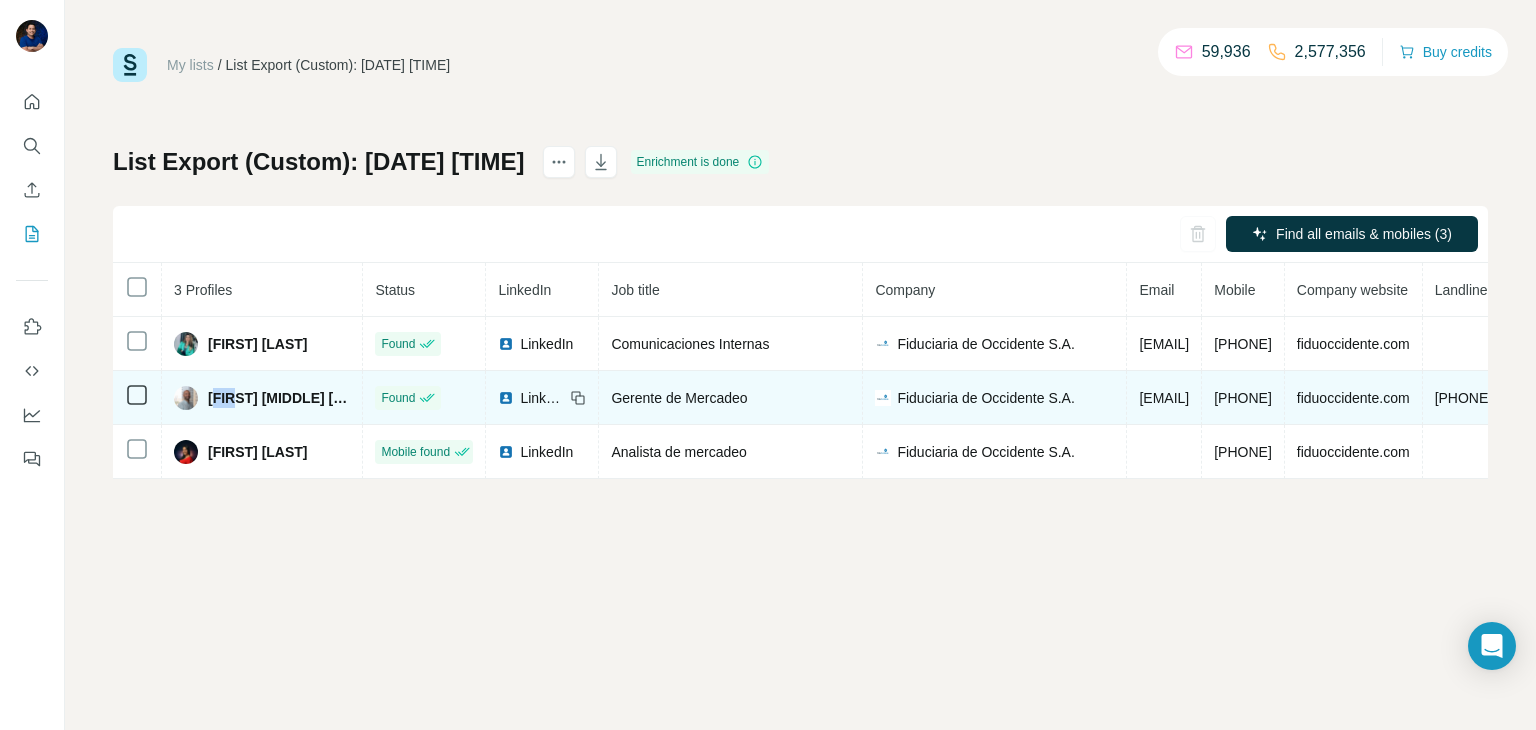 drag, startPoint x: 213, startPoint y: 398, endPoint x: 237, endPoint y: 394, distance: 24.33105 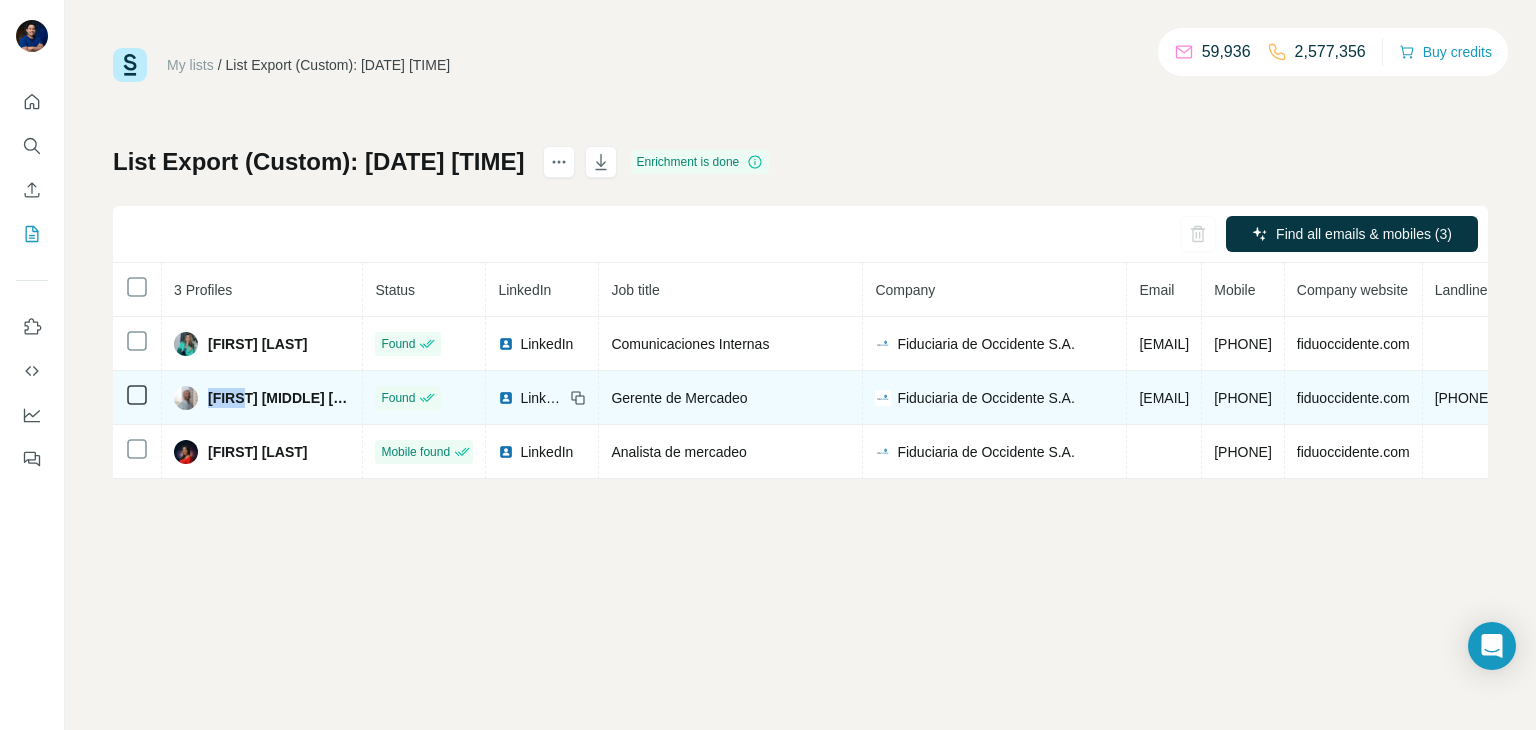 drag, startPoint x: 207, startPoint y: 397, endPoint x: 242, endPoint y: 397, distance: 35 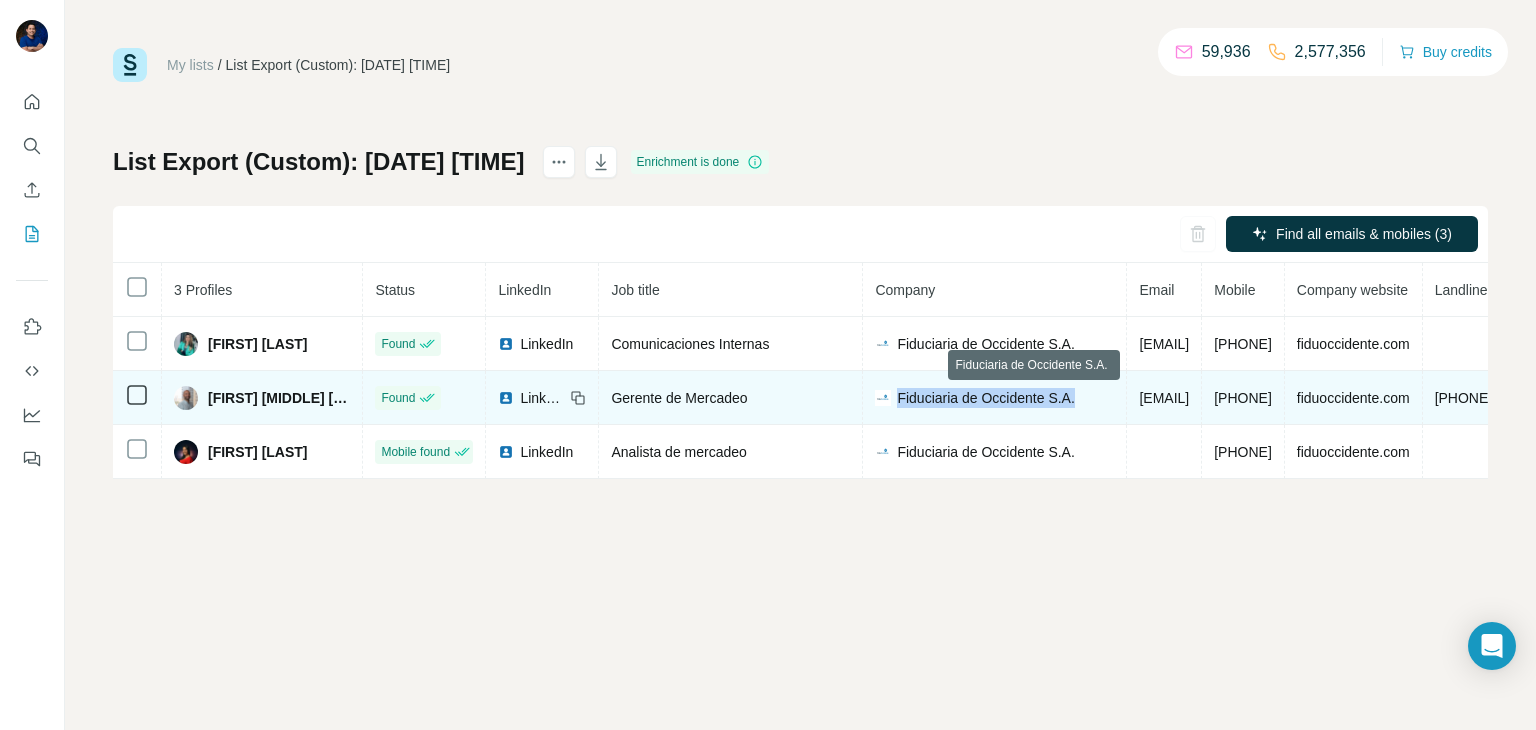 drag, startPoint x: 940, startPoint y: 398, endPoint x: 1126, endPoint y: 390, distance: 186.17197 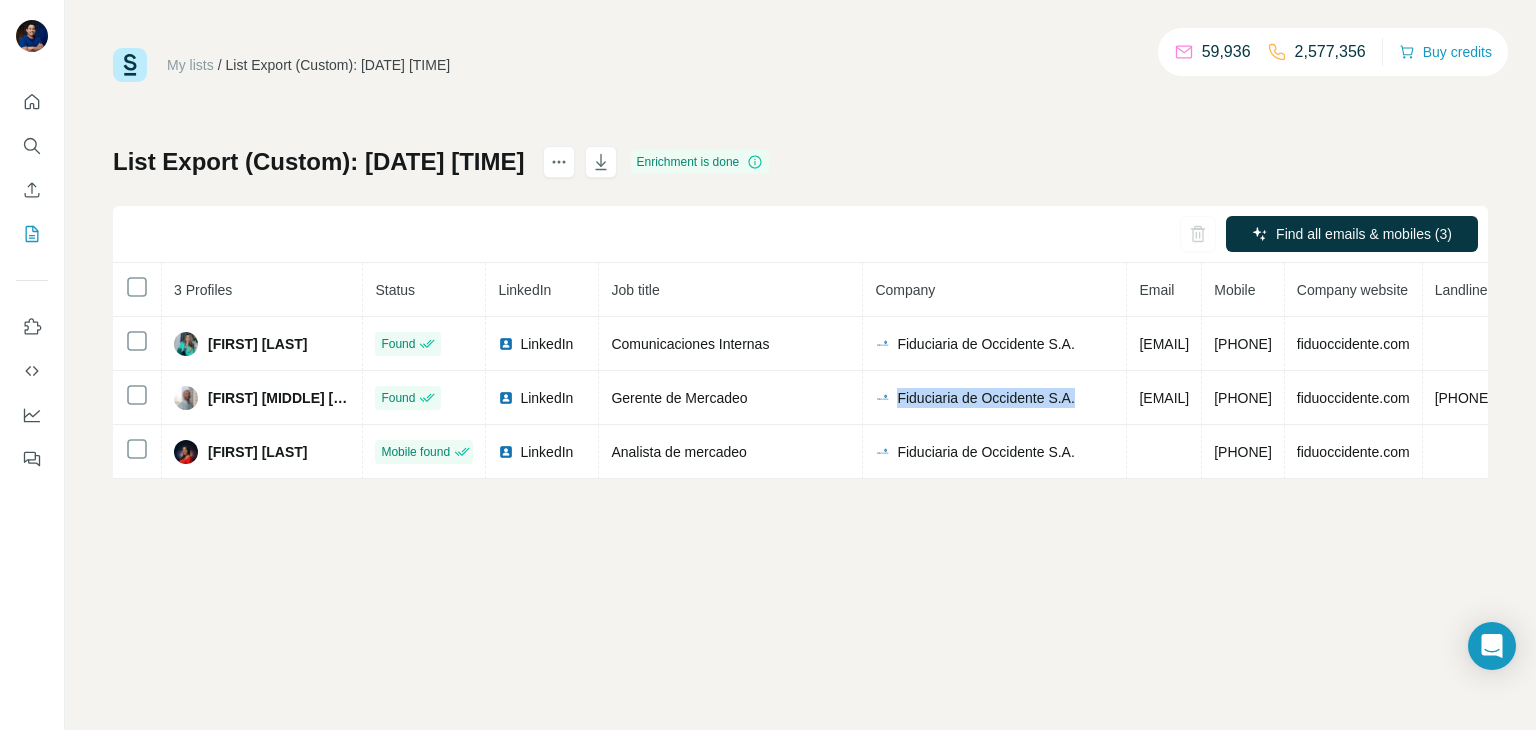 click on "My lists" at bounding box center (190, 65) 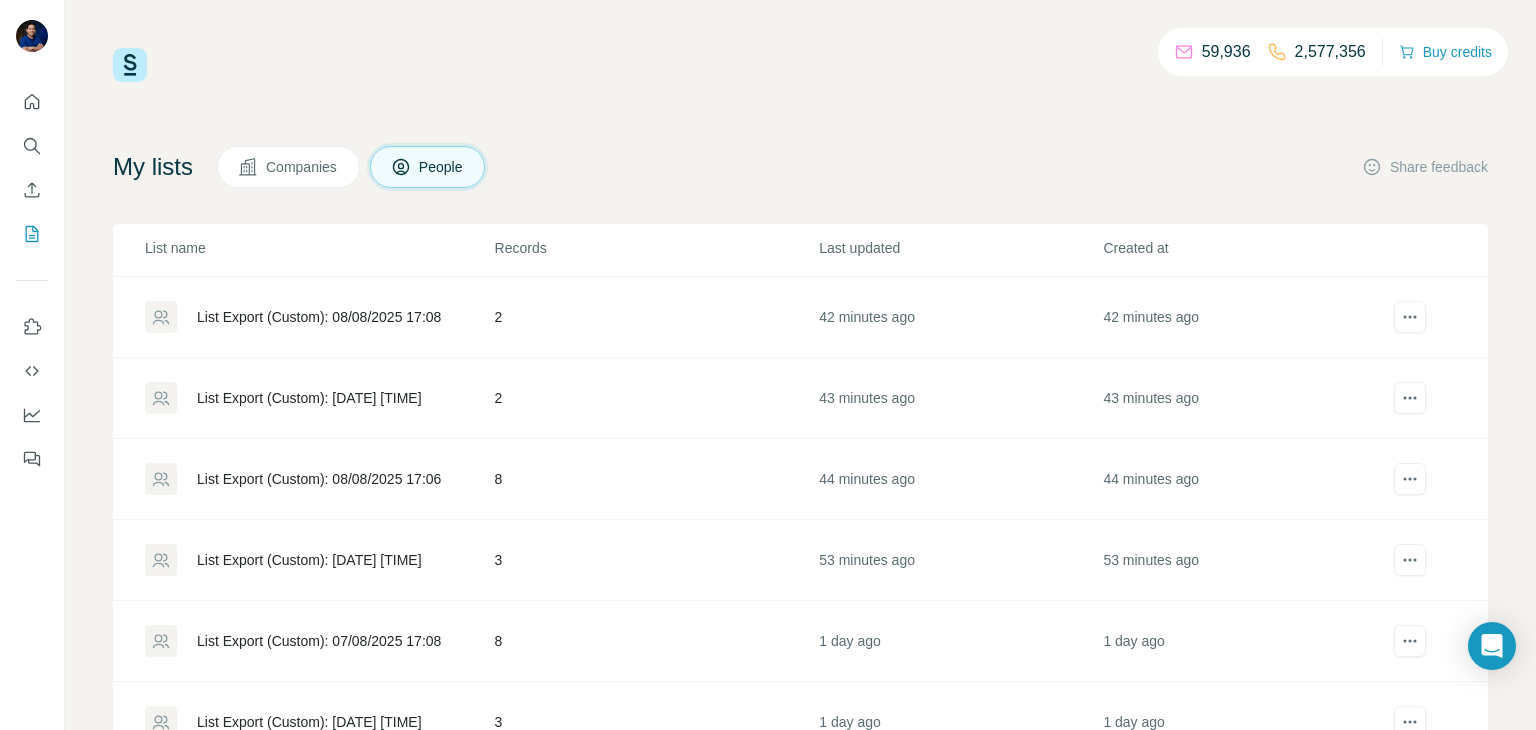 scroll, scrollTop: 961, scrollLeft: 0, axis: vertical 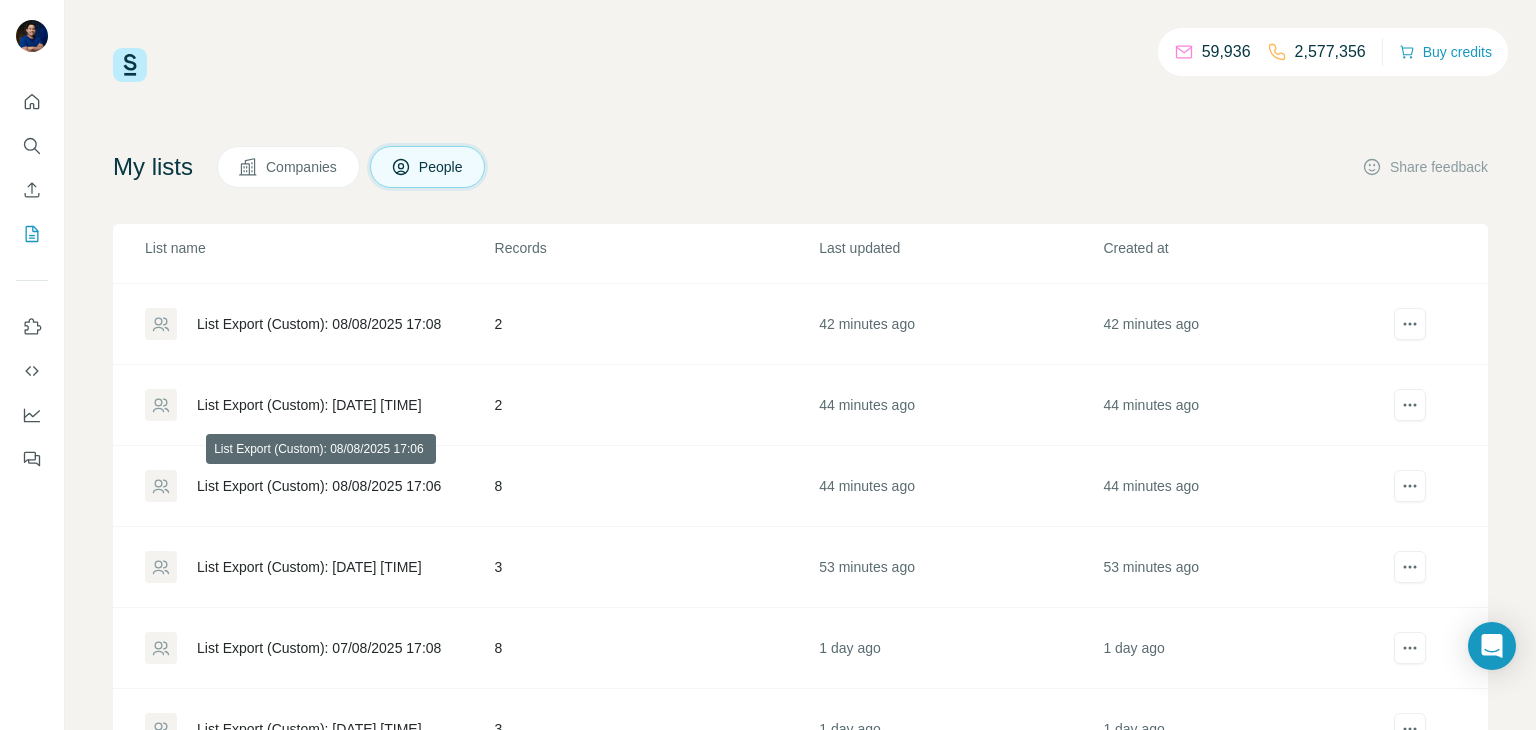 click on "List Export (Custom): 08/08/2025 17:06" at bounding box center [319, 486] 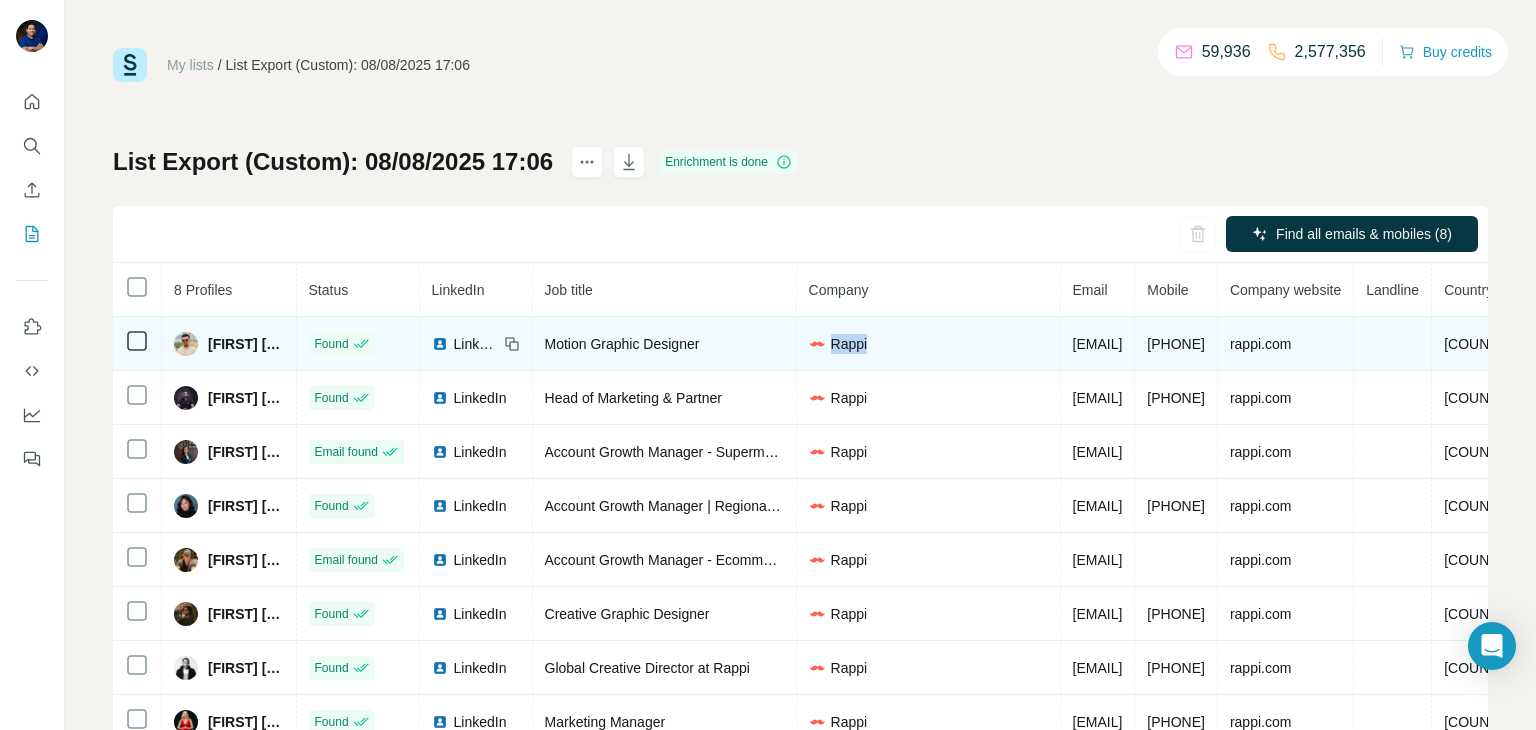 drag, startPoint x: 1009, startPoint y: 348, endPoint x: 934, endPoint y: 340, distance: 75.42546 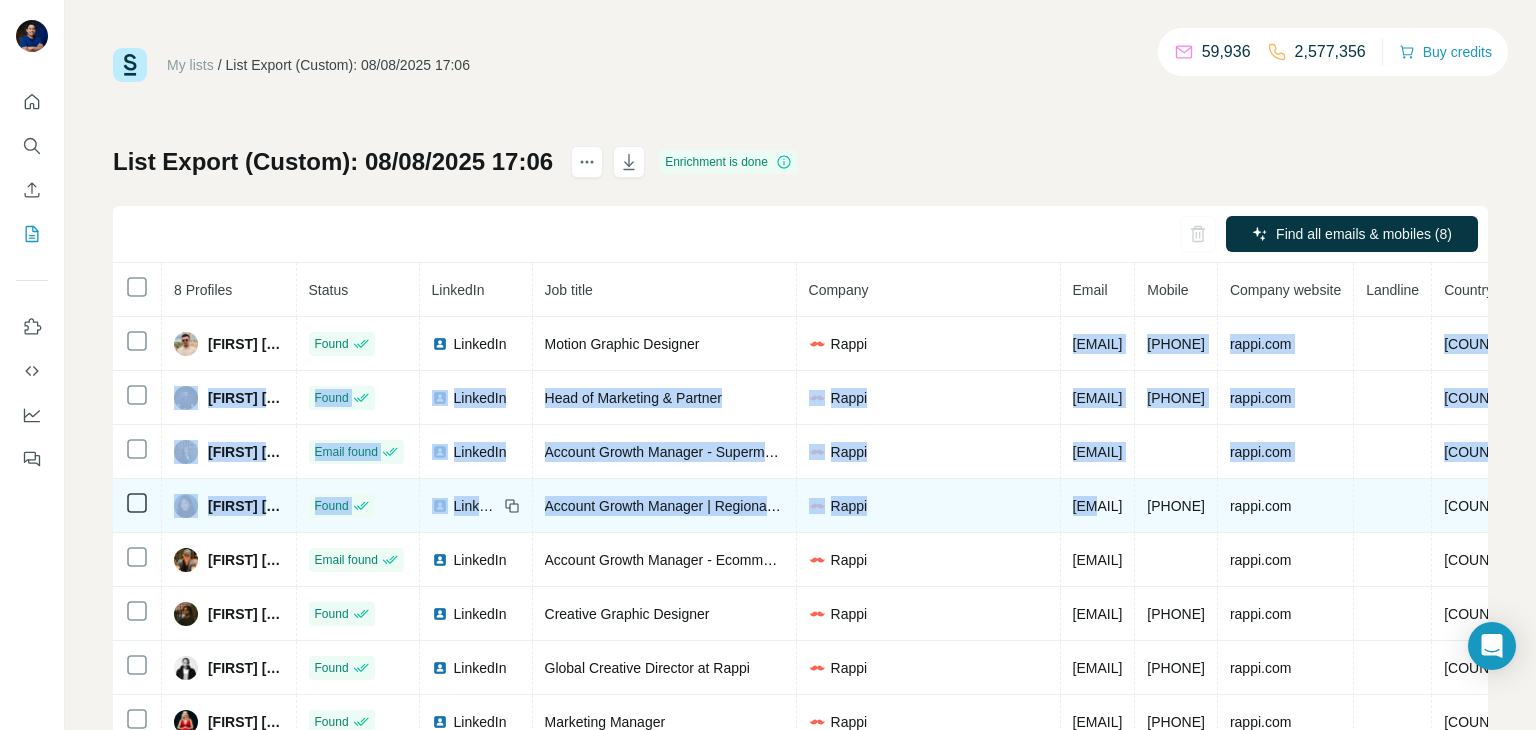 drag, startPoint x: 1174, startPoint y: 345, endPoint x: 1205, endPoint y: 517, distance: 174.77129 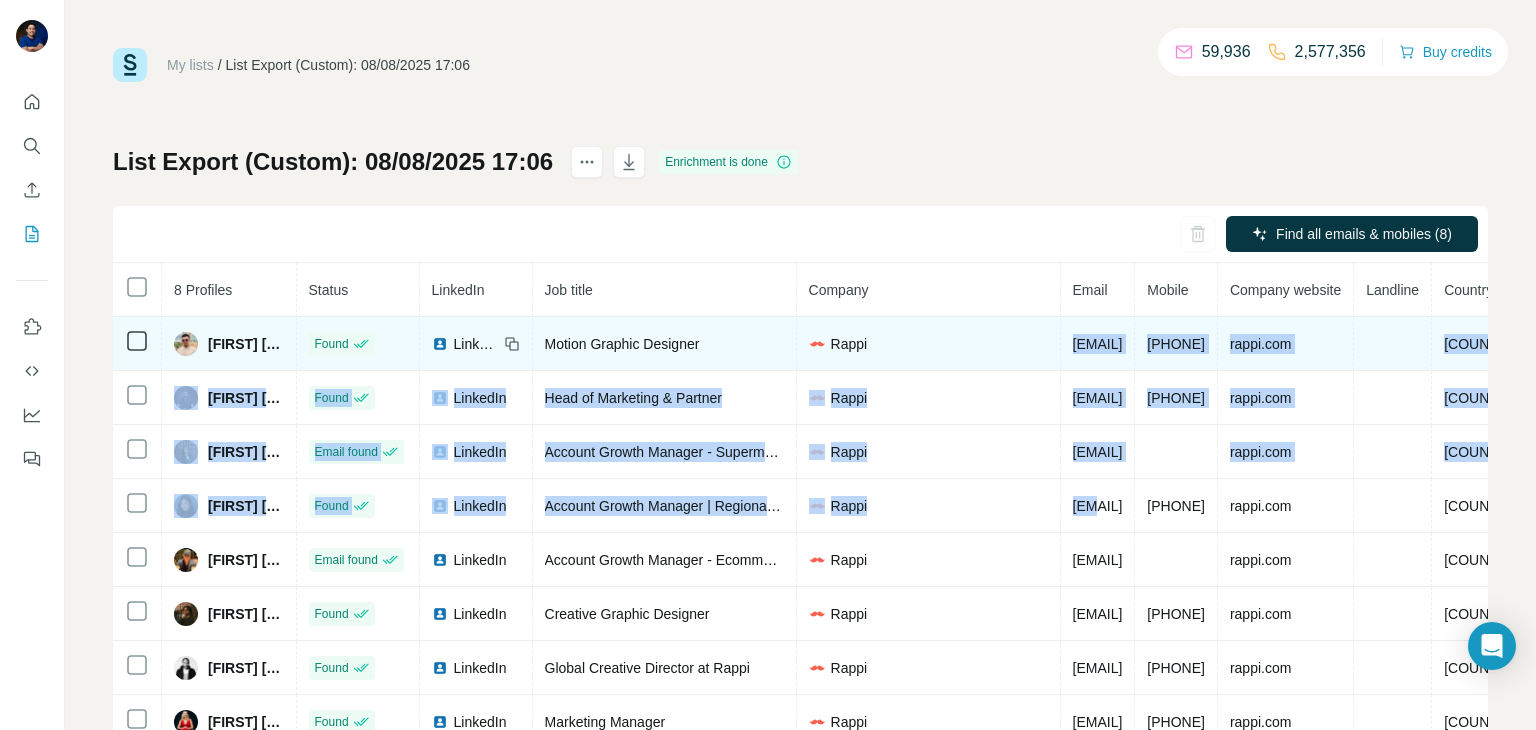 click on "[EMAIL]" at bounding box center (1098, 344) 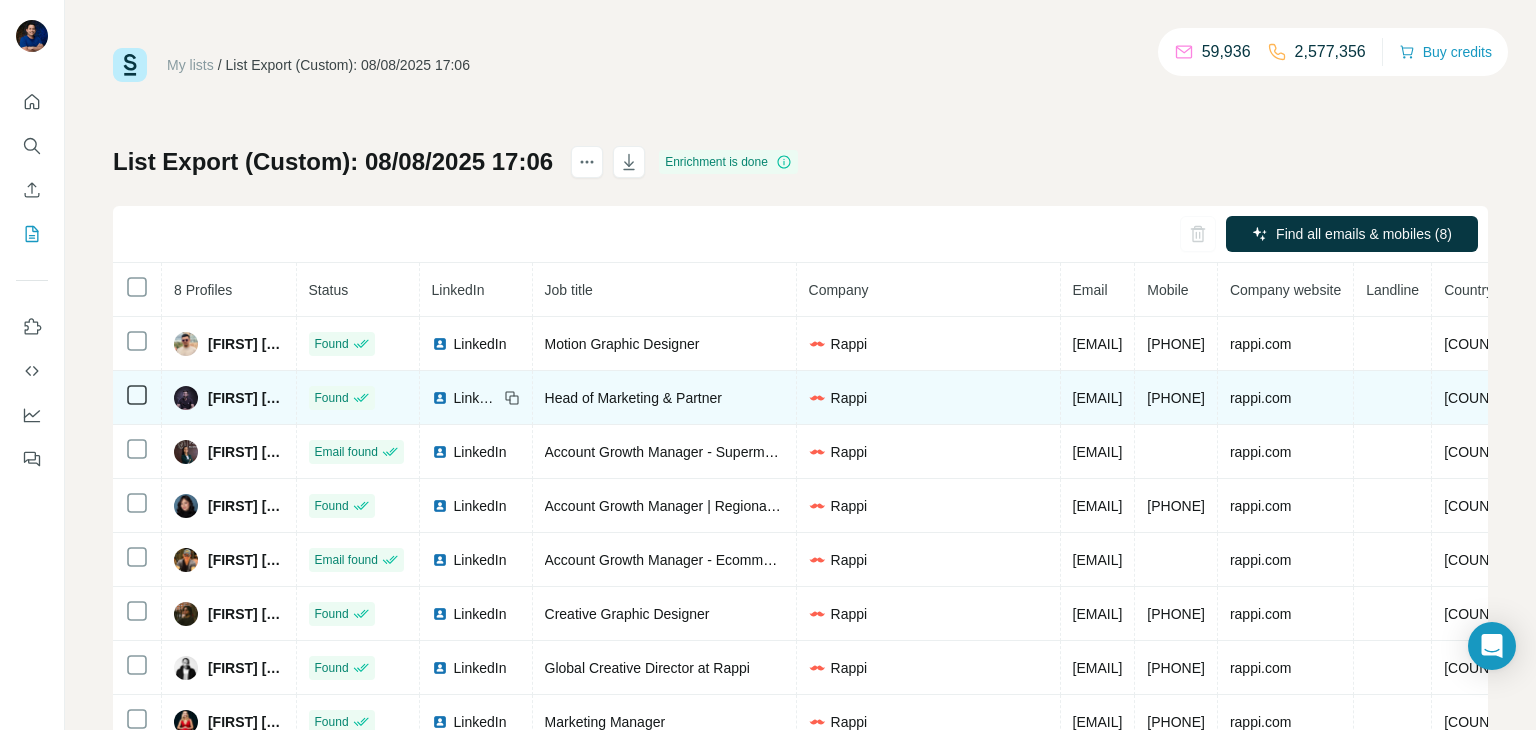 drag, startPoint x: 1181, startPoint y: 344, endPoint x: 1286, endPoint y: 400, distance: 119 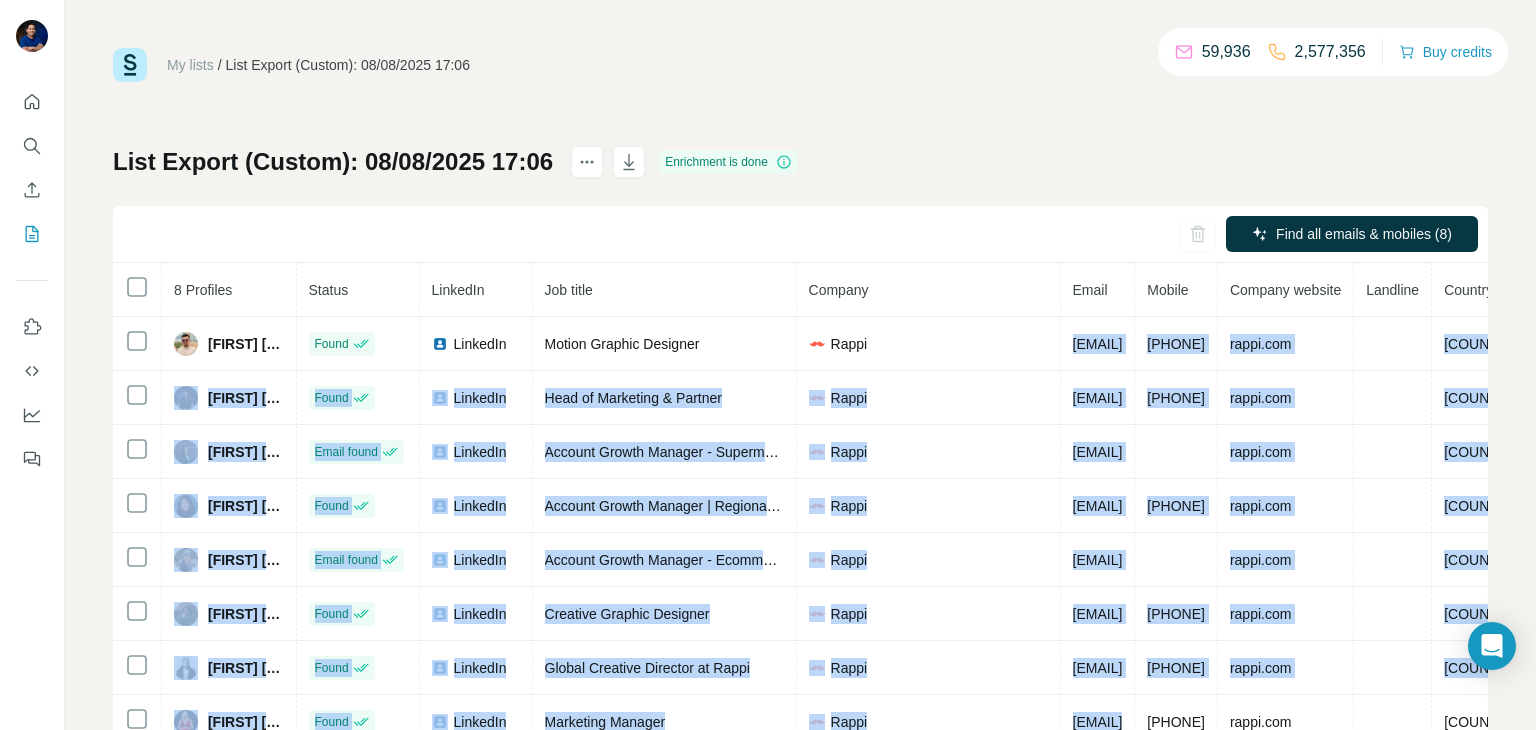 scroll, scrollTop: 71, scrollLeft: 0, axis: vertical 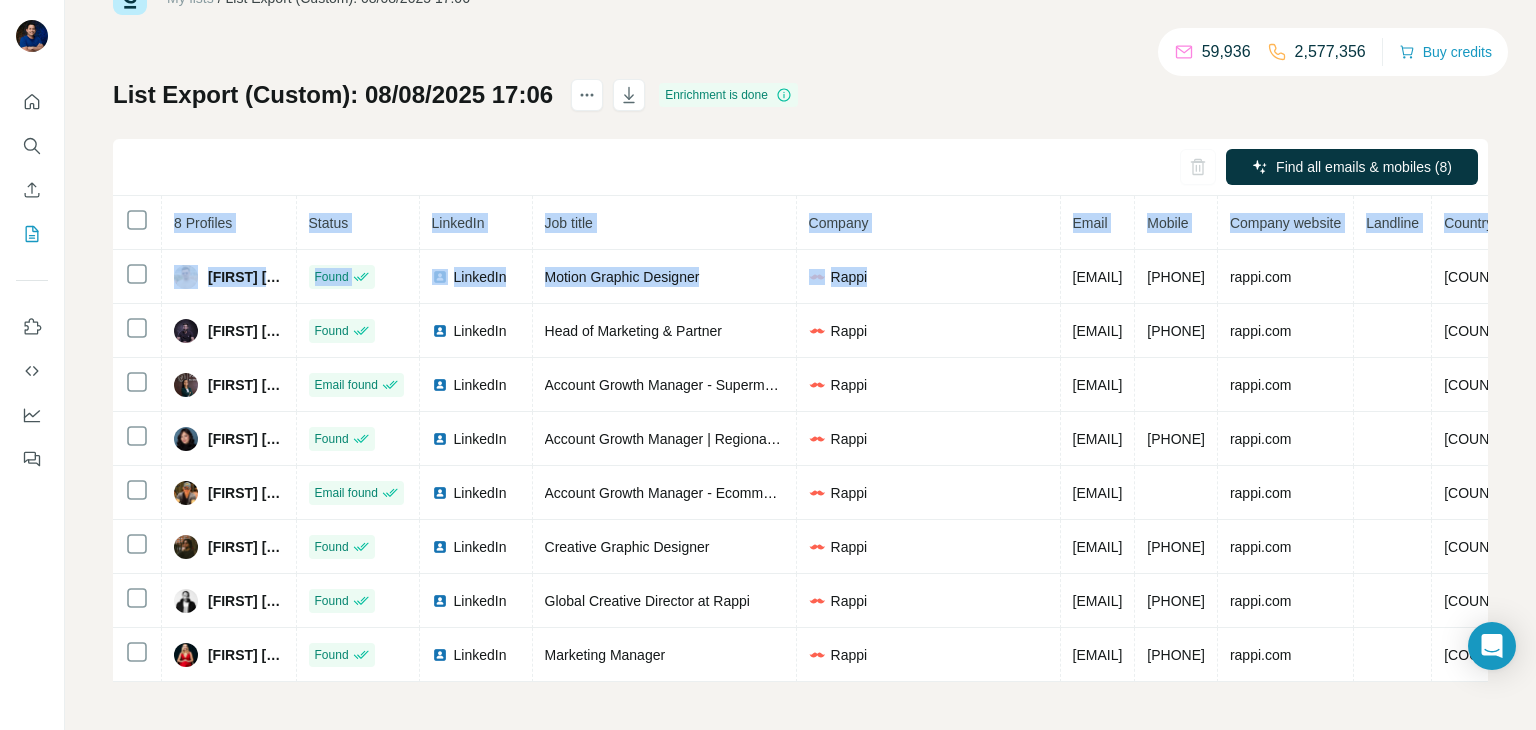 drag, startPoint x: 1178, startPoint y: 349, endPoint x: 1443, endPoint y: 701, distance: 440.60074 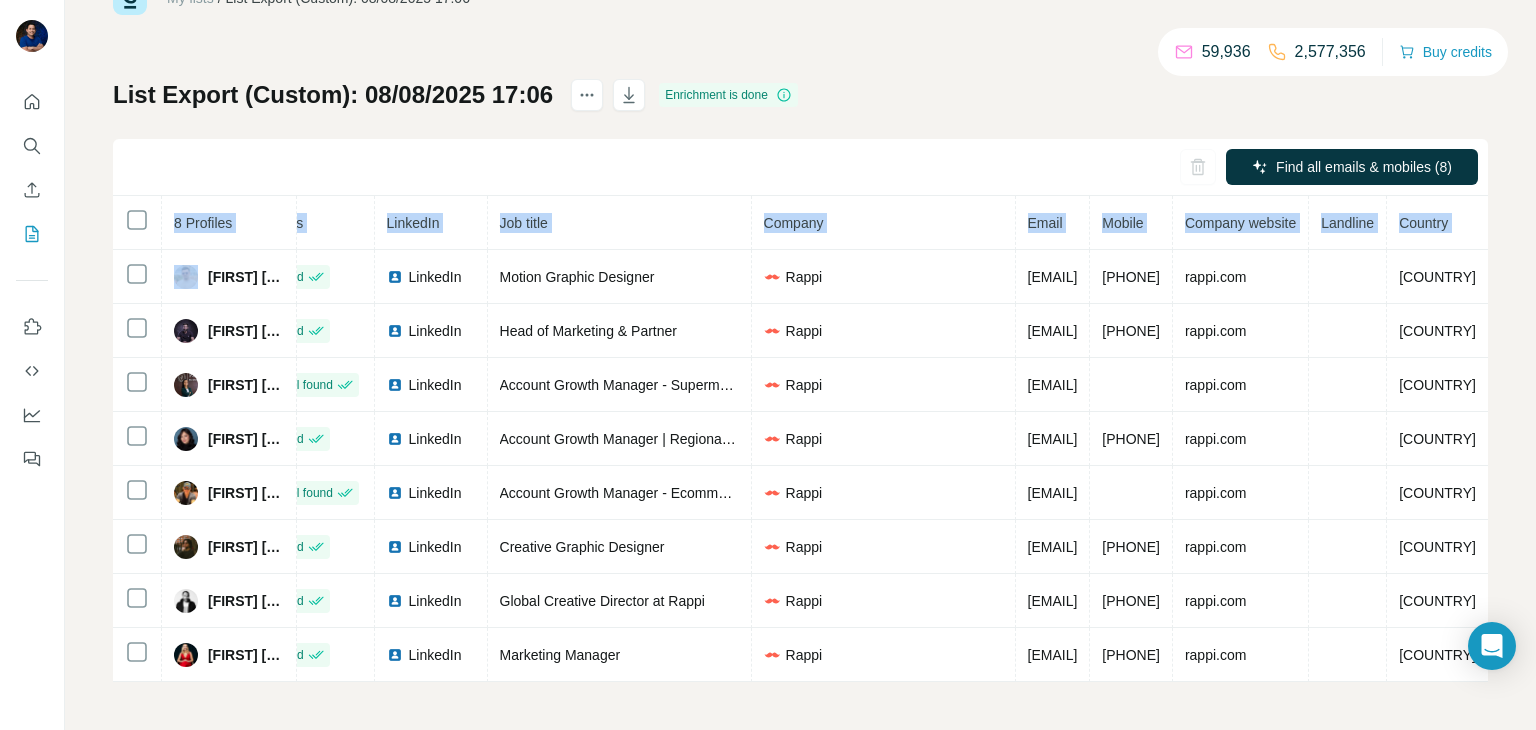 scroll, scrollTop: 0, scrollLeft: 344, axis: horizontal 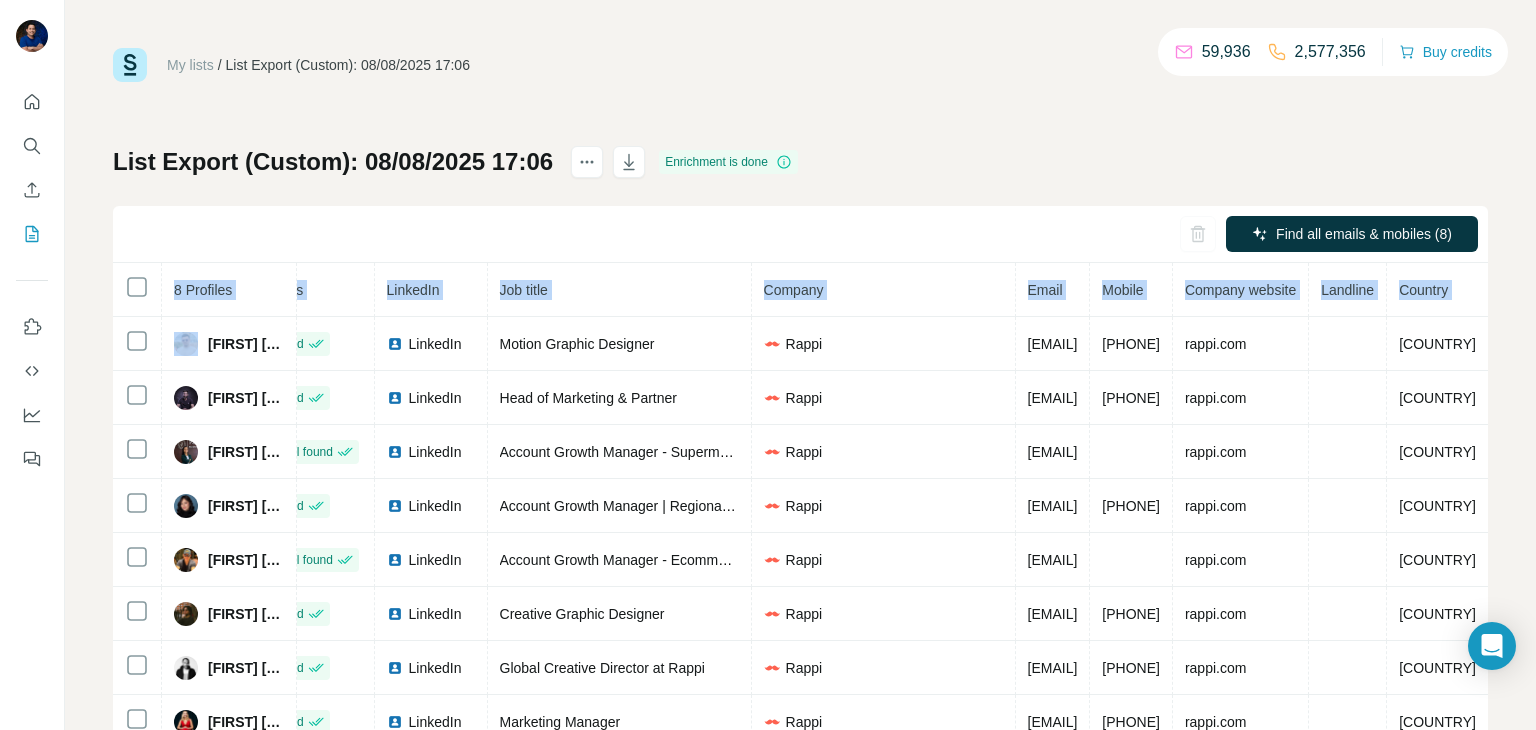 click on "My lists" at bounding box center (190, 65) 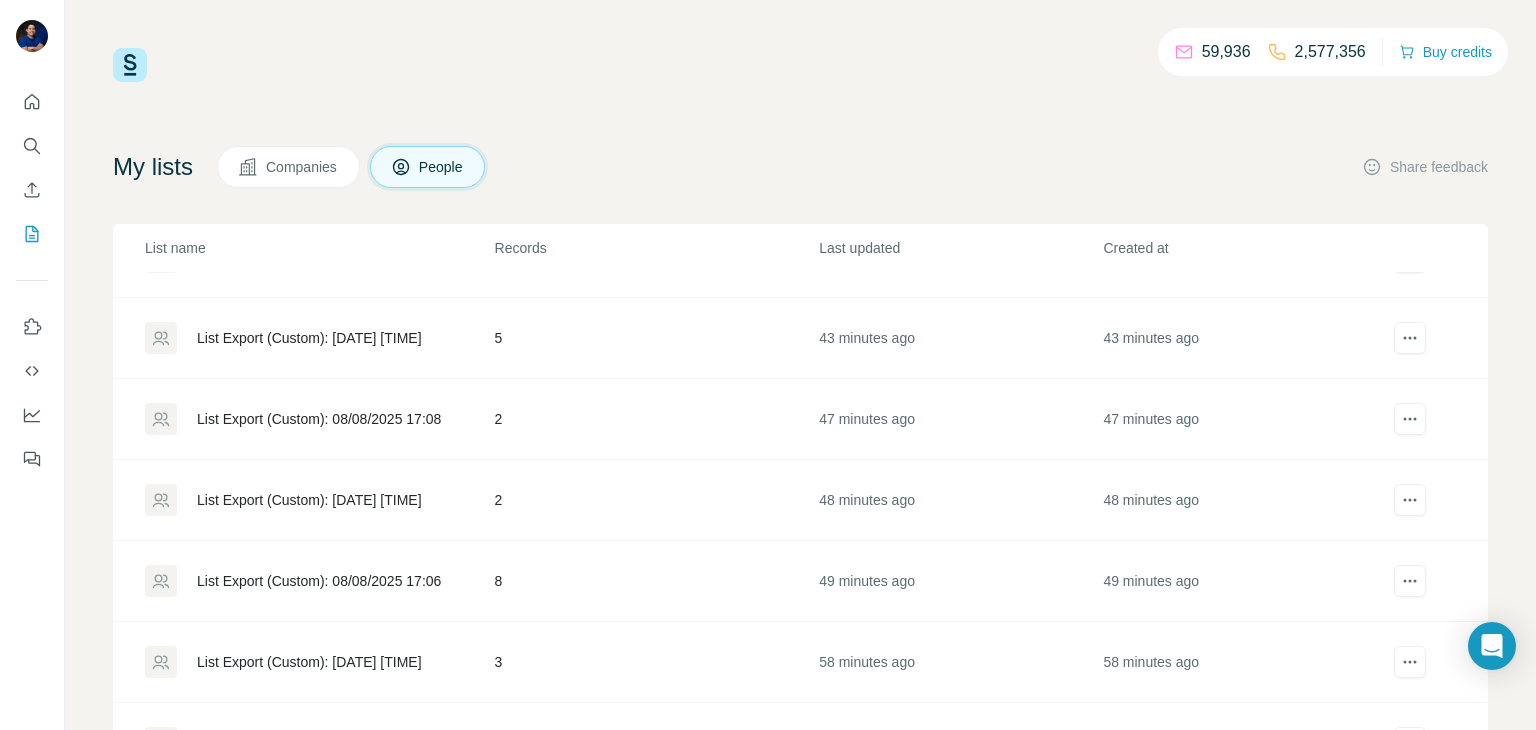 scroll, scrollTop: 865, scrollLeft: 0, axis: vertical 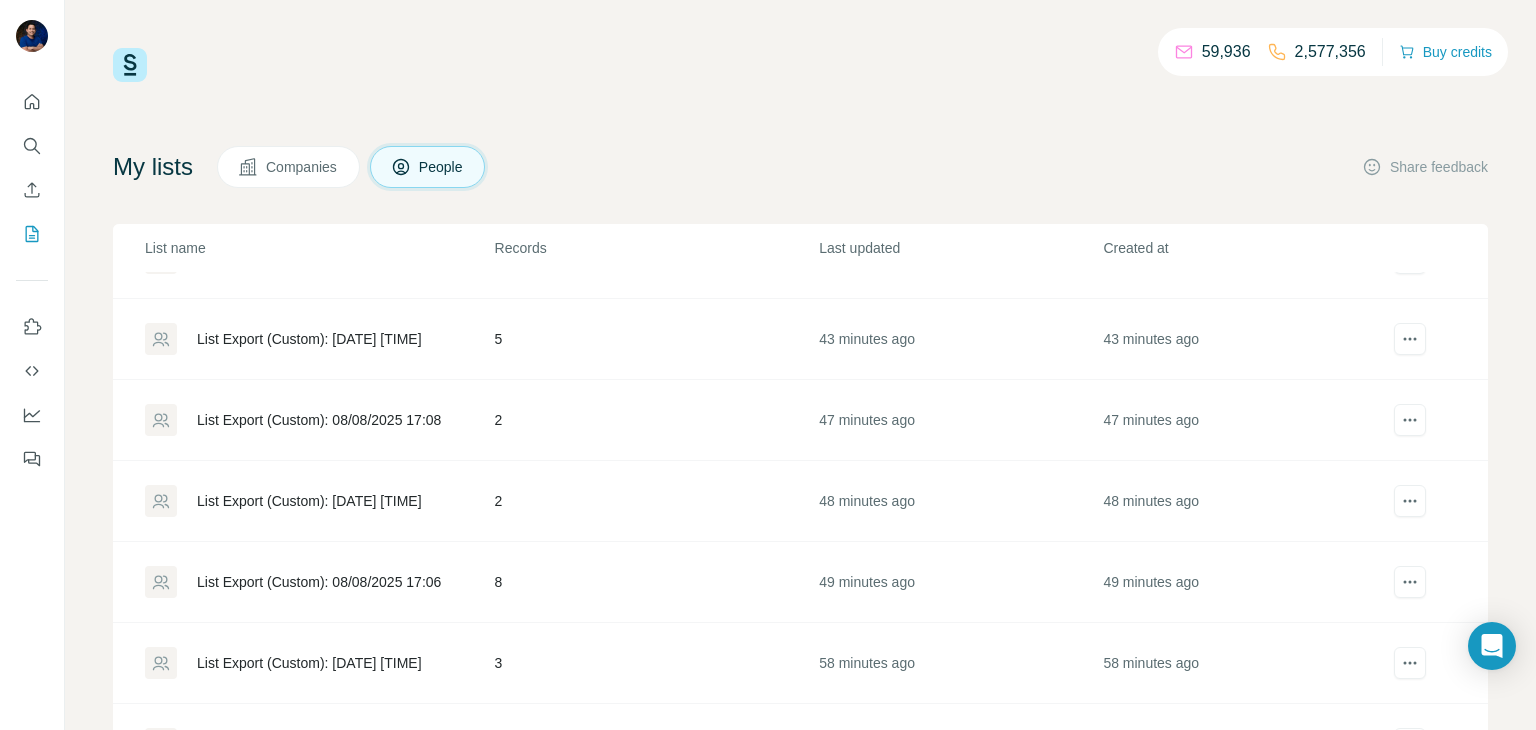 click on "List Export (Custom): [DATE] [TIME]" at bounding box center [309, 501] 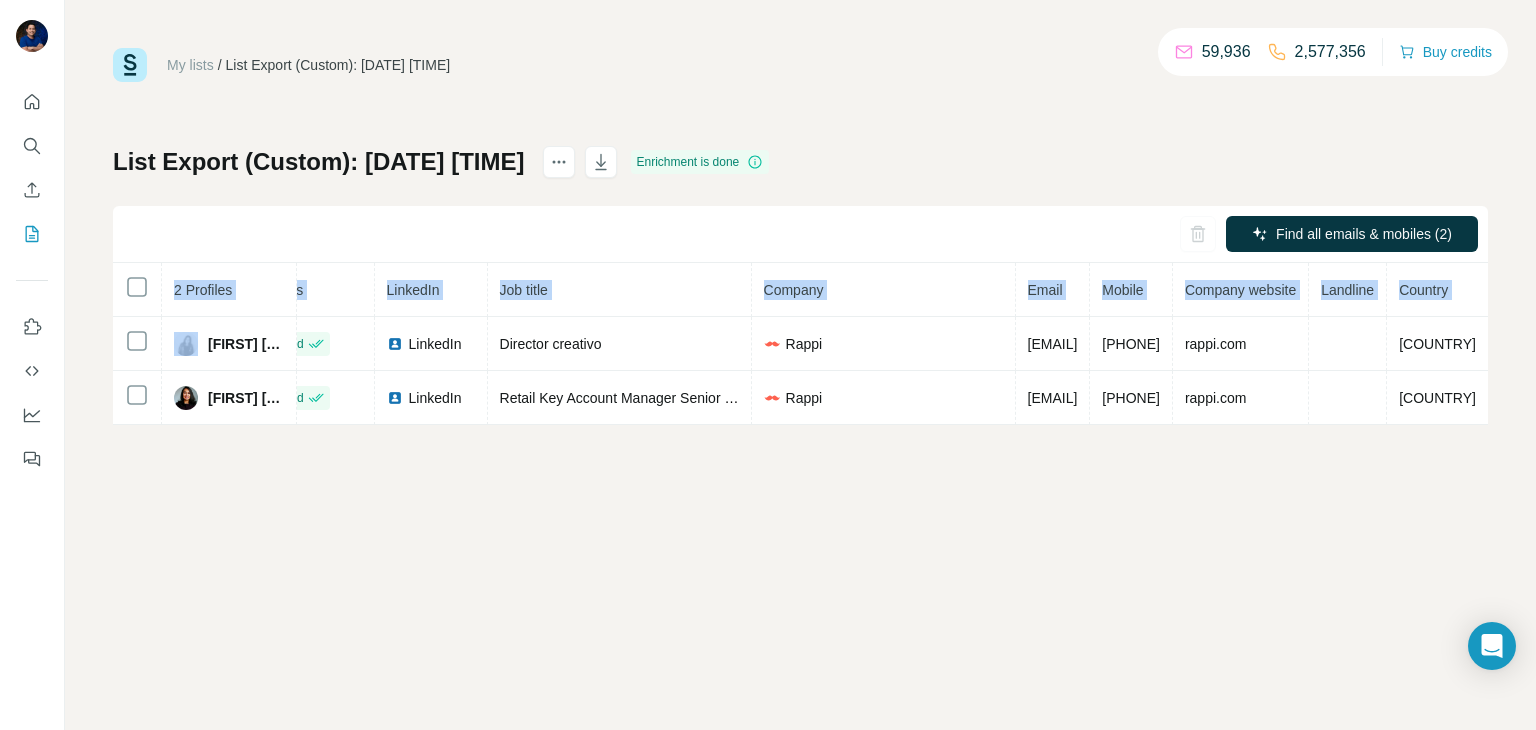 scroll, scrollTop: 0, scrollLeft: 278, axis: horizontal 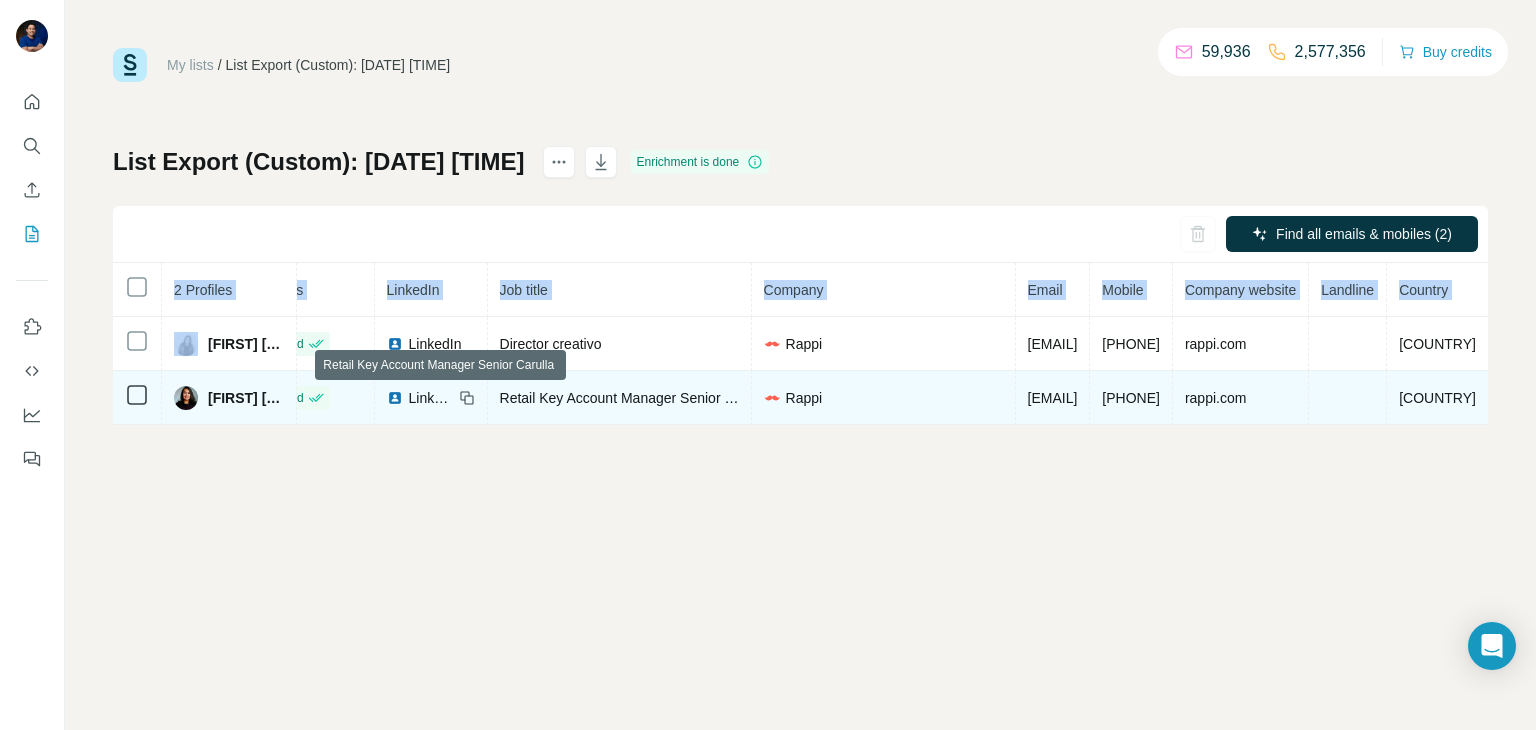 copy on "2 Profiles Status LinkedIn Job title Company Email Mobile Company website Landline Country" 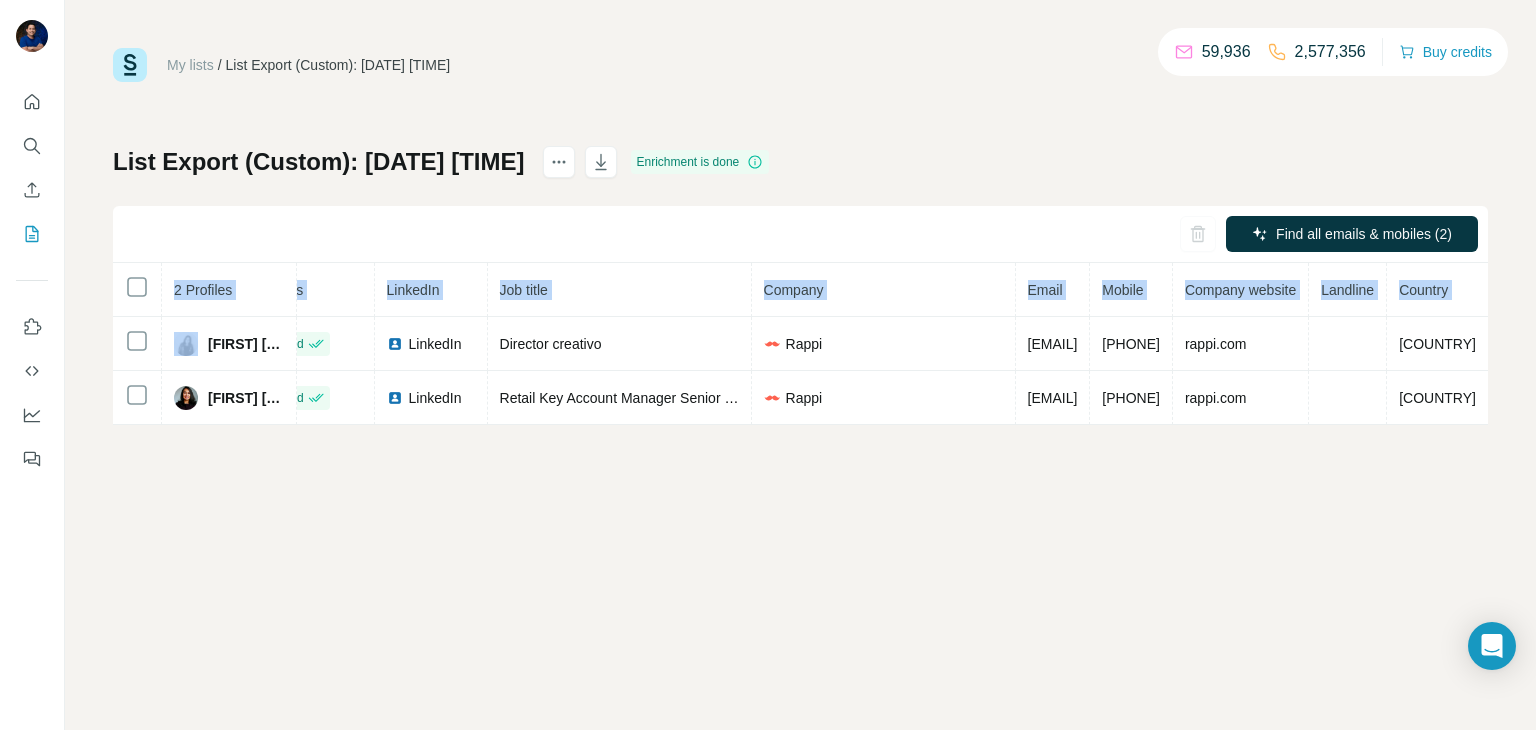 click on "List Export (Custom): 08/08/2025 17:07 59,936 2,577,356 Buy credits List Export (Custom): 08/08/2025 17:07 Enrichment is done Find all emails & mobiles (2) 2 Profiles Status LinkedIn Job title Company Email Mobile Company website Landline Country [FIRST] [LAST] Found LinkedIn [JOB TITLE] [COMPANY] [EMAIL] [PHONE] [DOMAIN] [COUNTRY] [FIRST] [LAST] Found LinkedIn [JOB TITLE] [COMPANY] [EMAIL] [PHONE] [DOMAIN] [COUNTRY]" at bounding box center [800, 365] 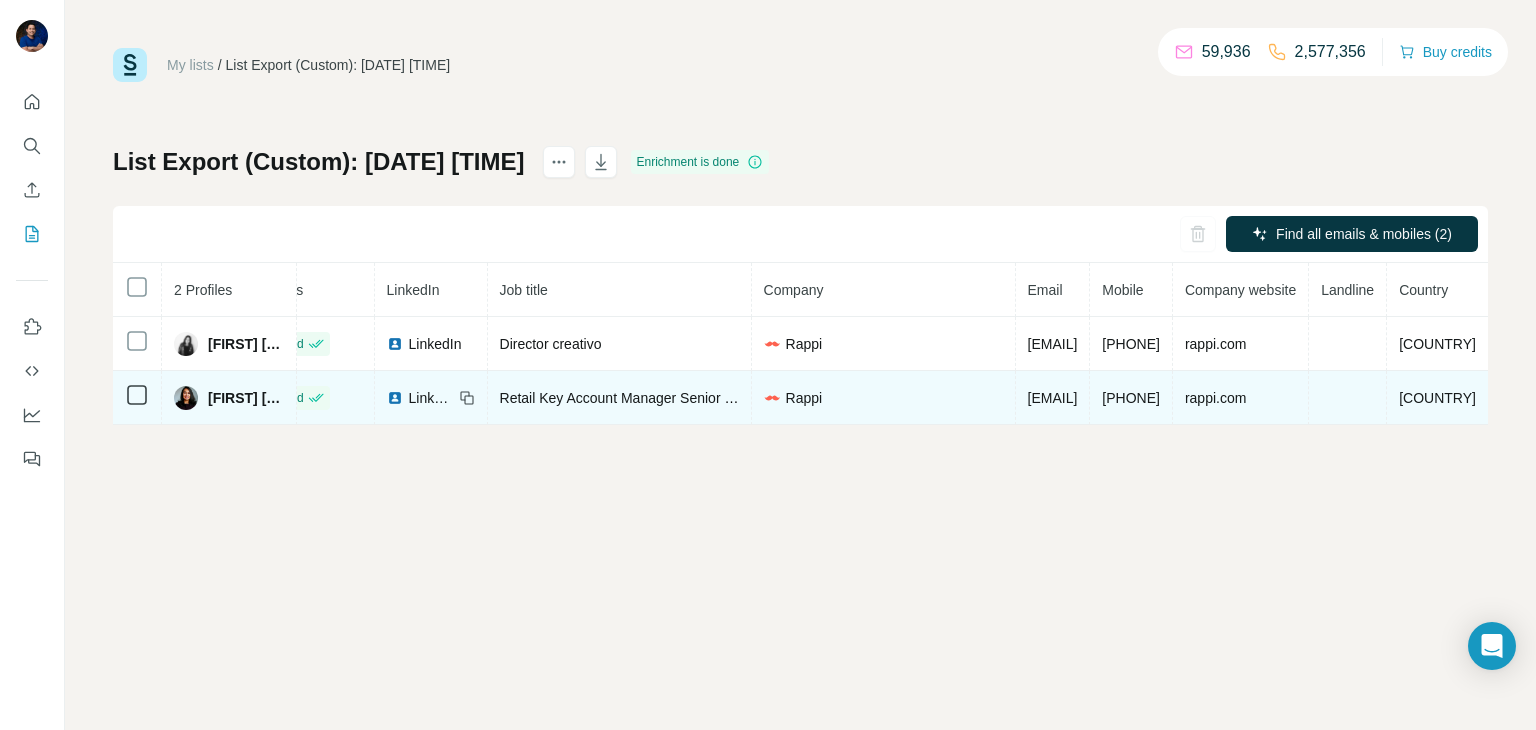 drag, startPoint x: 854, startPoint y: 399, endPoint x: 1009, endPoint y: 401, distance: 155.01291 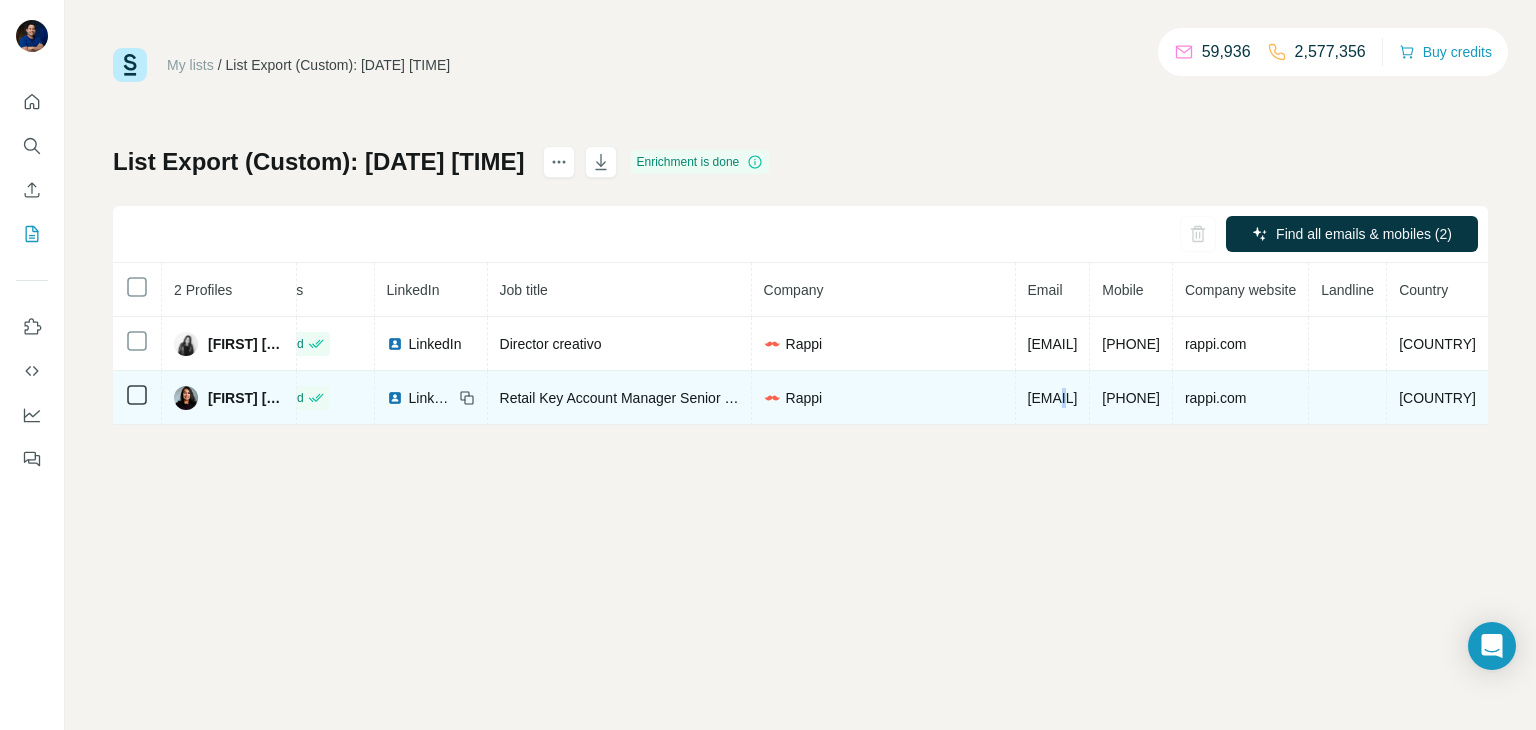 click on "[EMAIL]" at bounding box center (1053, 398) 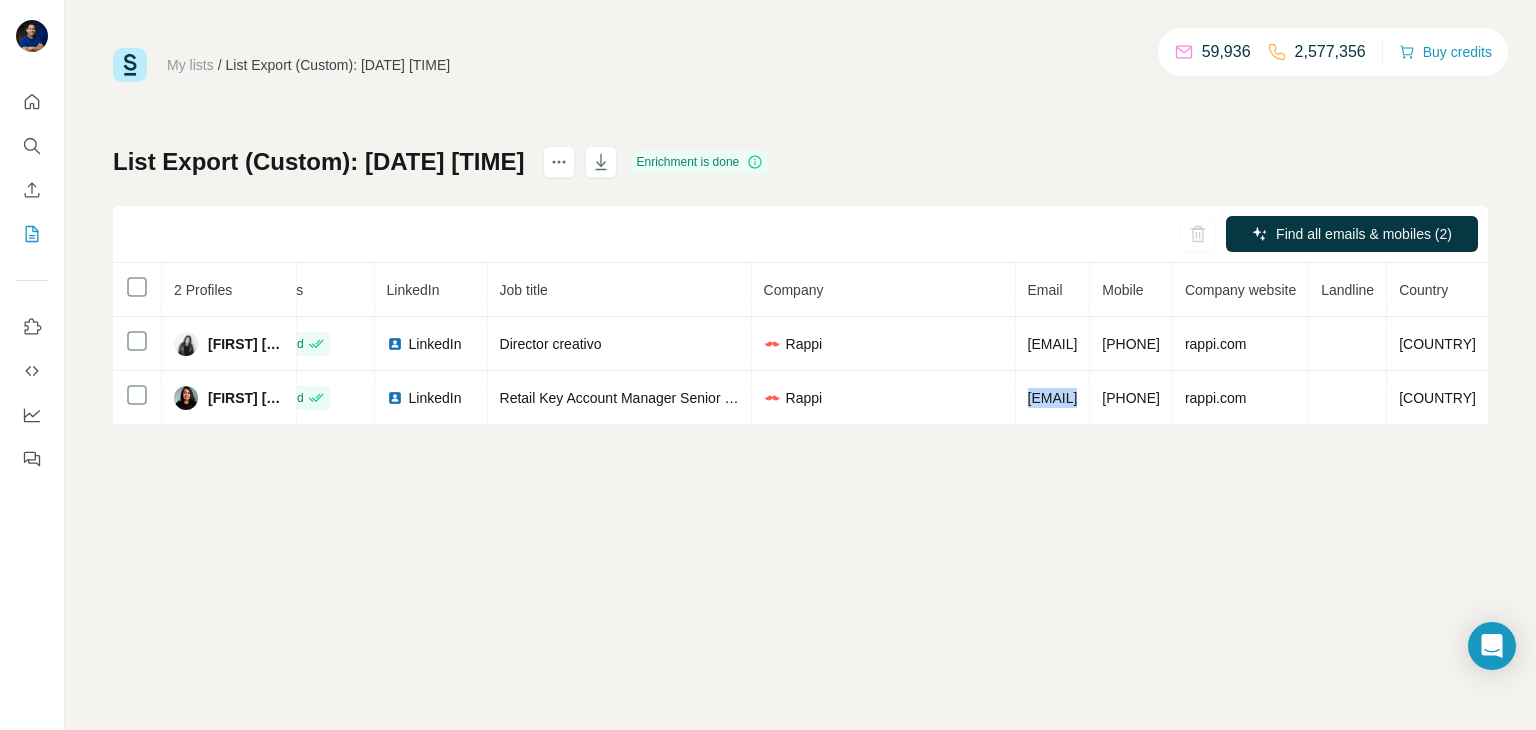click on "My lists" at bounding box center (190, 65) 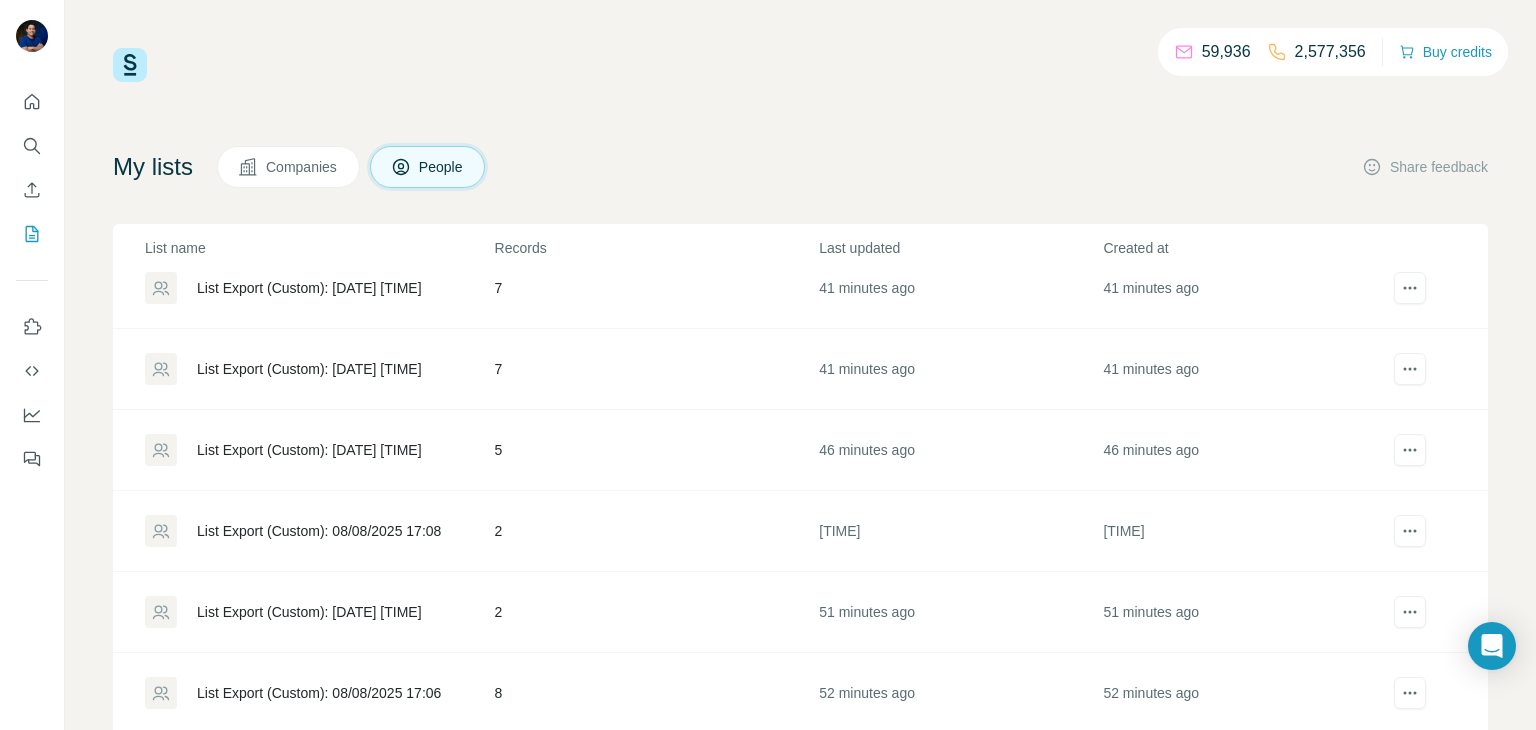scroll, scrollTop: 751, scrollLeft: 0, axis: vertical 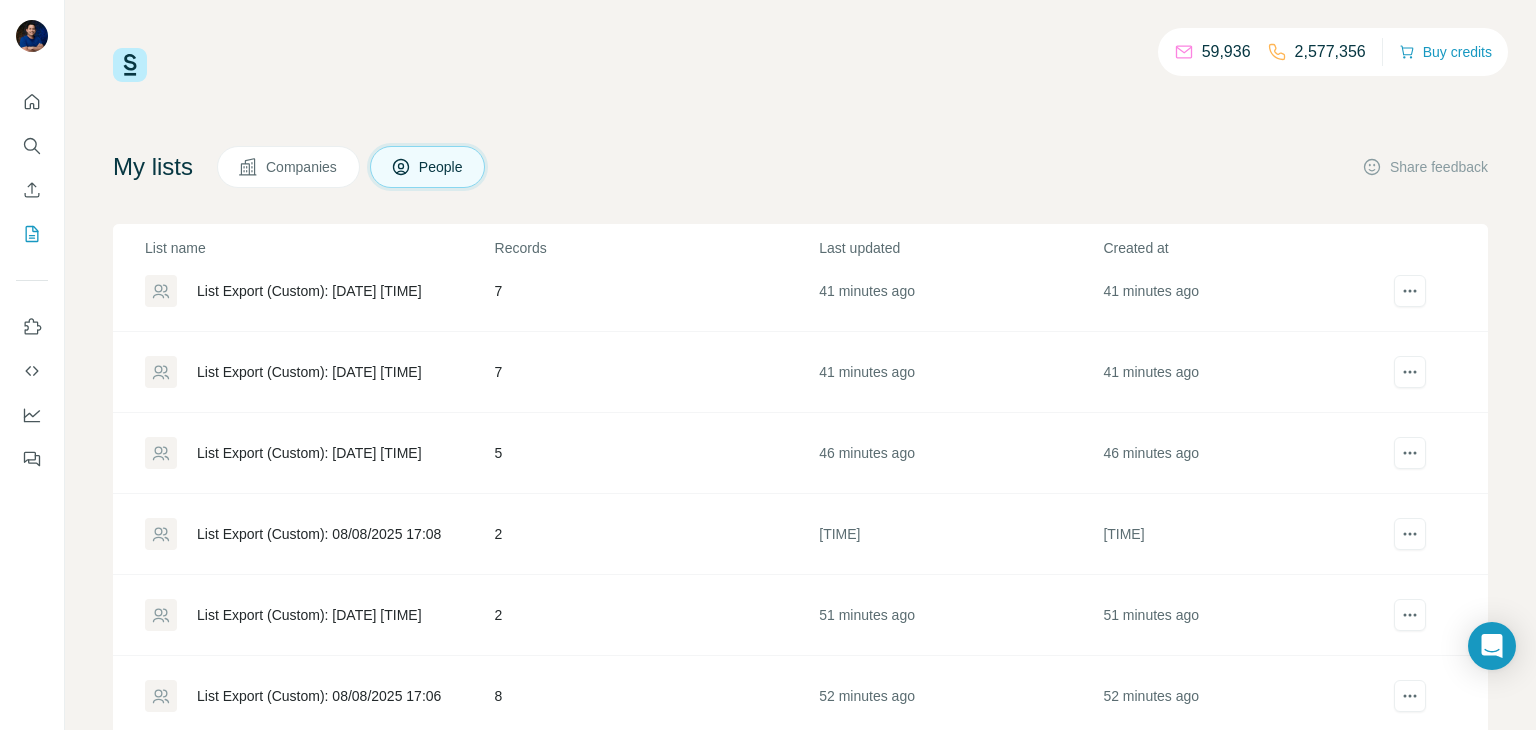 click on "List Export (Custom): 08/08/2025 17:08" at bounding box center (319, 534) 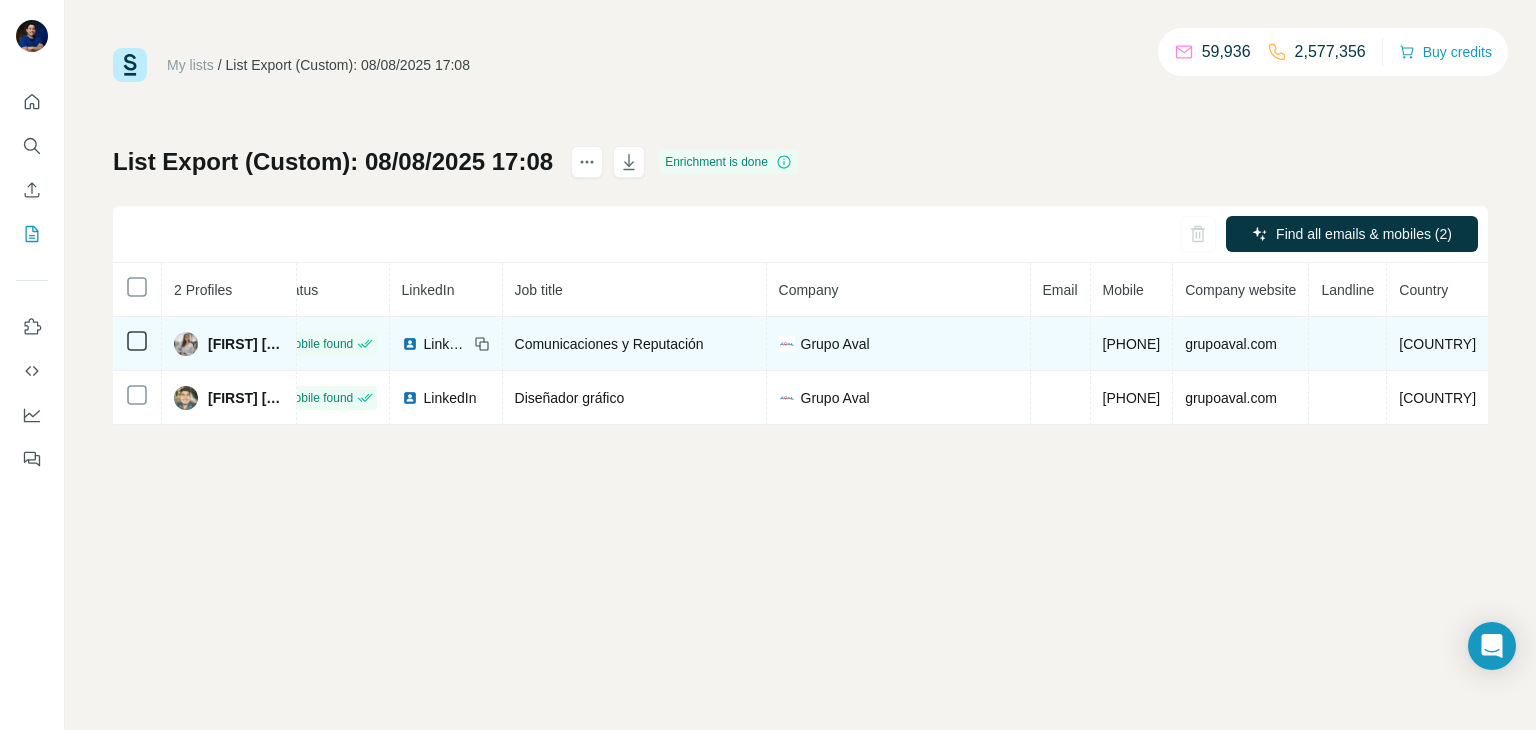 scroll, scrollTop: 0, scrollLeft: 0, axis: both 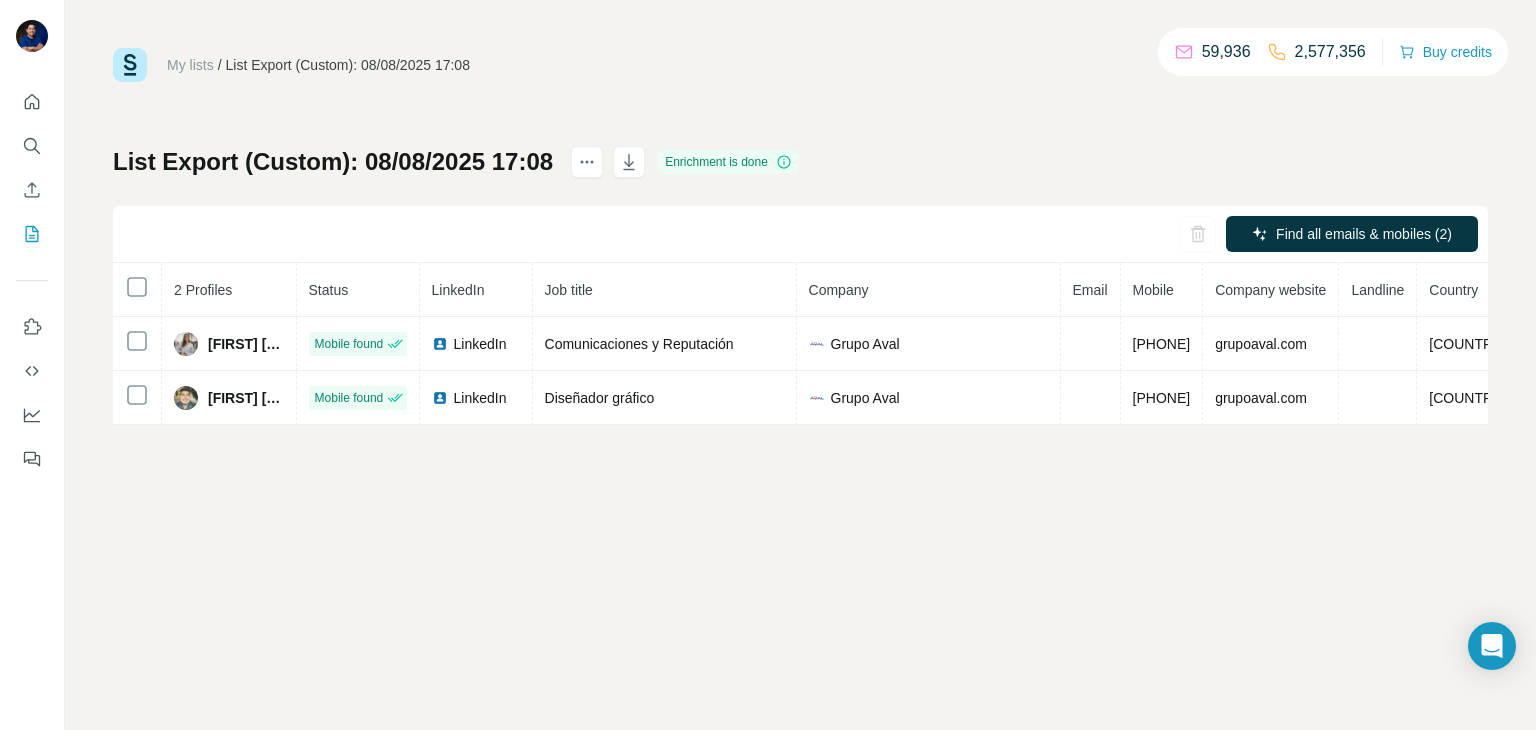 click on "My lists" at bounding box center (190, 65) 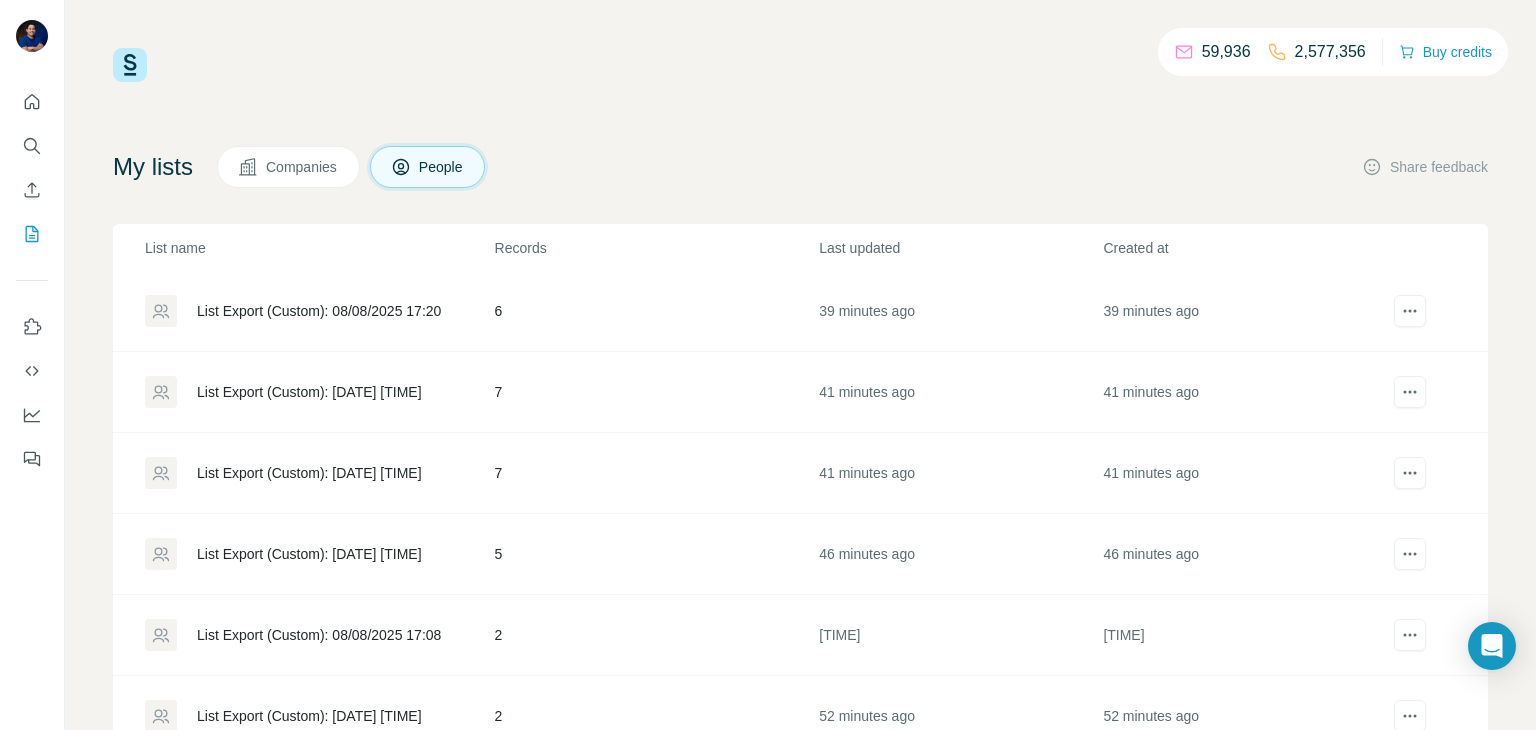 scroll, scrollTop: 649, scrollLeft: 0, axis: vertical 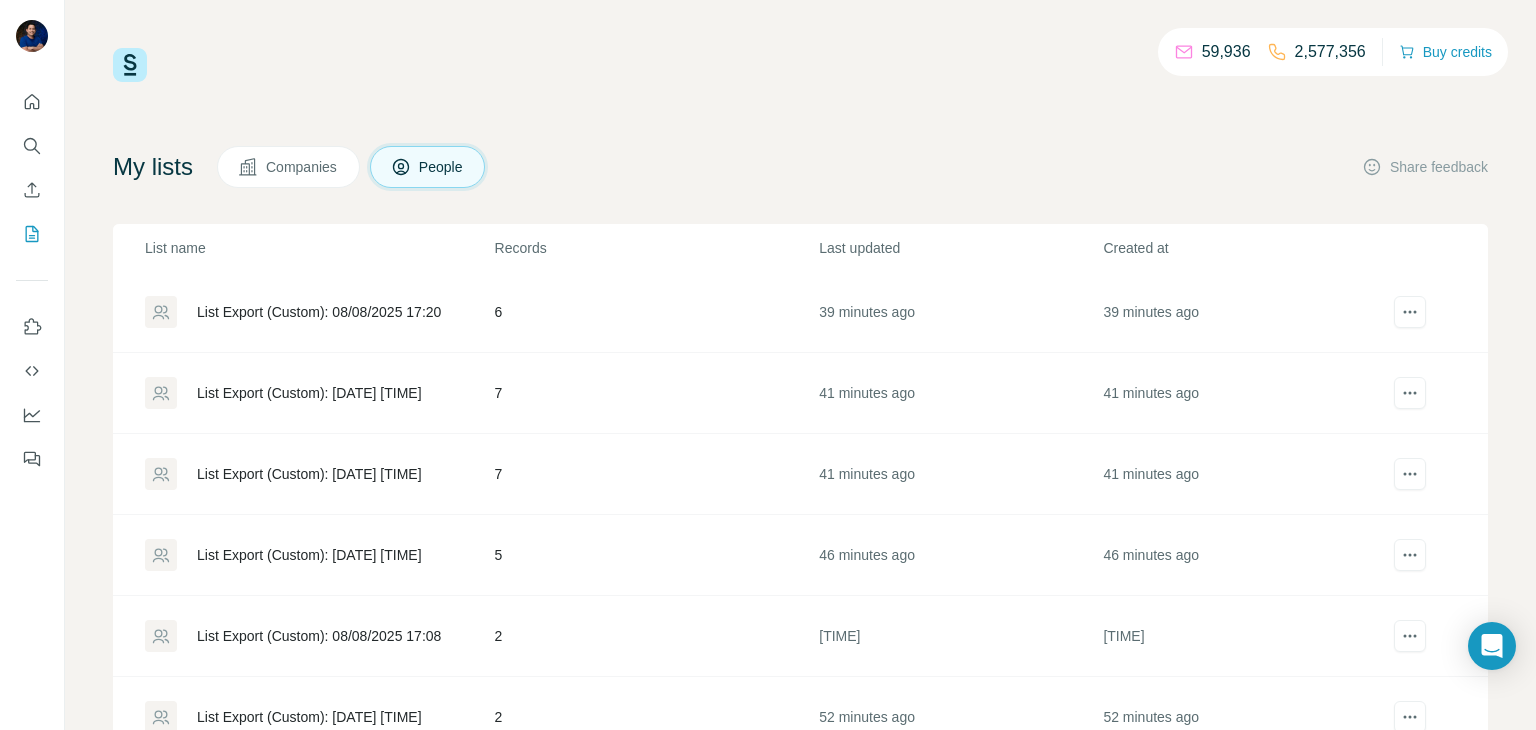click on "List Export (Custom): [DATE] [TIME]" at bounding box center (309, 555) 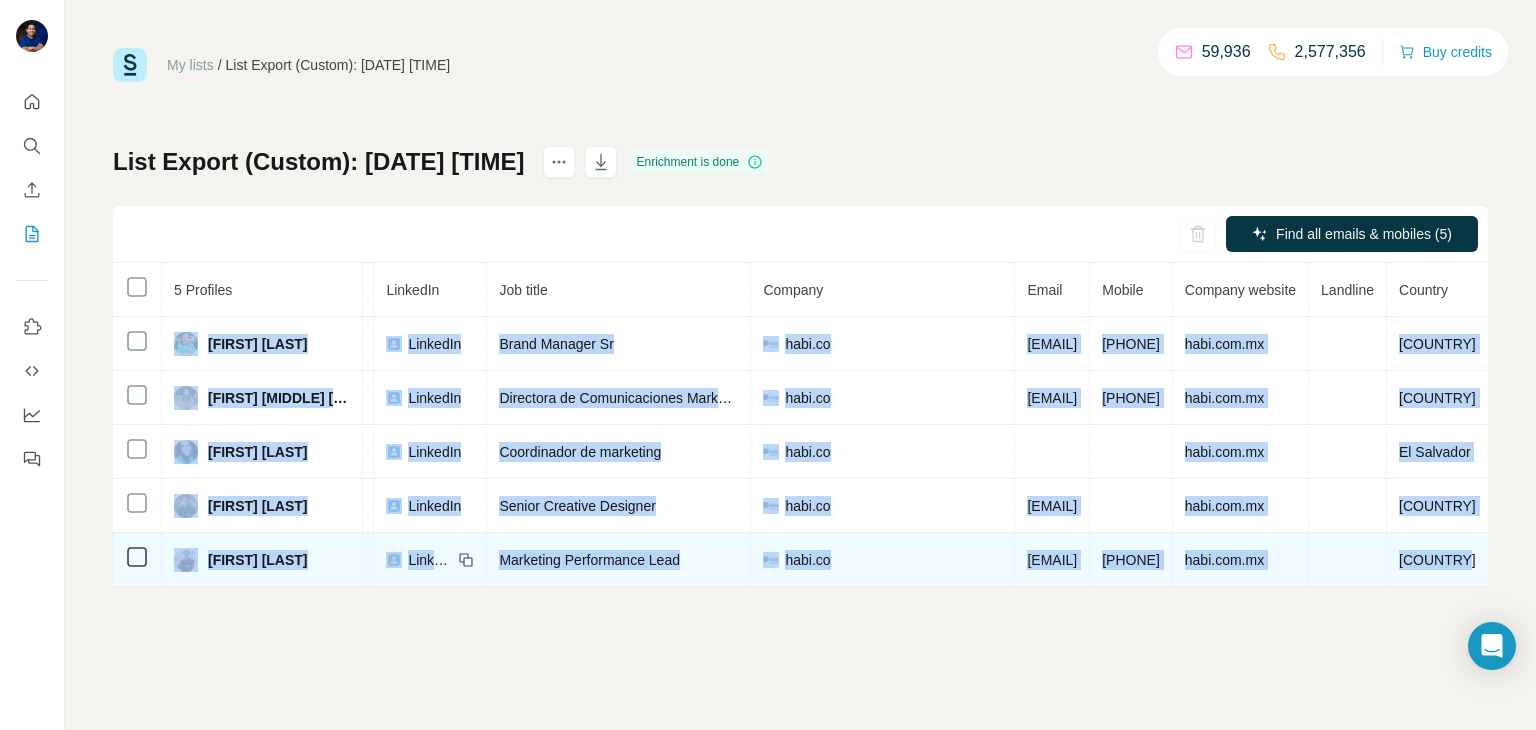 scroll, scrollTop: 0, scrollLeft: 402, axis: horizontal 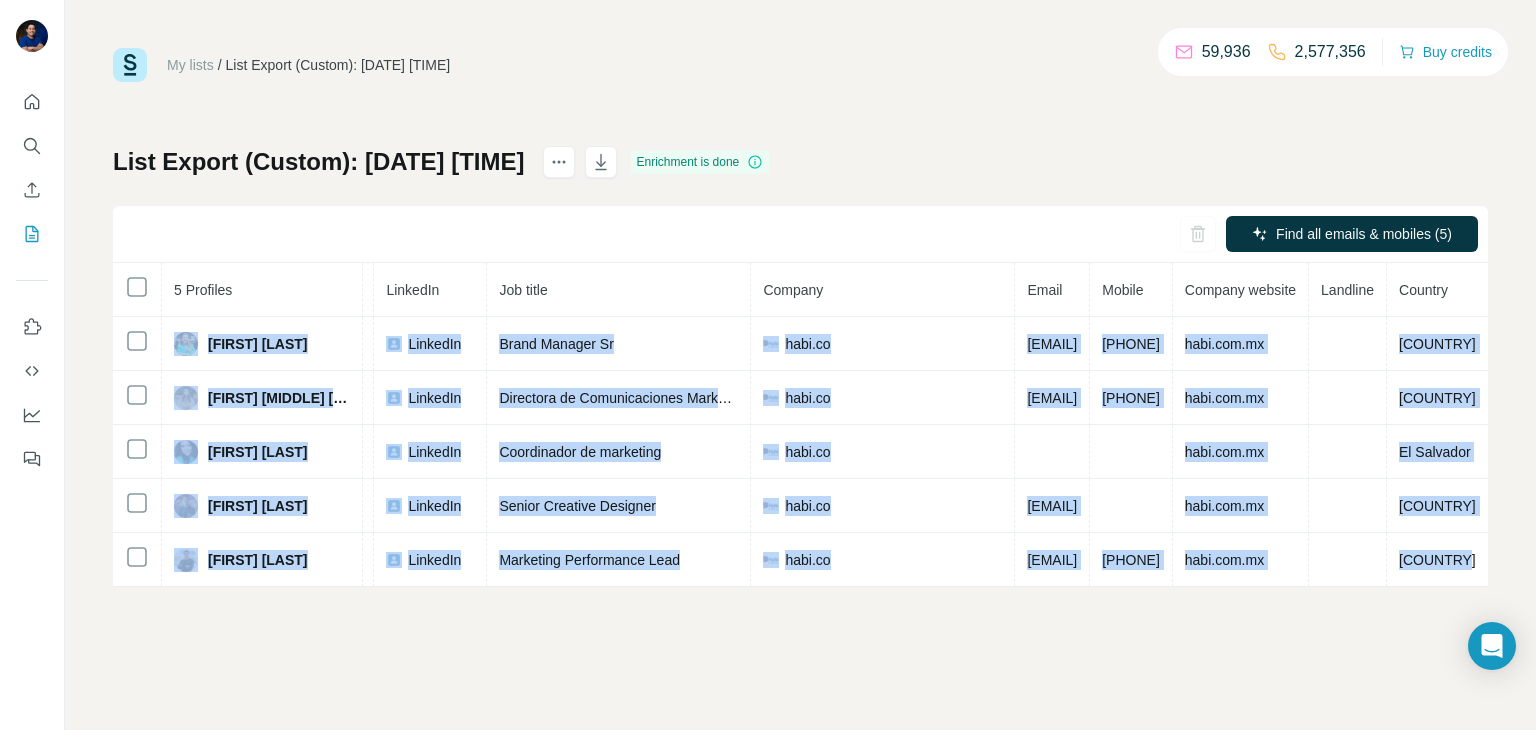 click on "My lists" at bounding box center [190, 65] 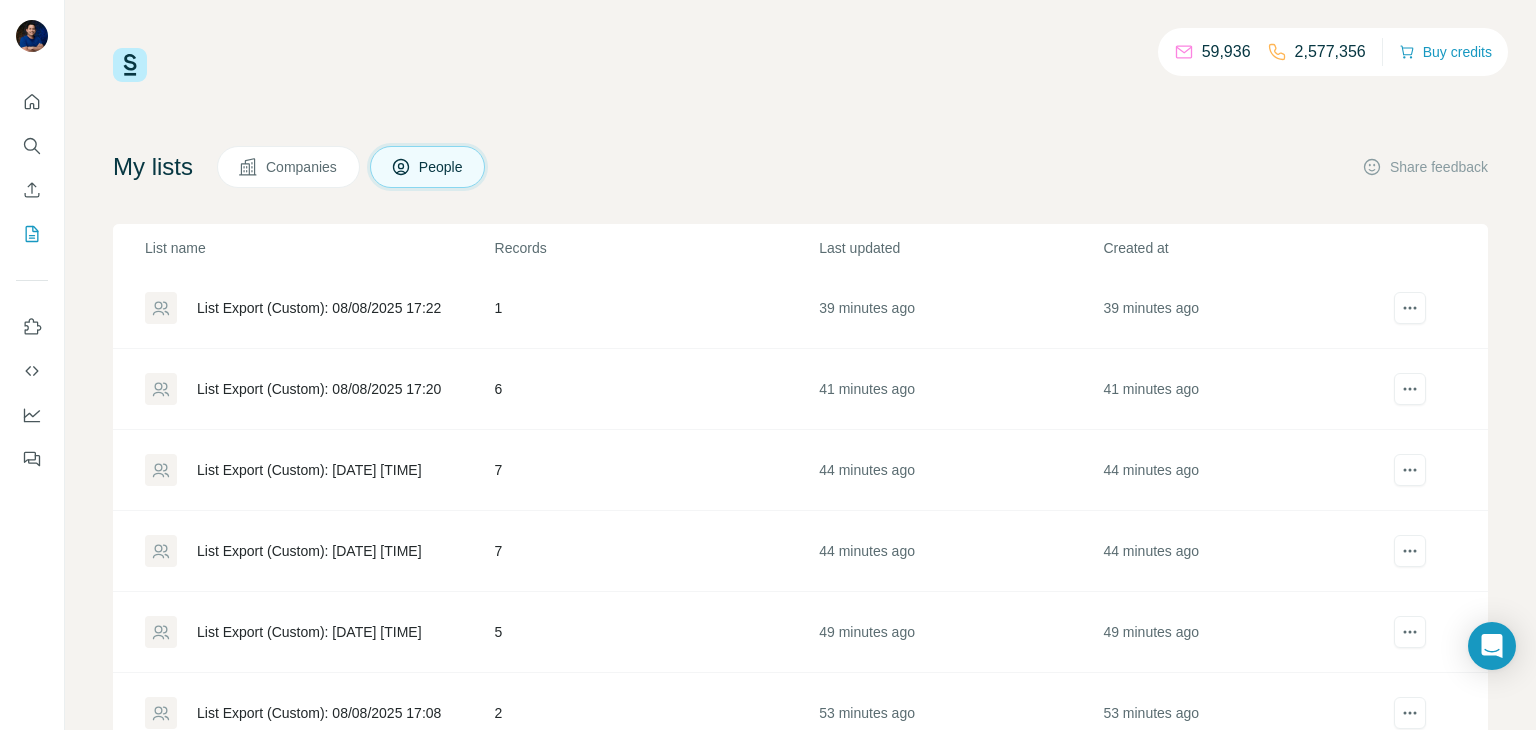 scroll, scrollTop: 559, scrollLeft: 0, axis: vertical 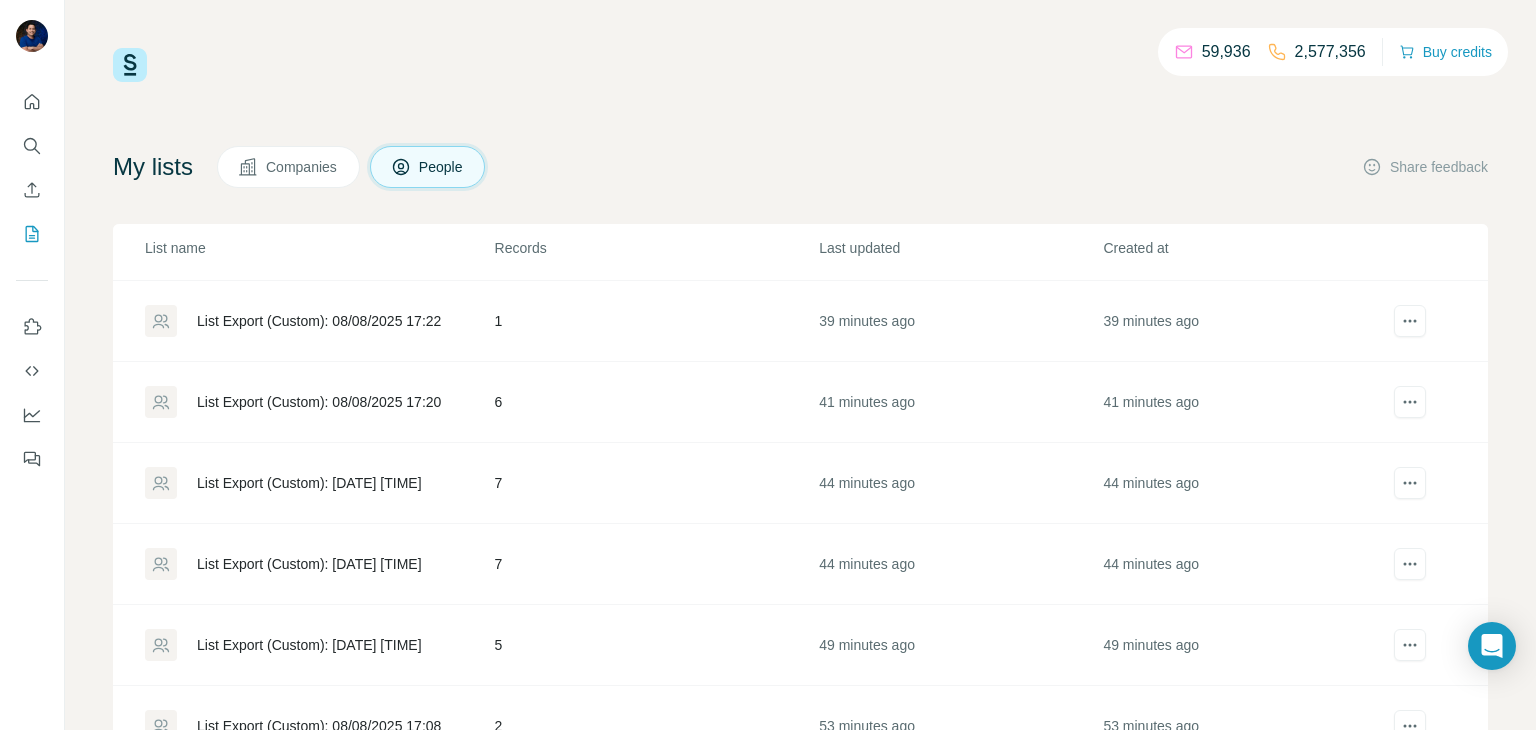 click on "List Export (Custom): [DATE] [TIME]" at bounding box center (309, 564) 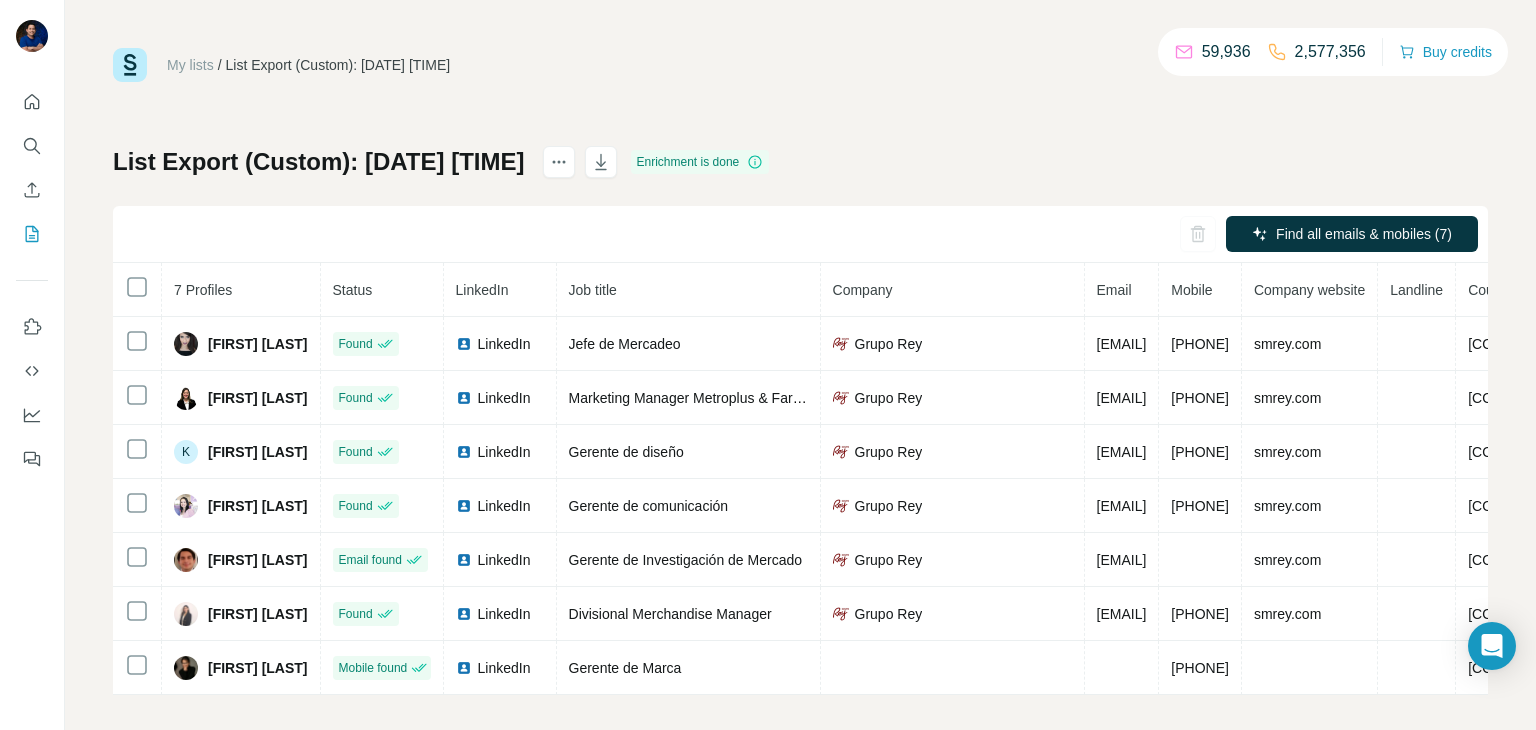 drag, startPoint x: 172, startPoint y: 286, endPoint x: 1285, endPoint y: 711, distance: 1191.3832 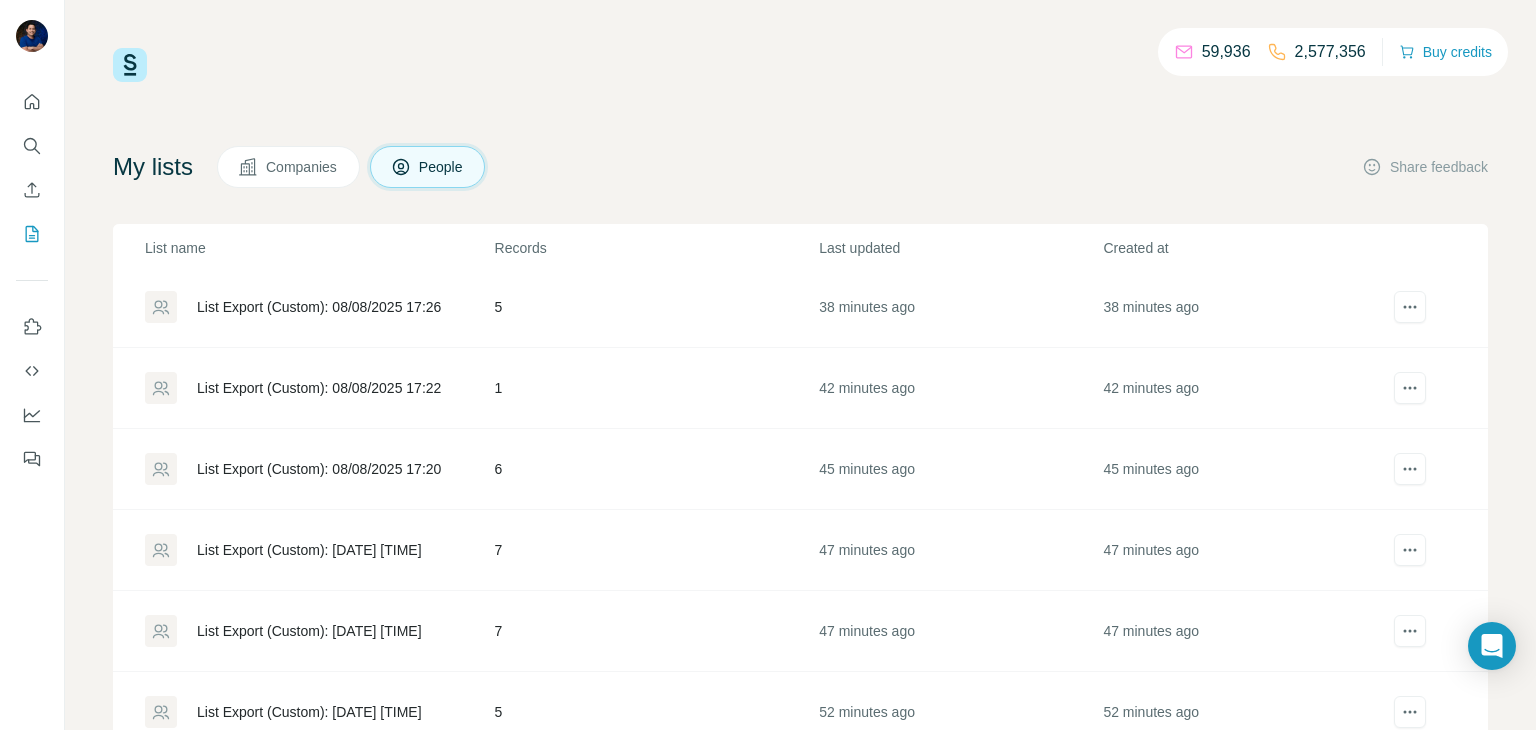 scroll, scrollTop: 499, scrollLeft: 0, axis: vertical 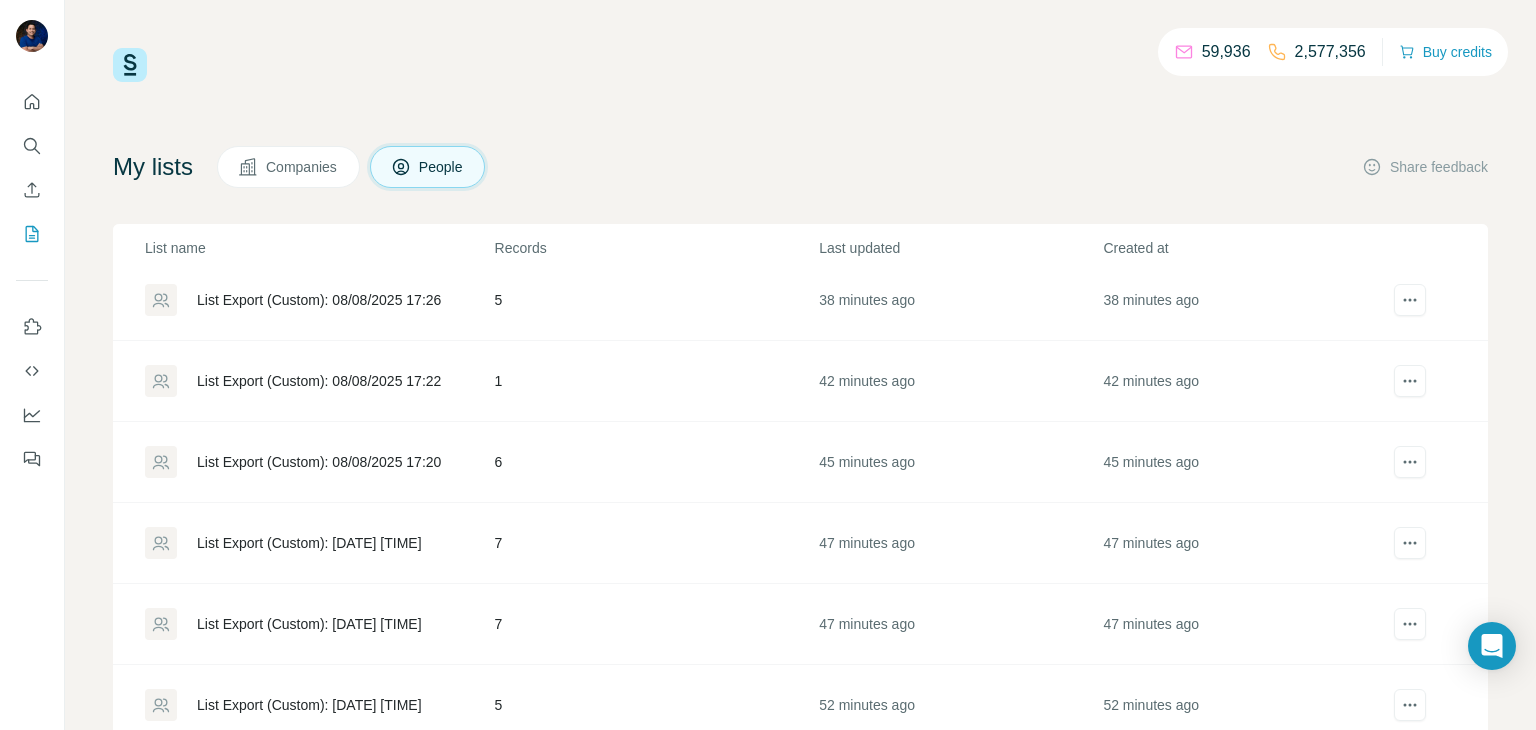 click on "List Export (Custom): [DATE] [TIME]" at bounding box center (309, 543) 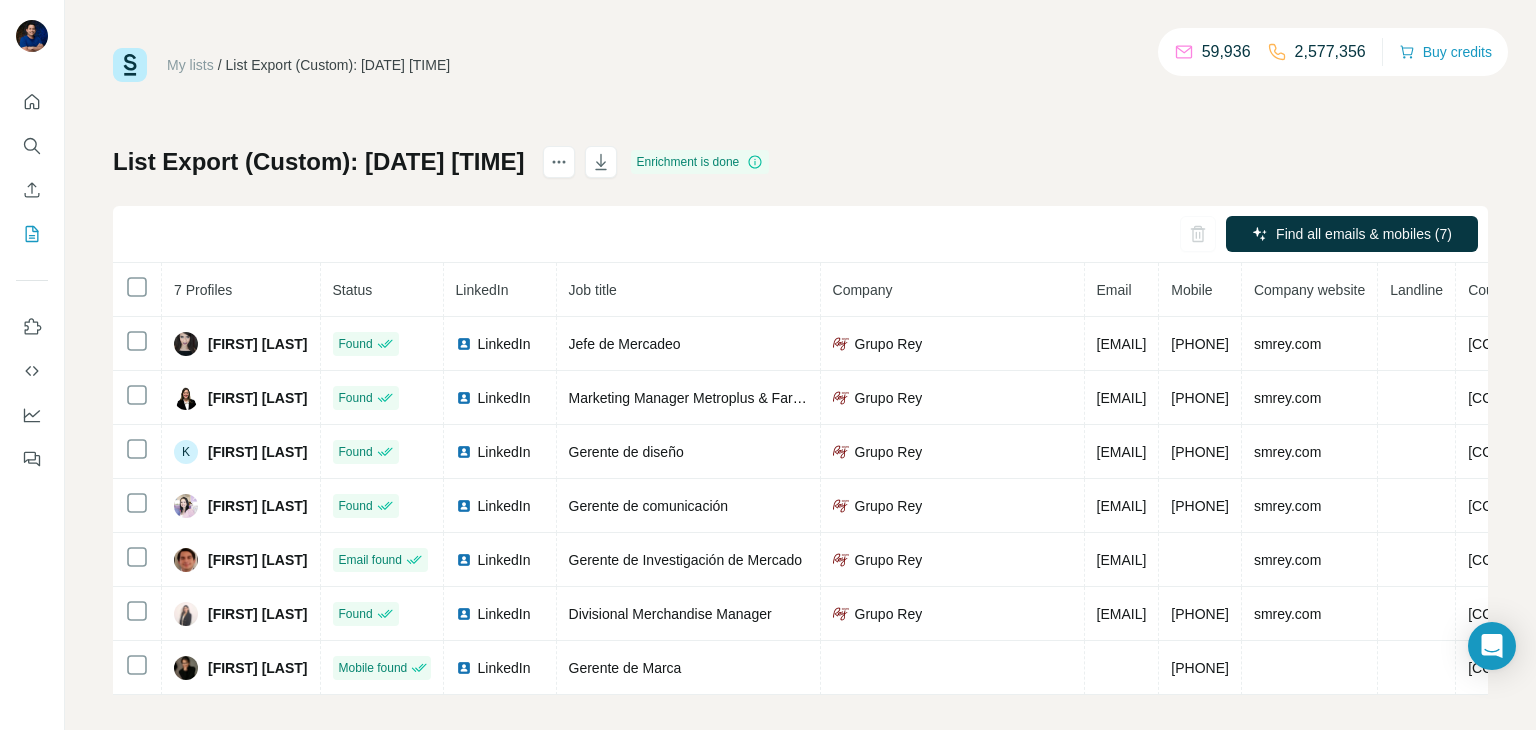 click on "My lists" at bounding box center [190, 65] 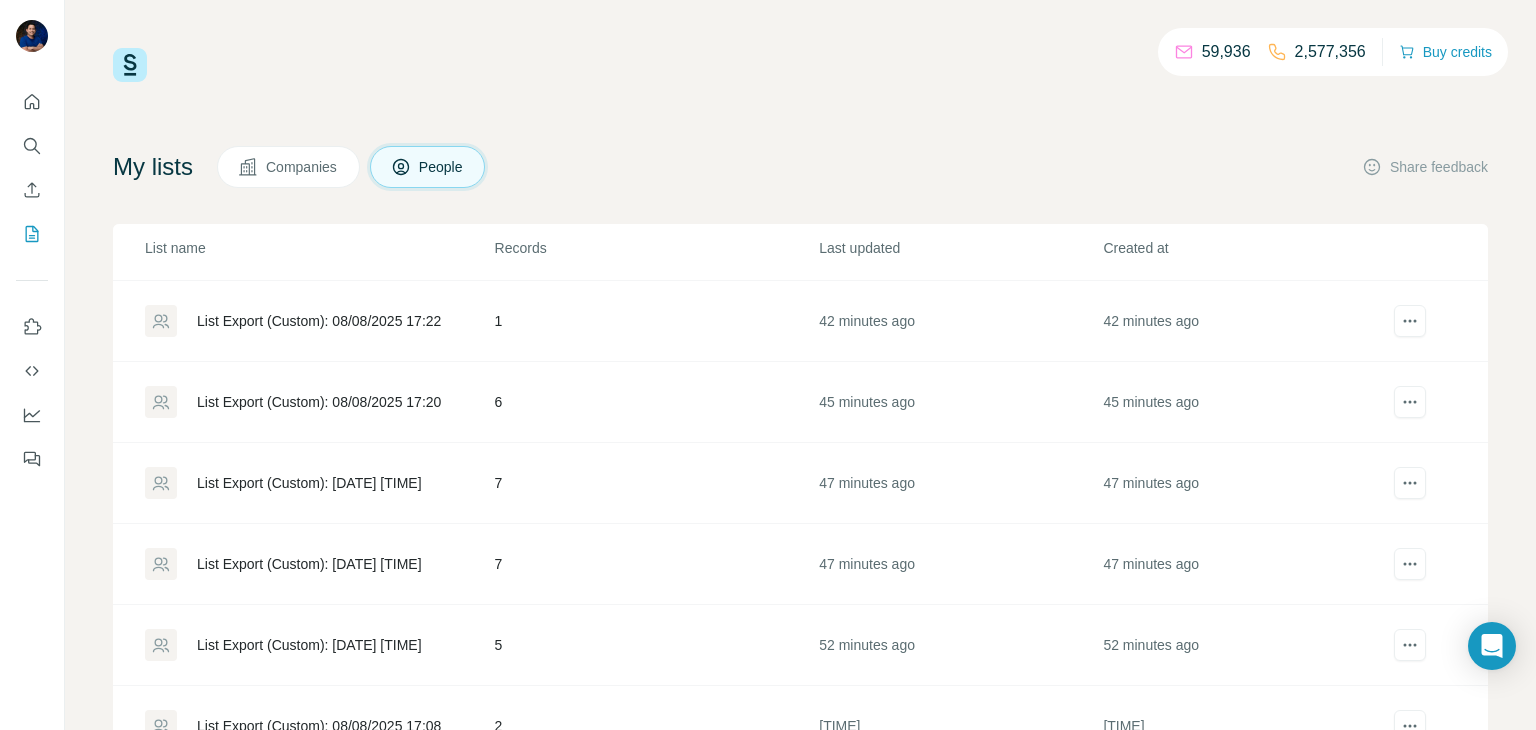 scroll, scrollTop: 564, scrollLeft: 0, axis: vertical 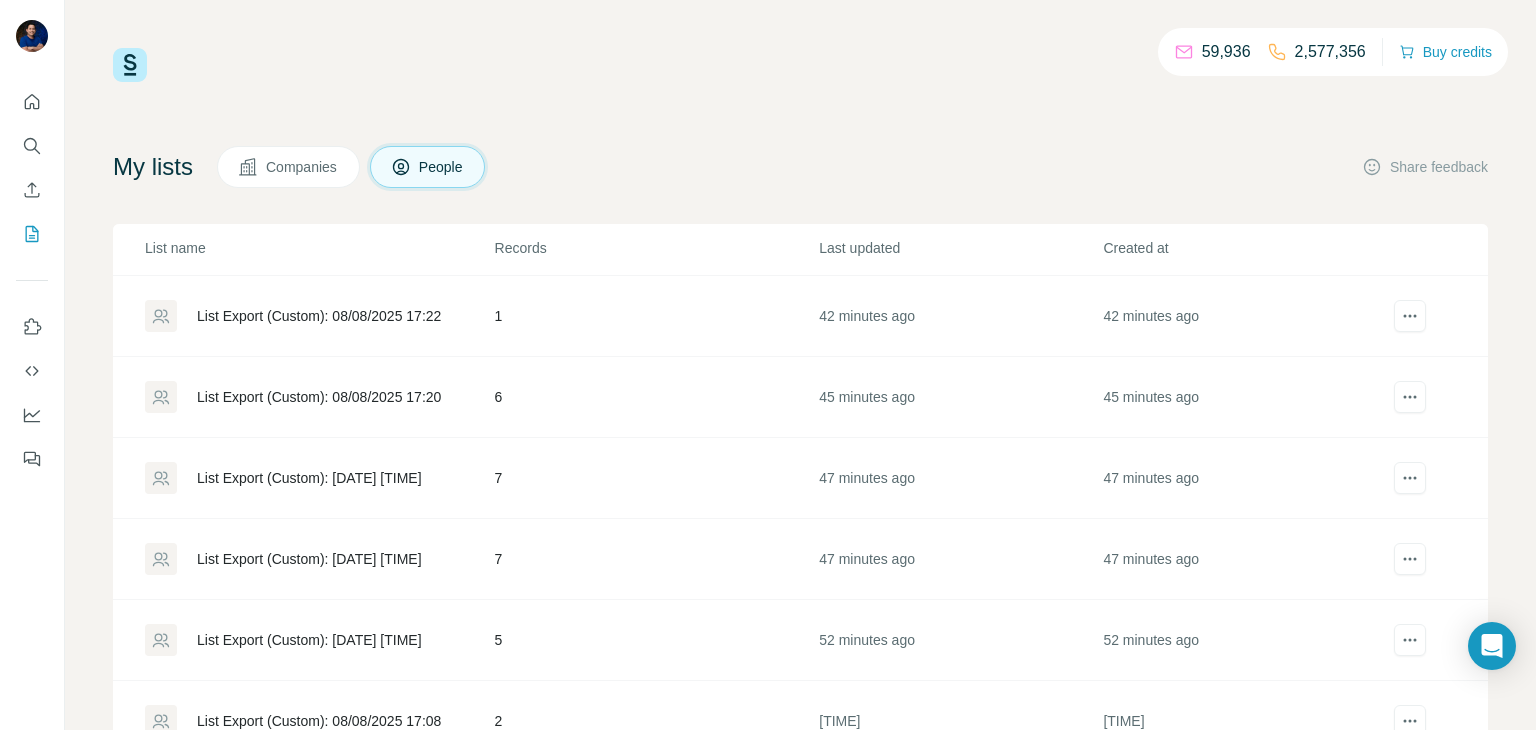 click on "List Export (Custom): 08/08/2025 17:20" at bounding box center (319, 397) 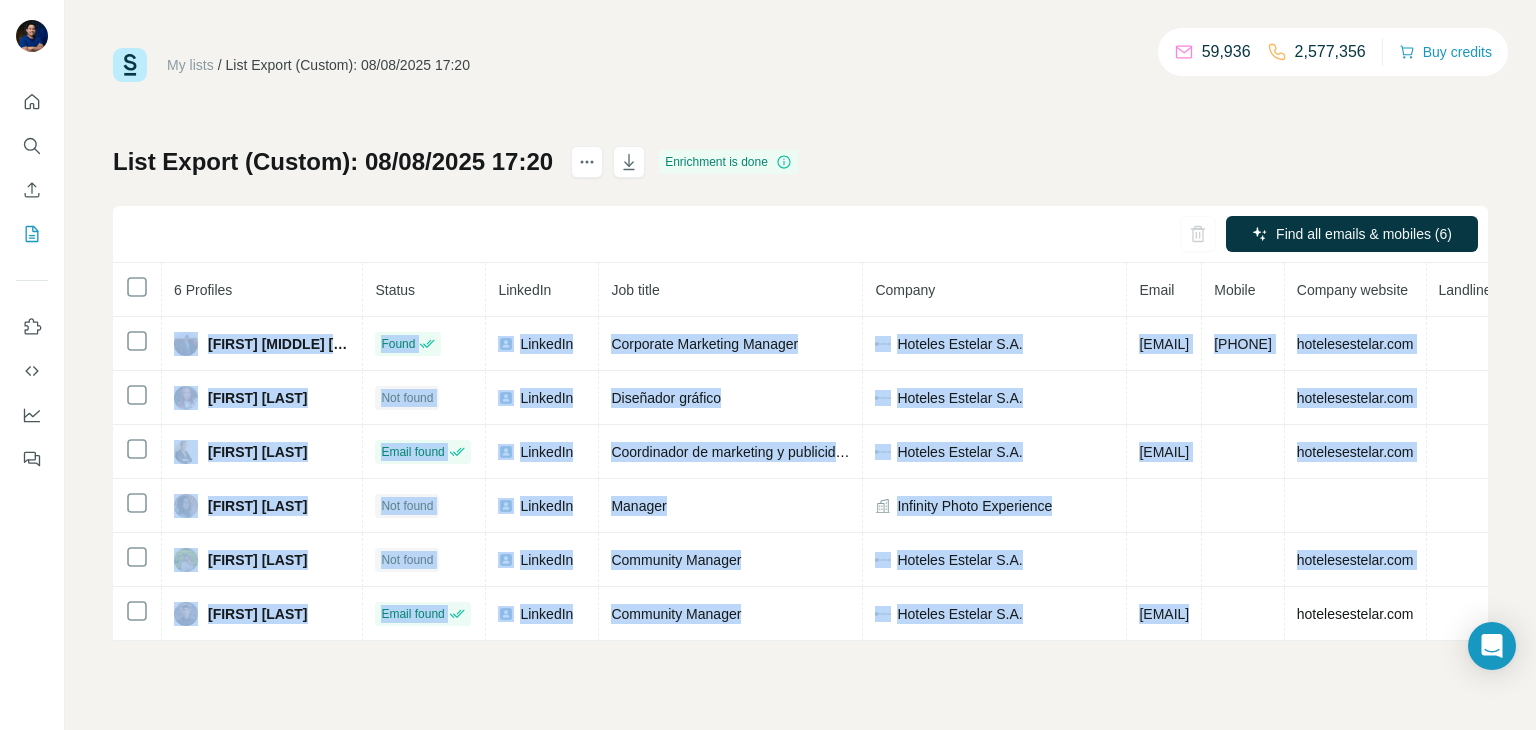 drag, startPoint x: 168, startPoint y: 333, endPoint x: 1416, endPoint y: 633, distance: 1283.5513 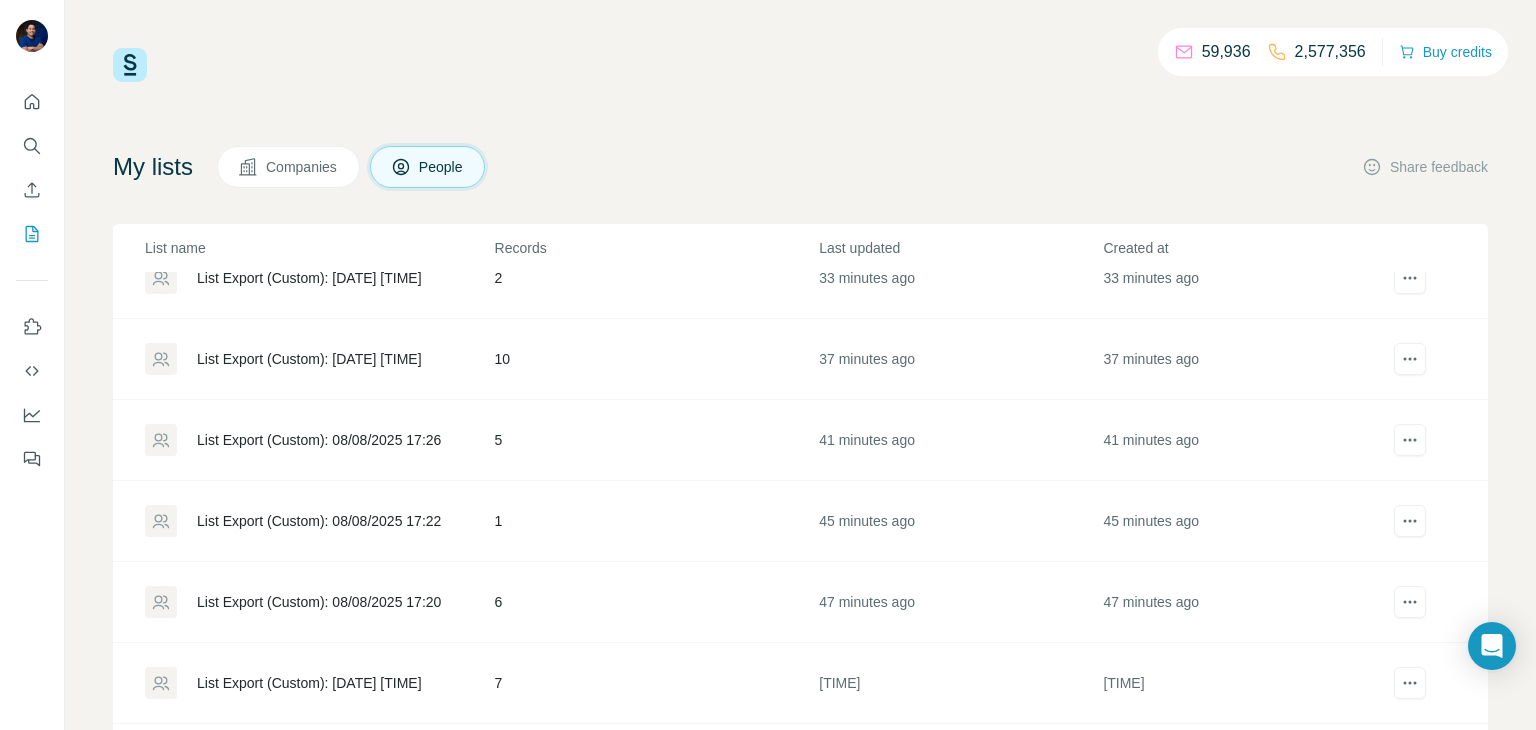 scroll, scrollTop: 360, scrollLeft: 0, axis: vertical 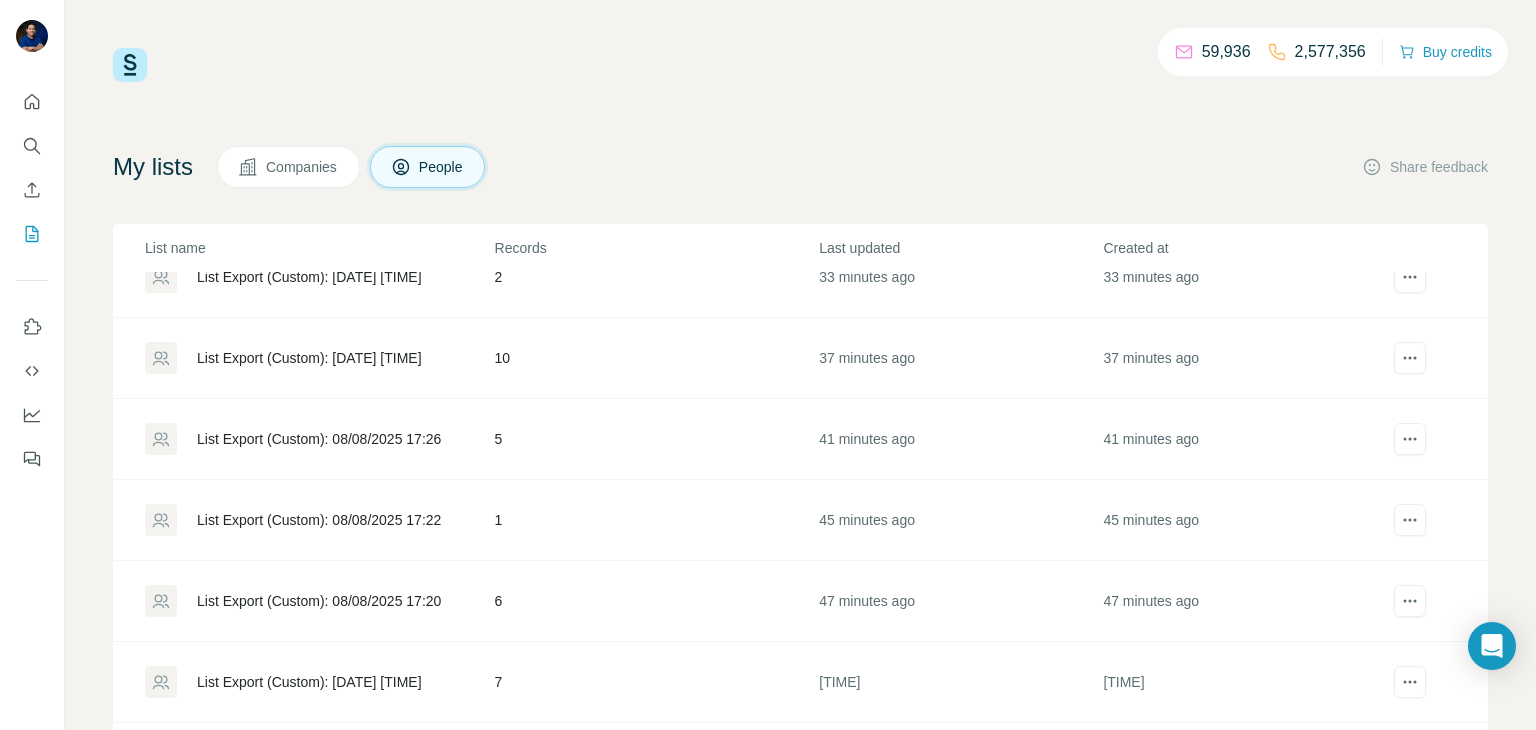 click on "List Export (Custom): 08/08/2025 17:22" at bounding box center (319, 520) 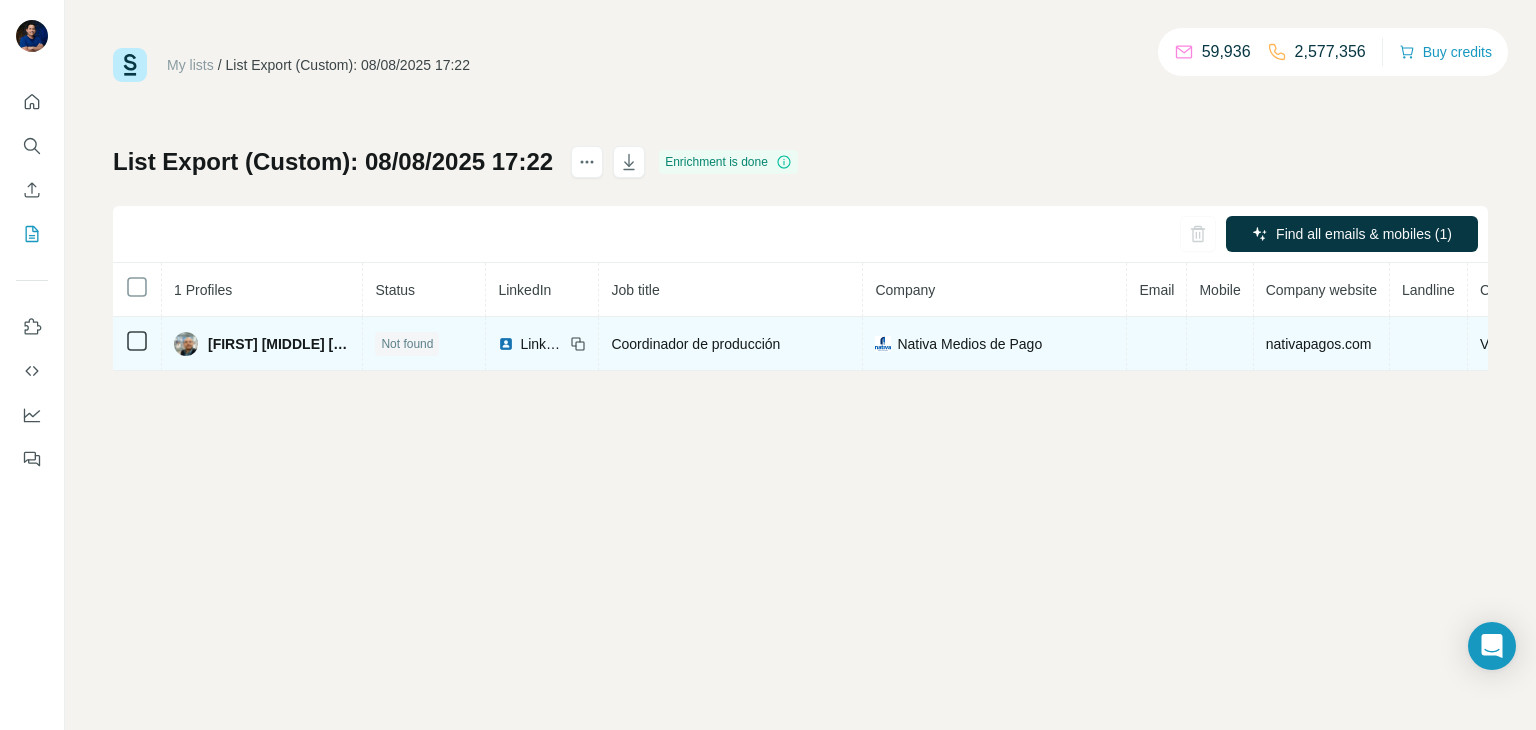 scroll, scrollTop: 0, scrollLeft: 34, axis: horizontal 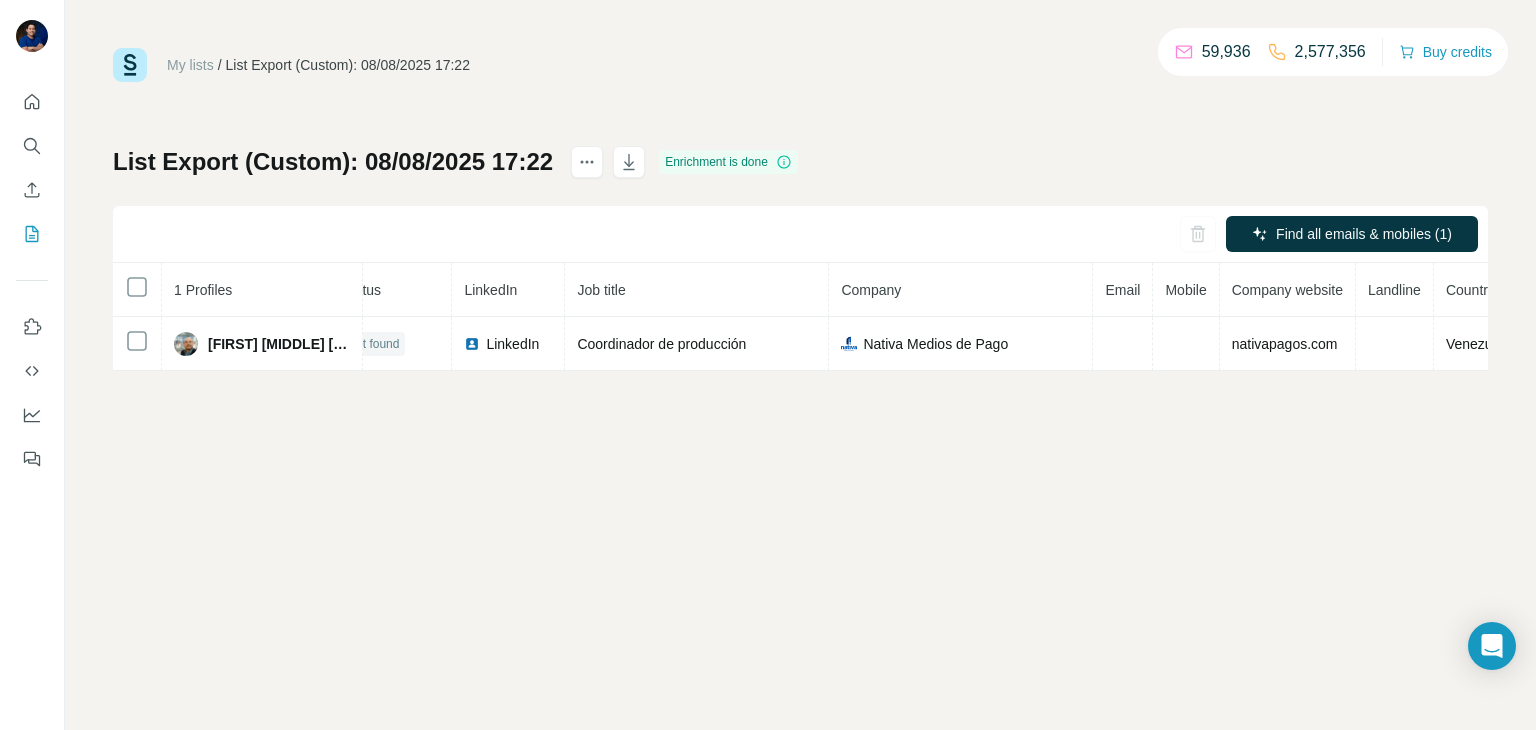 click on "My lists" at bounding box center (190, 65) 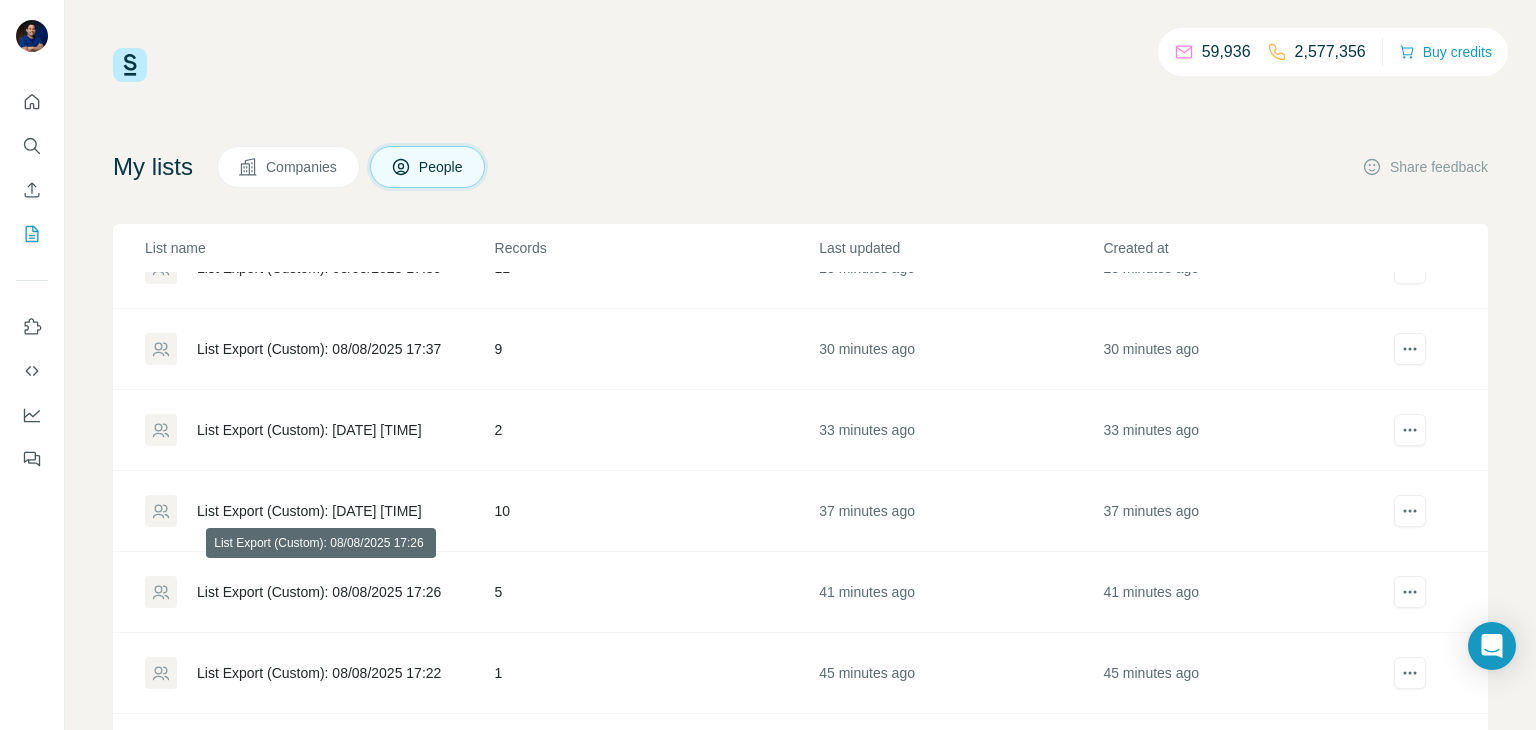 scroll, scrollTop: 202, scrollLeft: 0, axis: vertical 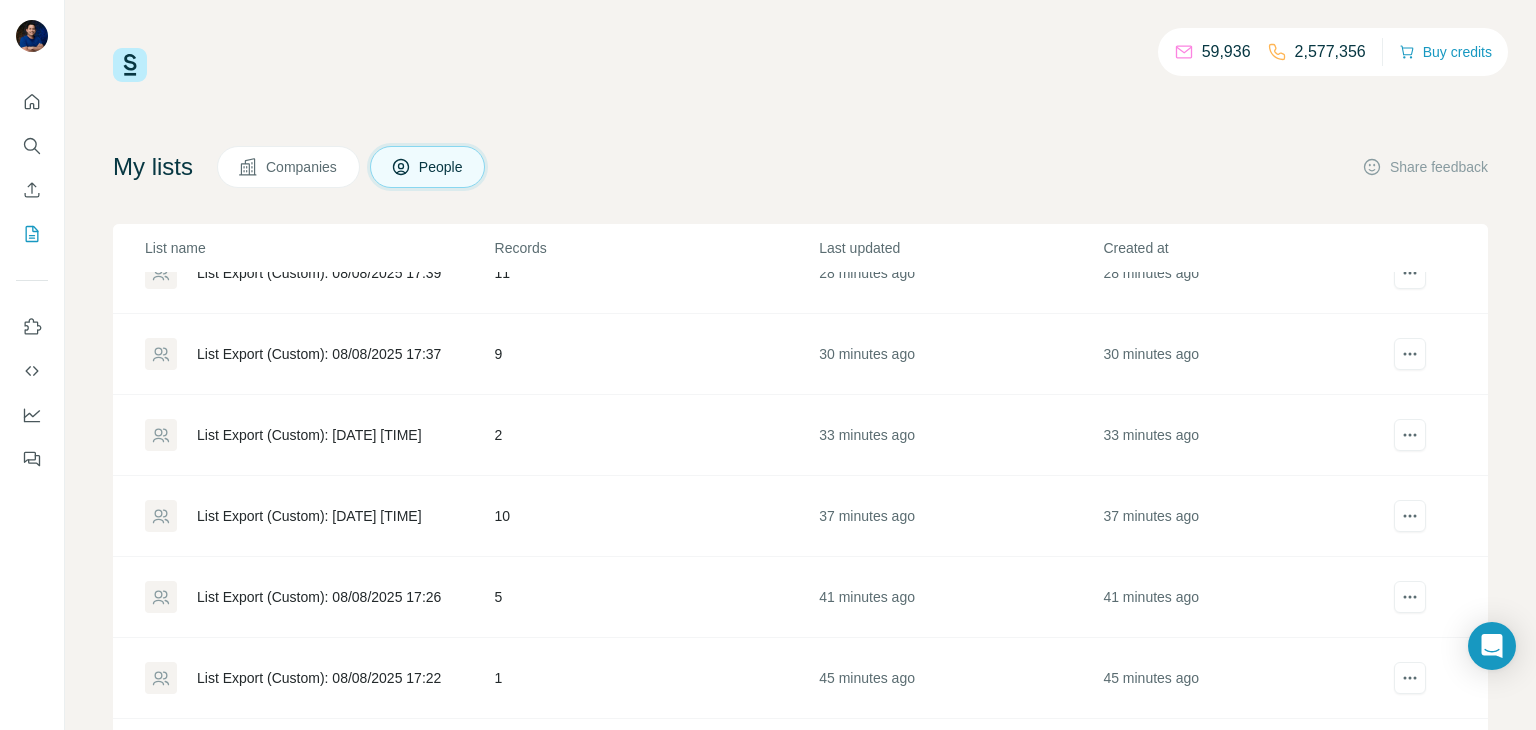 click on "List Export (Custom): 08/08/2025 17:26" at bounding box center [319, 597] 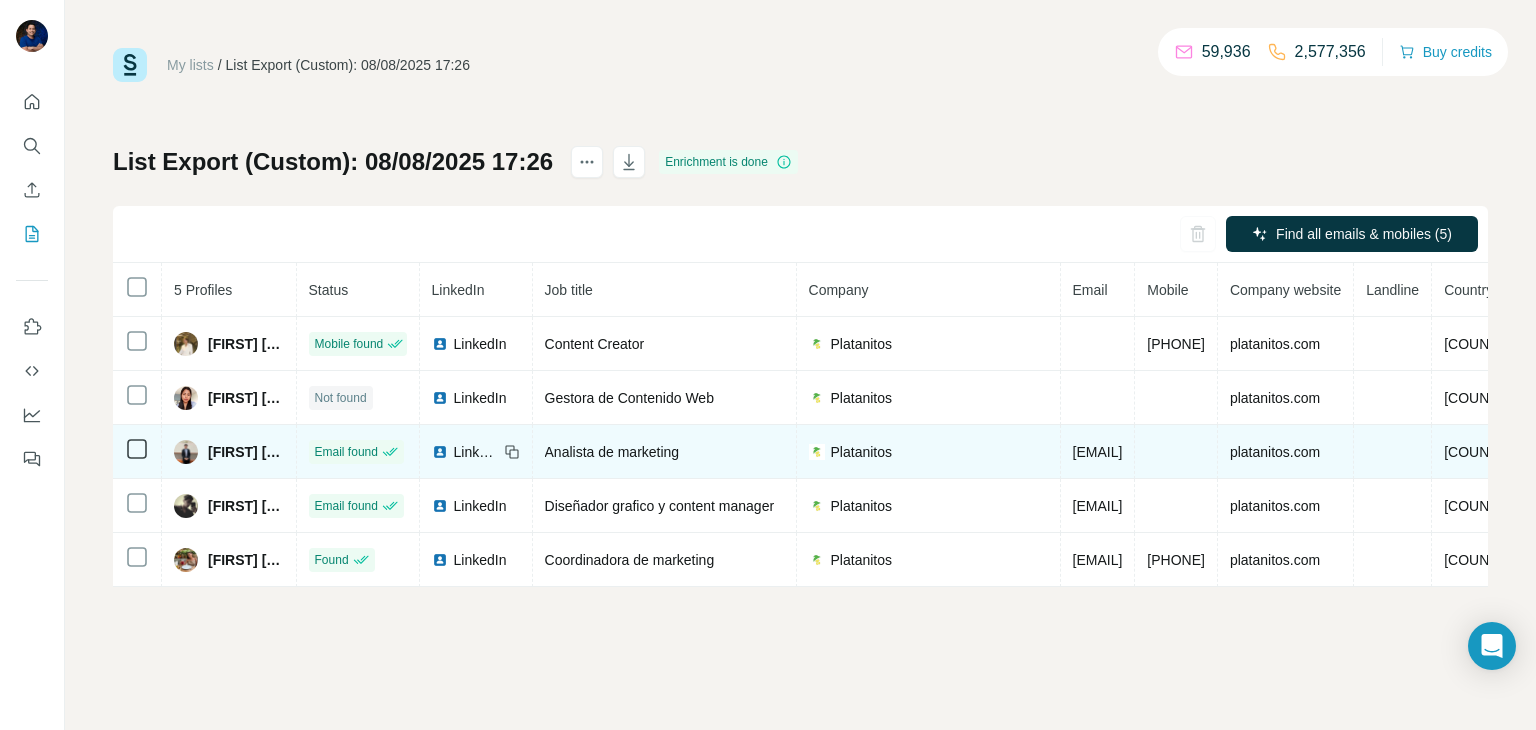 scroll, scrollTop: 0, scrollLeft: 0, axis: both 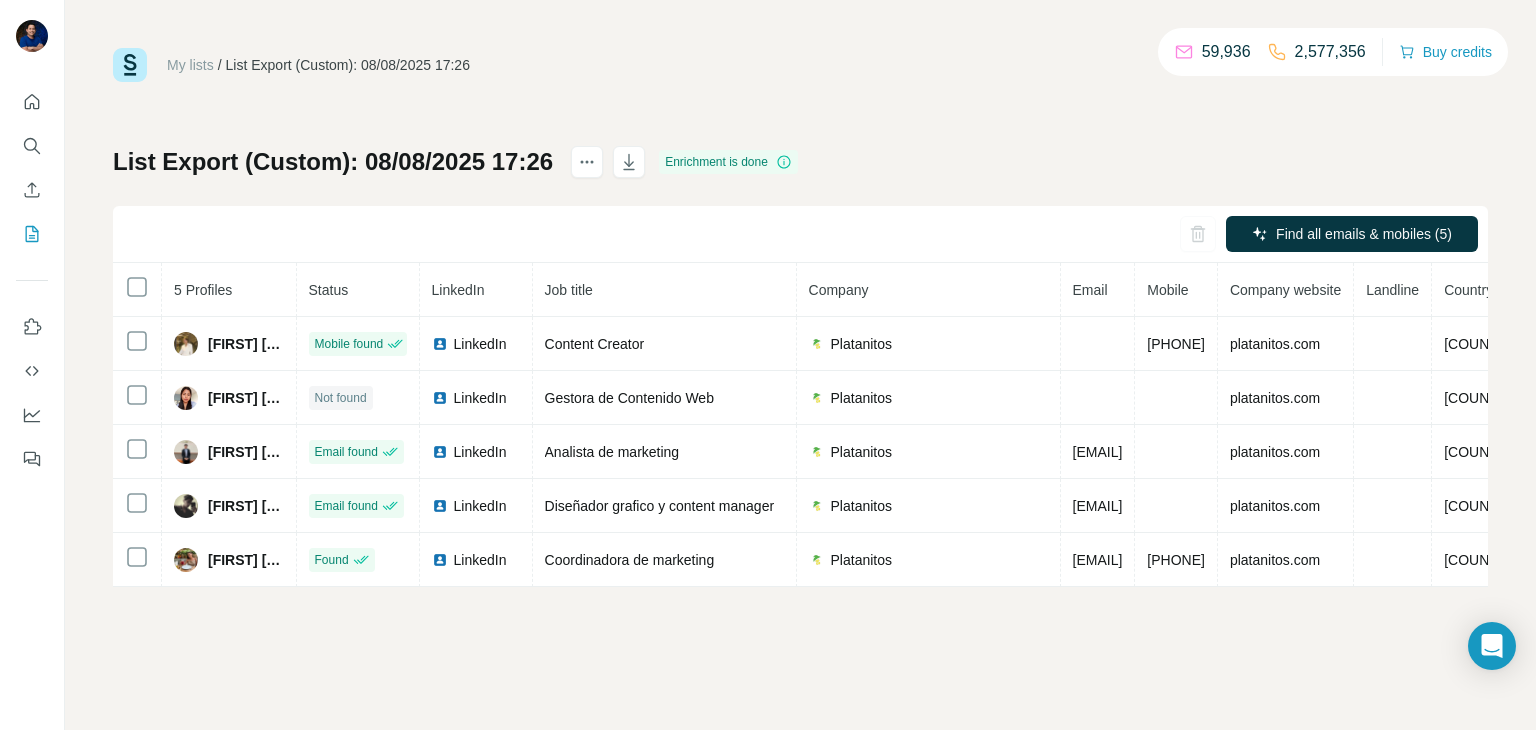 drag, startPoint x: 166, startPoint y: 448, endPoint x: 1252, endPoint y: 582, distance: 1094.2358 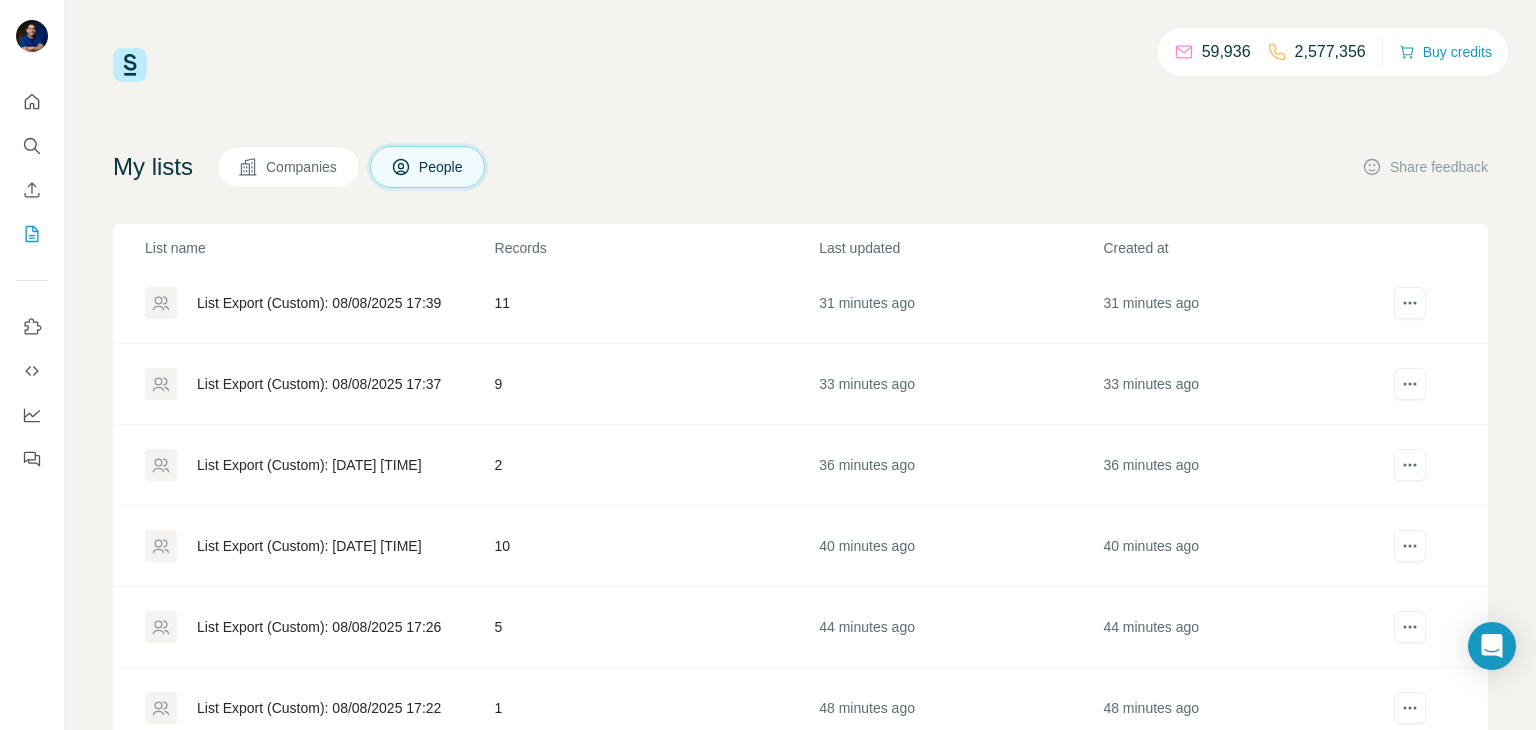 scroll, scrollTop: 186, scrollLeft: 0, axis: vertical 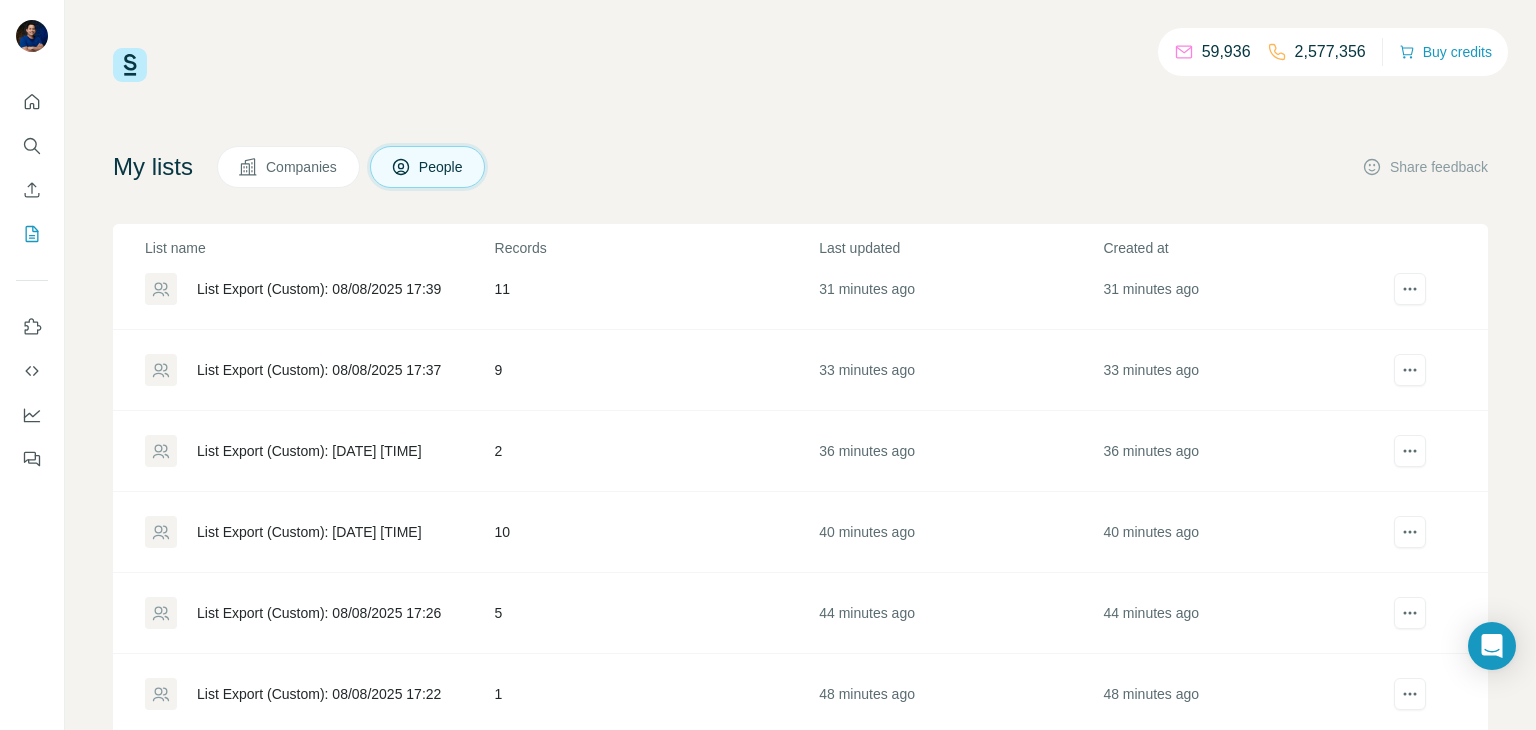 click on "List Export (Custom): [DATE] [TIME]" at bounding box center (309, 532) 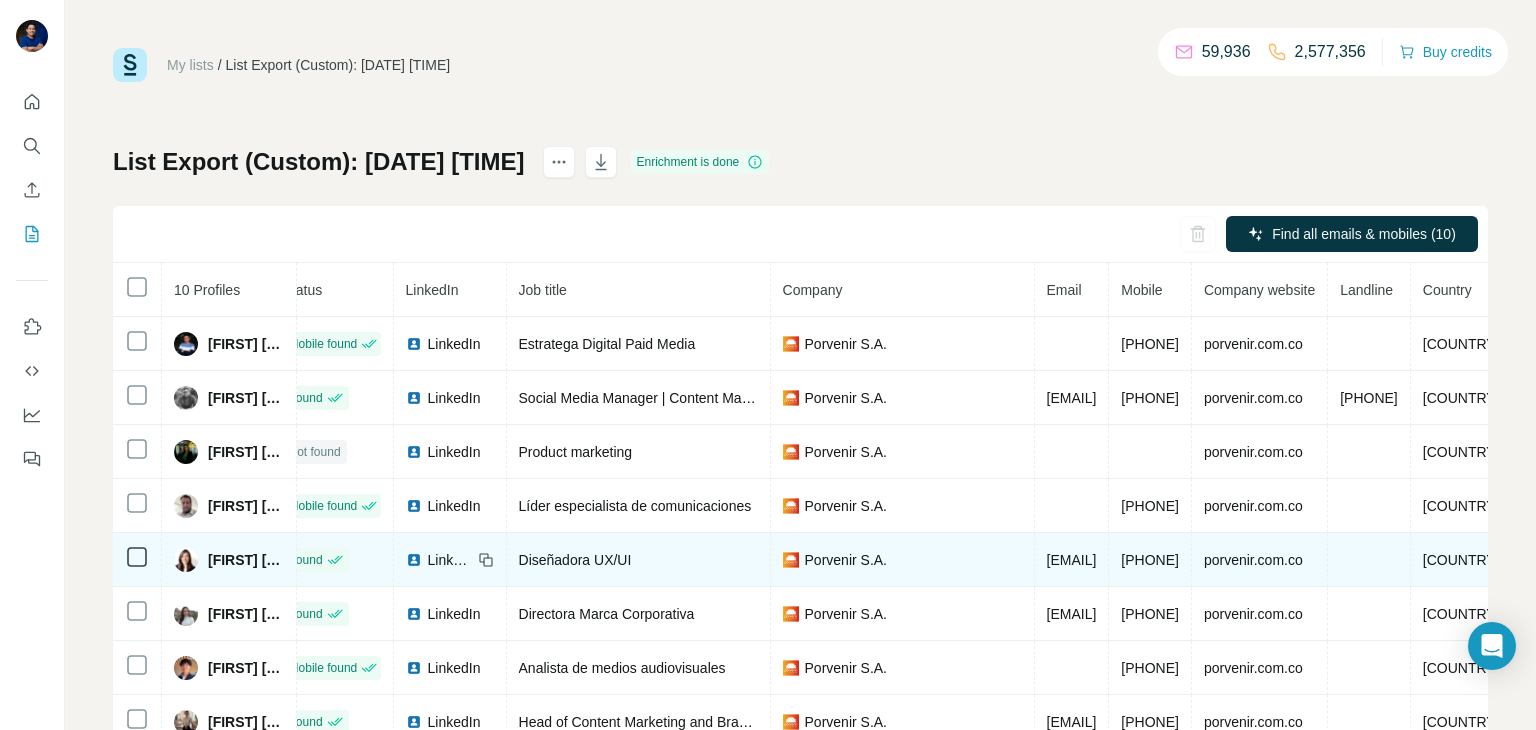 scroll, scrollTop: 0, scrollLeft: 0, axis: both 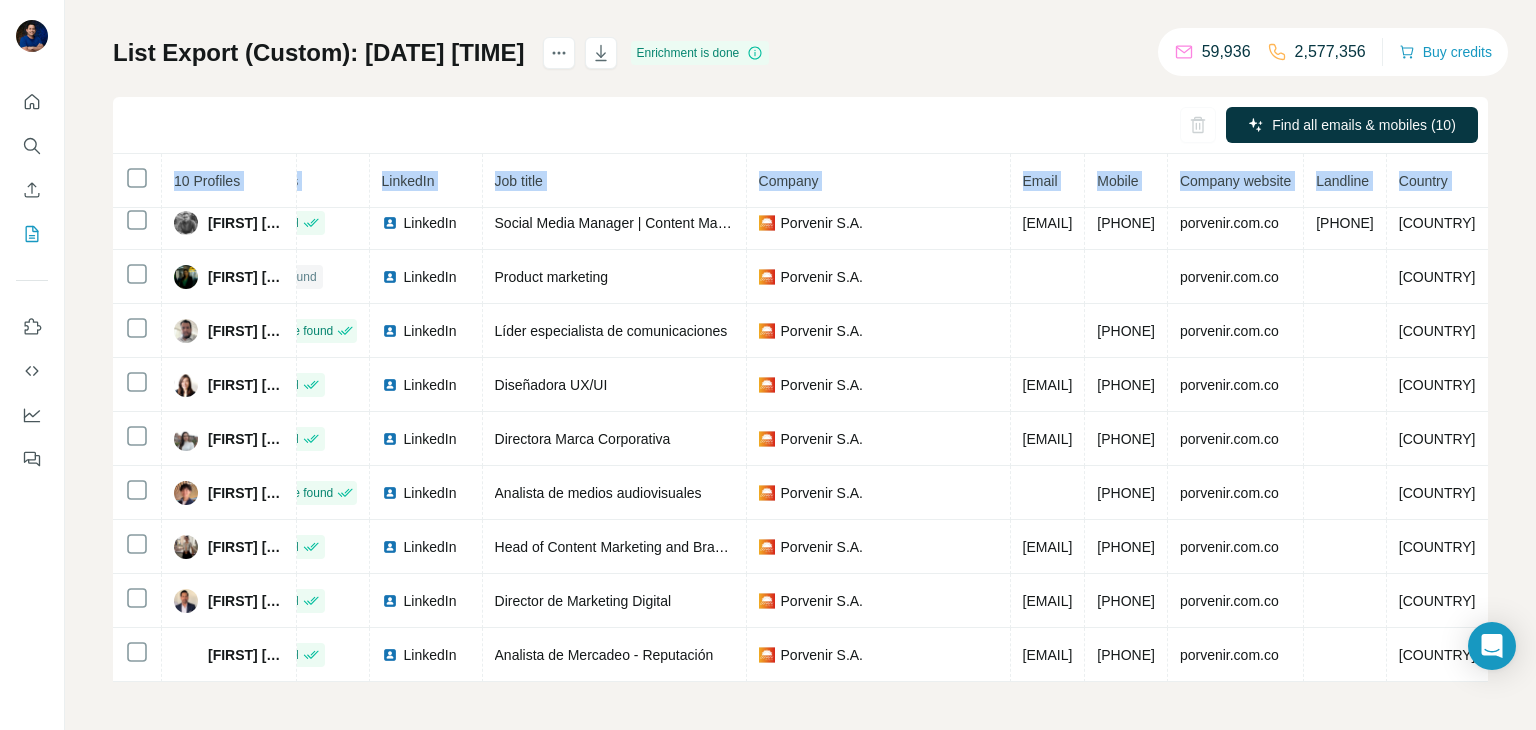 drag, startPoint x: 397, startPoint y: 369, endPoint x: 1504, endPoint y: 736, distance: 1166.2495 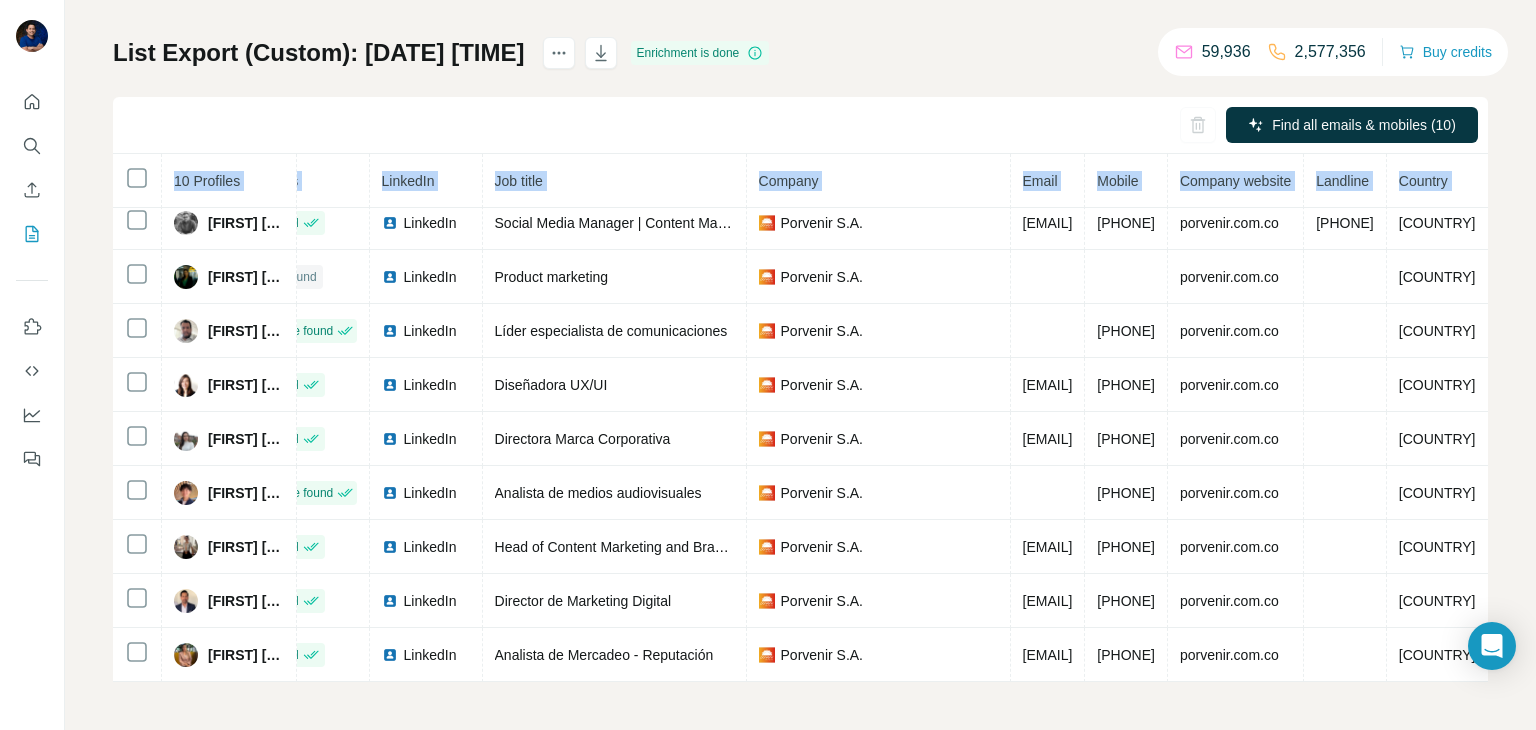 click on "[FIRST] [MIDDLE] [LAST] Mobile found LinkedIn Estratega Digital Paid Media Porvenir S.A. [PHONE] porvenir.com.co Colombia [FIRST] [MIDDLE] [LAST] Found LinkedIn Social Media Manager | Content Manager Porvenir S.A. [EMAIL] [PHONE] porvenir.com.co [PHONE] Colombia [FIRST] [MIDDLE] Not found LinkedIn Product marketing Porvenir S.A. porvenir.com.co Colombia [FIRST] [LAST] Mobile found LinkedIn Líder especialista de comunicaciones Porvenir S.A. [PHONE] porvenir.com.co Colombia [FIRST] Found LinkedIn Diseñadora UX/UI Porvenir S.A. [EMAIL] [PHONE] porvenir.com.co [FIRST] [MIDDLE] Found LinkedIn Directora Marca Corporativa Porvenir S.A." at bounding box center (768, 440) 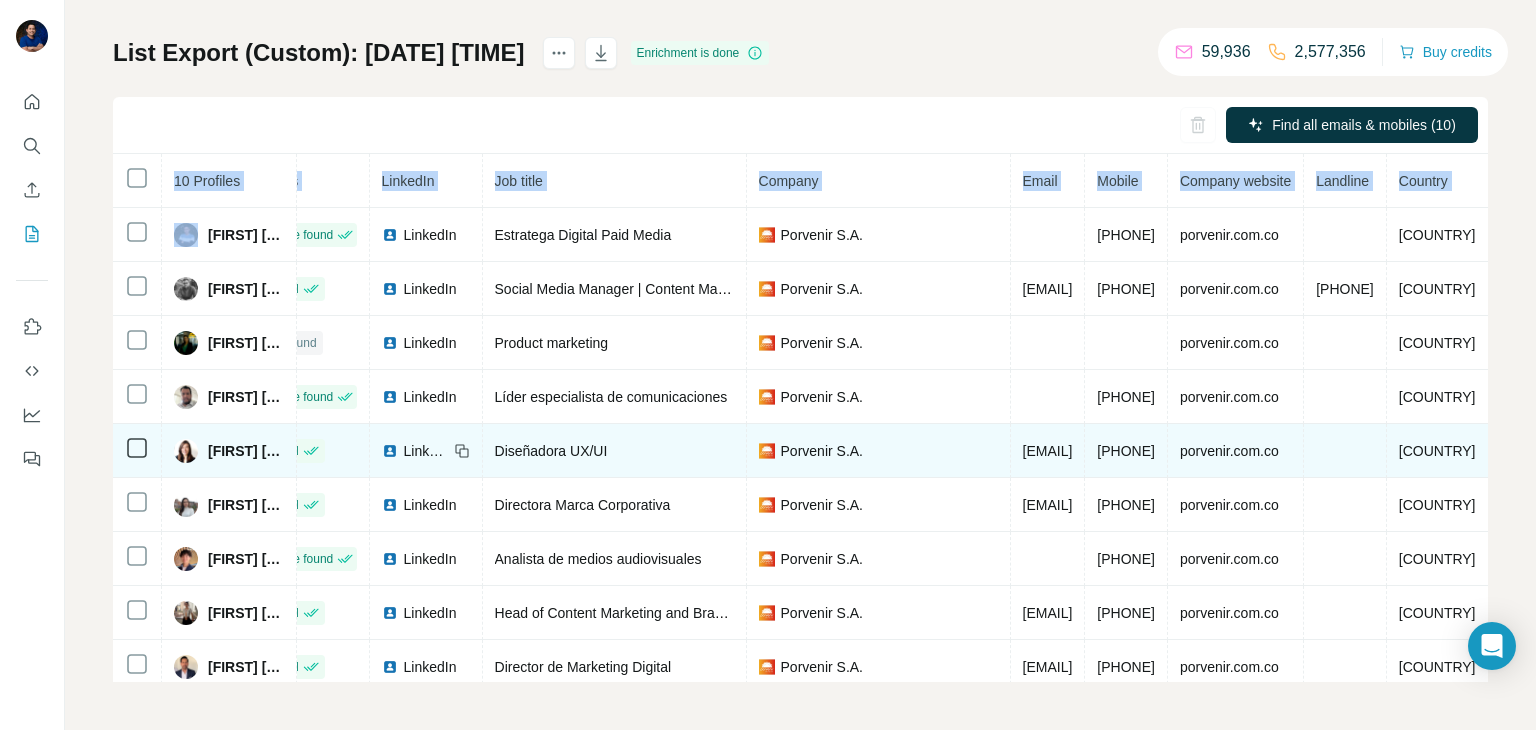 scroll, scrollTop: 0, scrollLeft: 0, axis: both 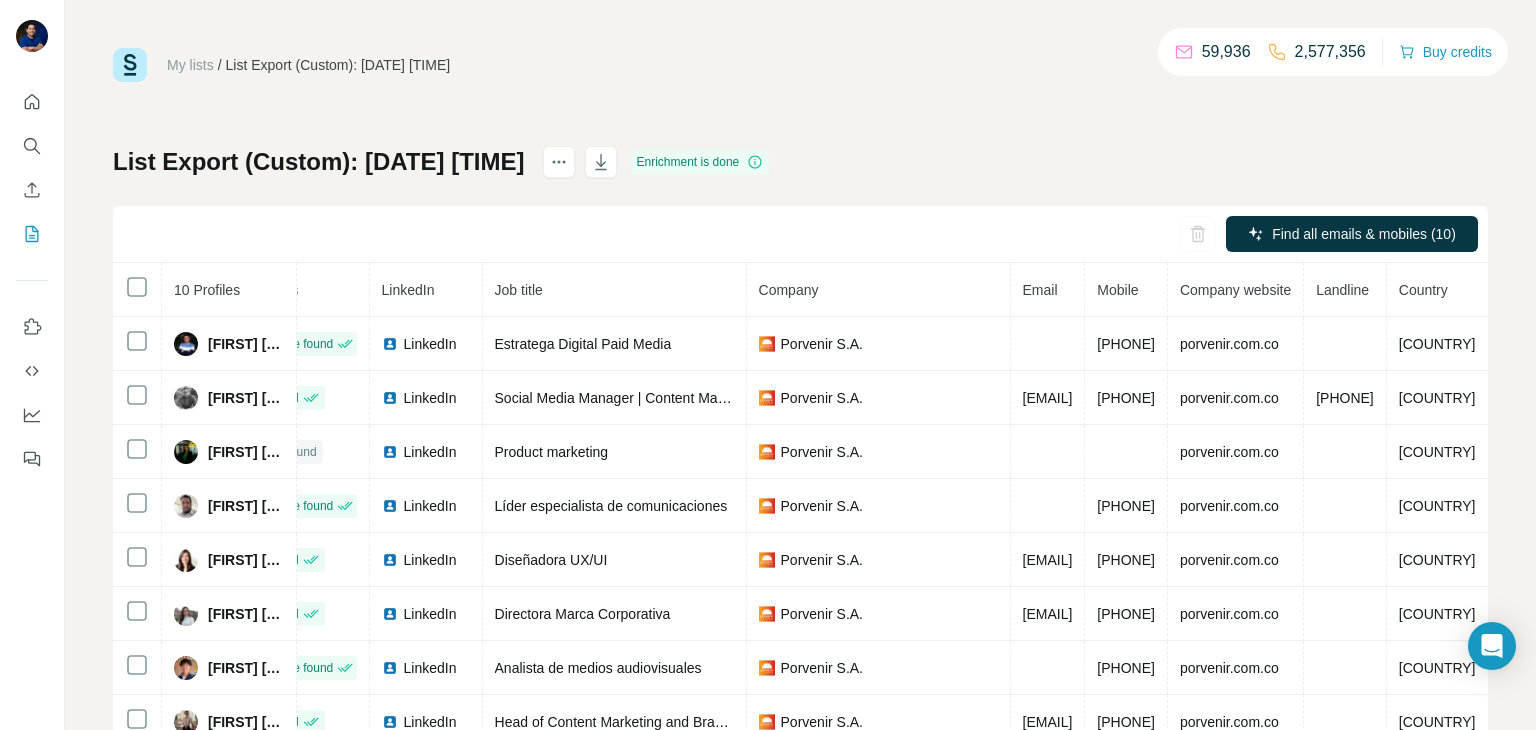 click on "My lists / List Export (Custom): 08/08/2025 17:30" at bounding box center (281, 65) 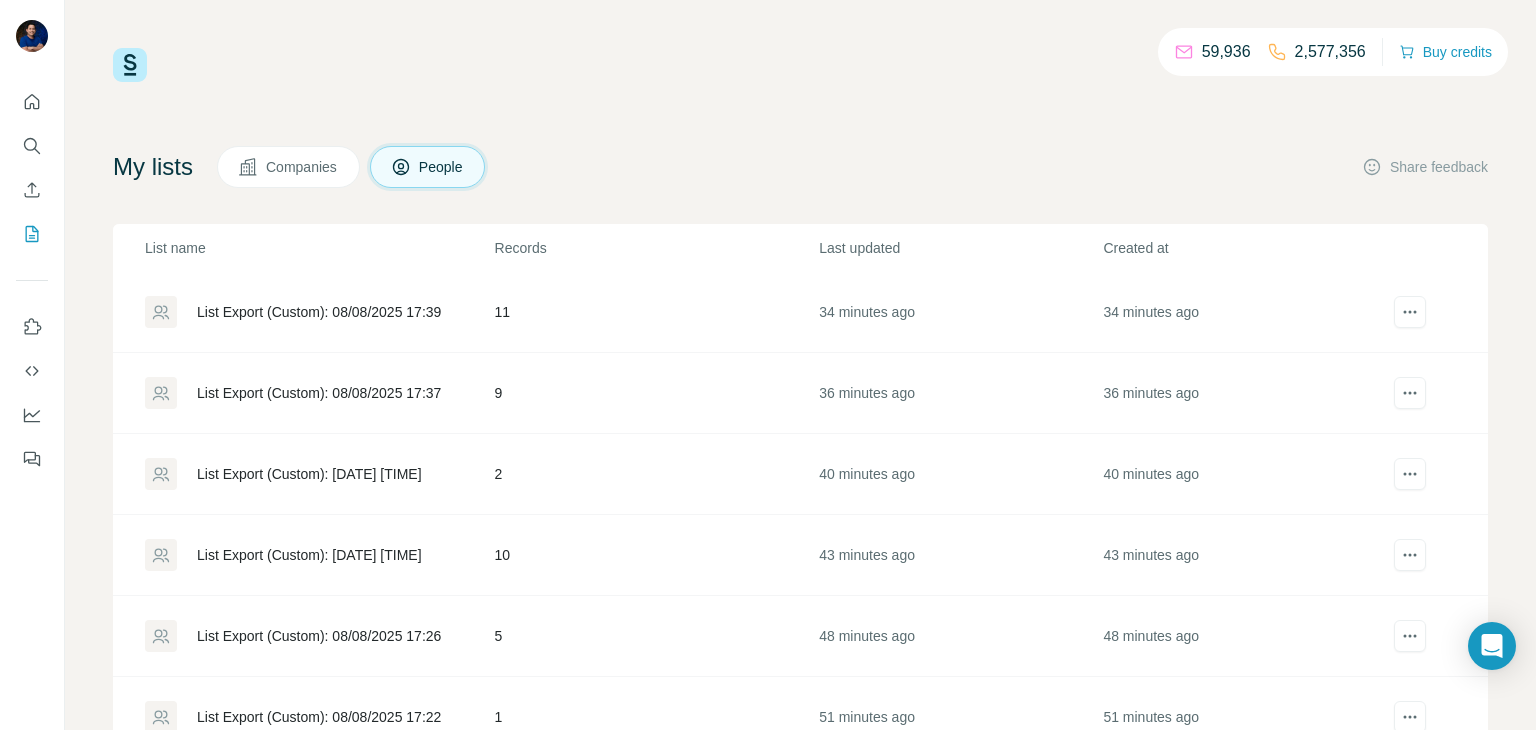scroll, scrollTop: 164, scrollLeft: 0, axis: vertical 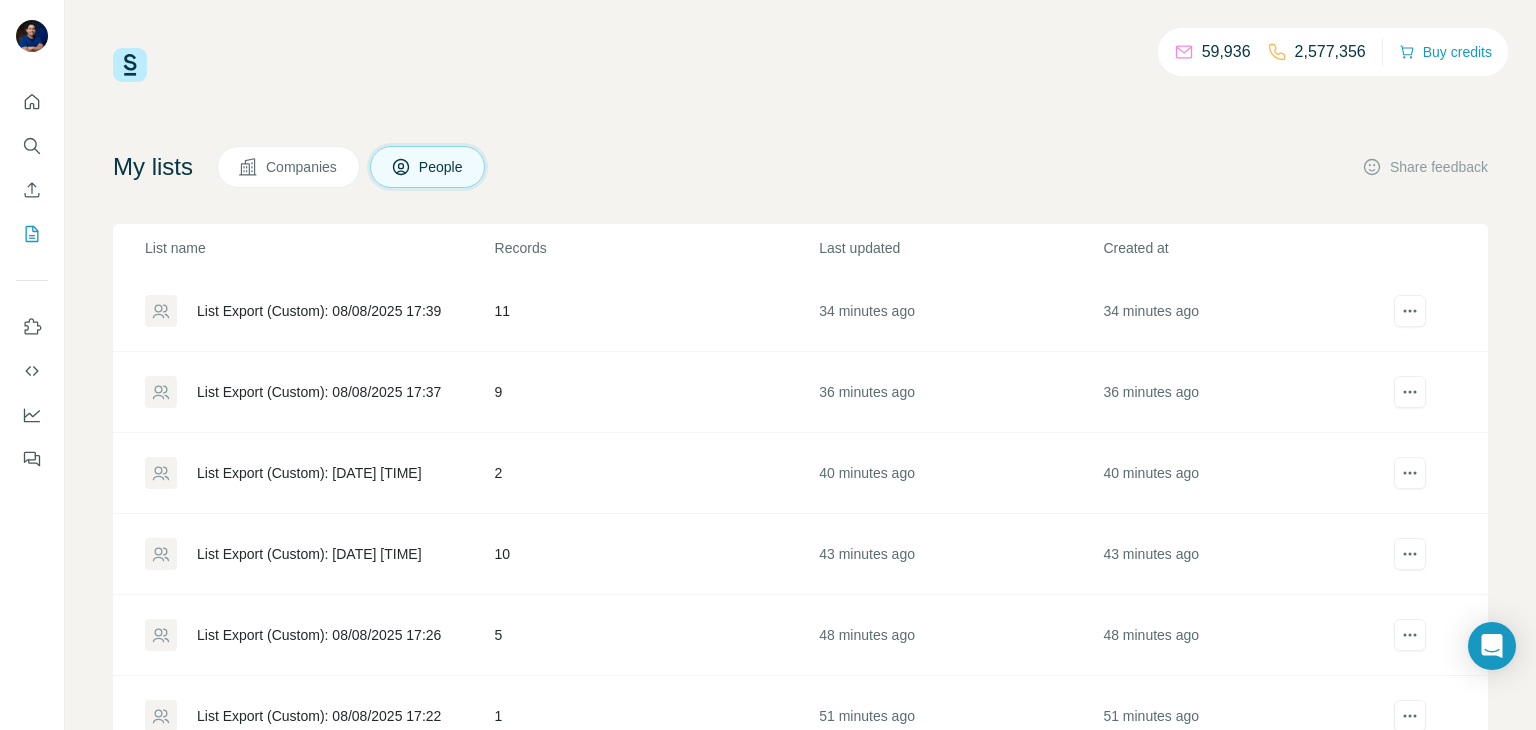click on "List Export (Custom): [DATE] [TIME]" at bounding box center (309, 473) 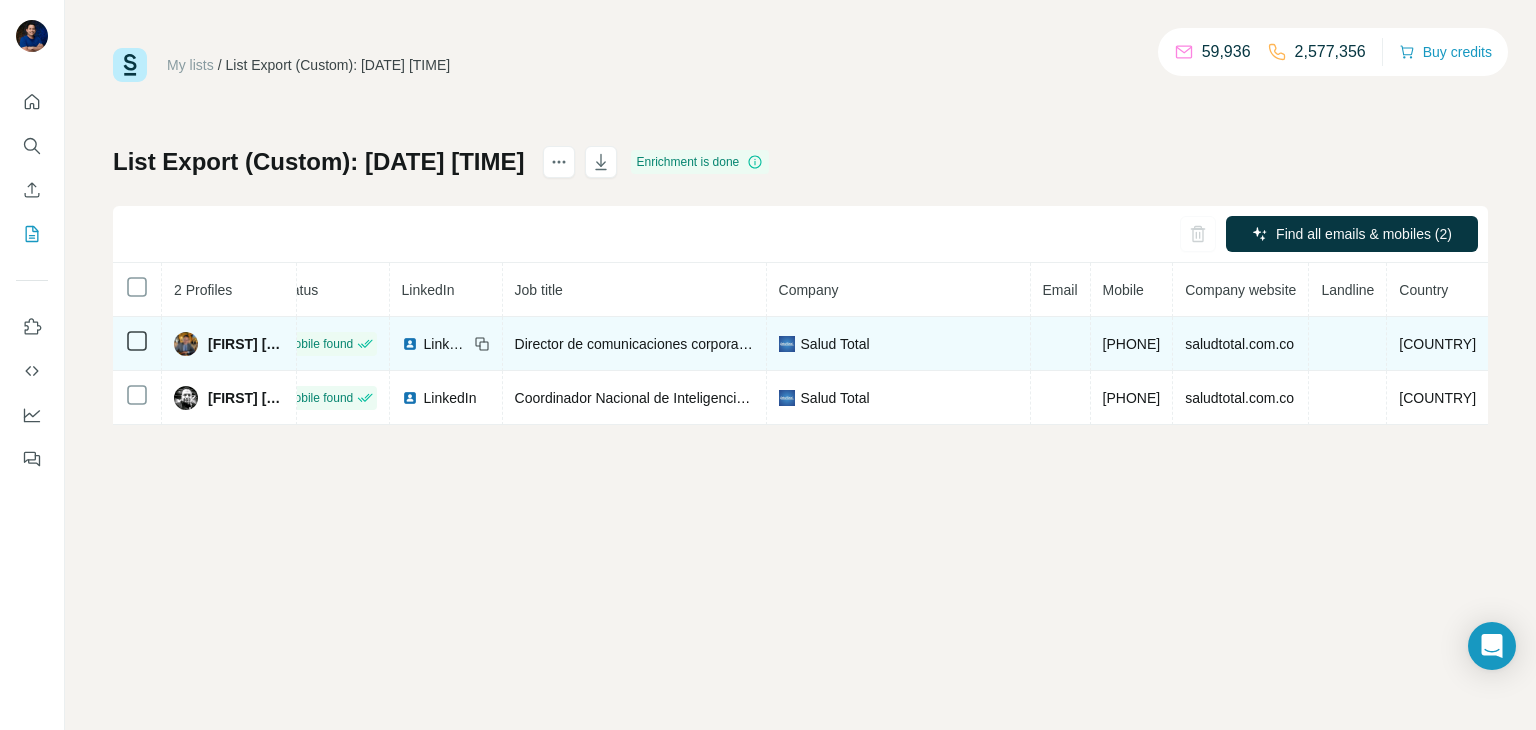 scroll, scrollTop: 0, scrollLeft: 199, axis: horizontal 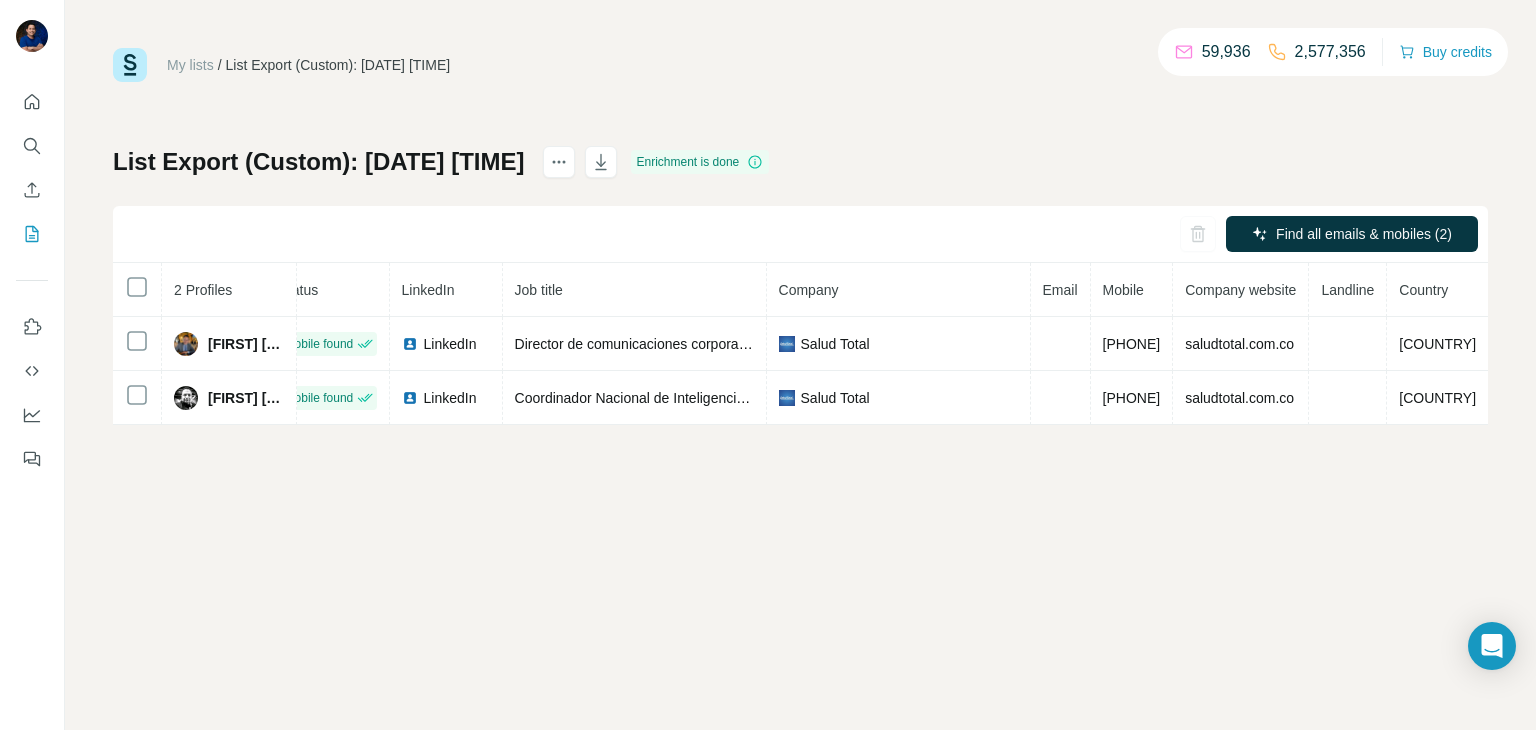 click on "My lists" at bounding box center (190, 65) 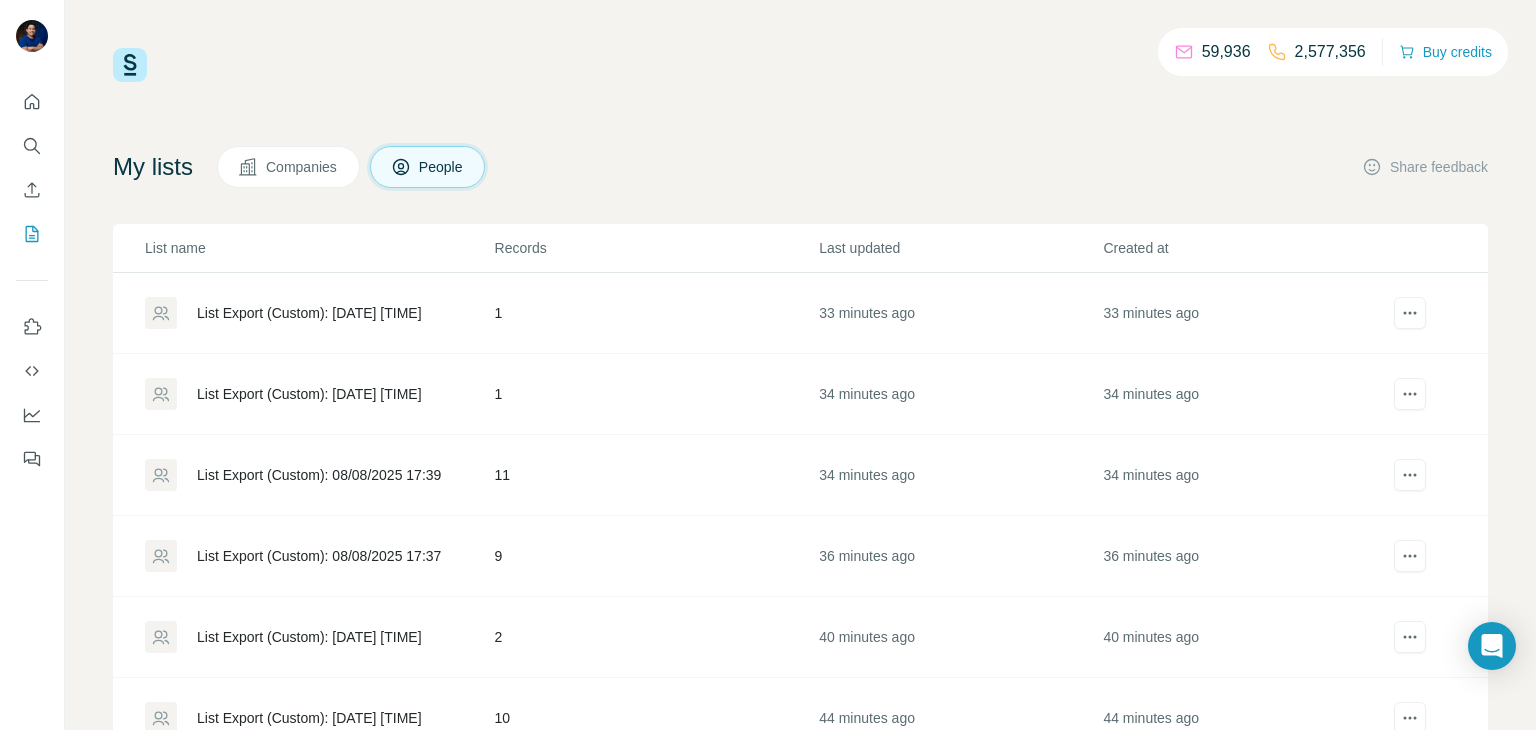 click on "List Export (Custom): 08/08/2025 17:37" at bounding box center [319, 556] 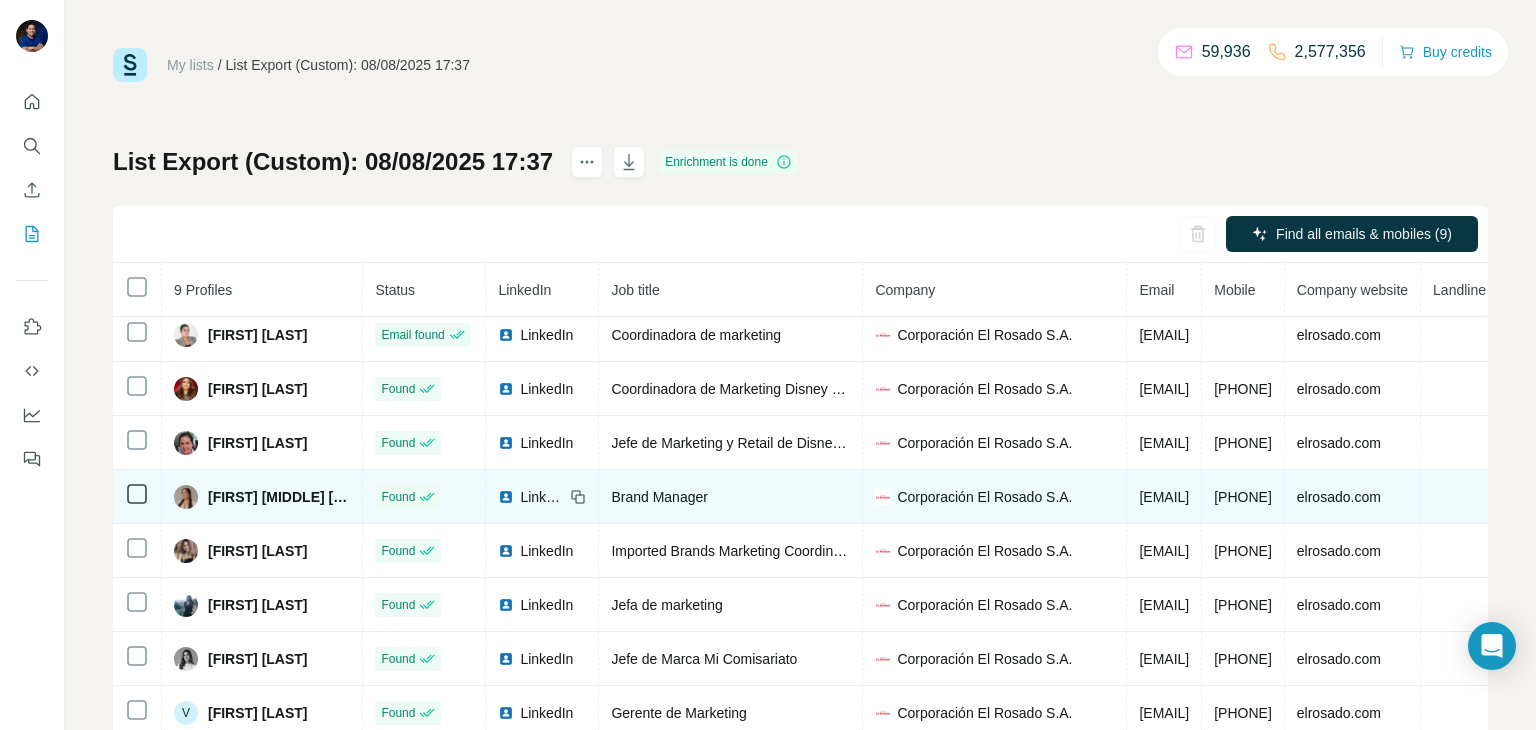 scroll, scrollTop: 0, scrollLeft: 0, axis: both 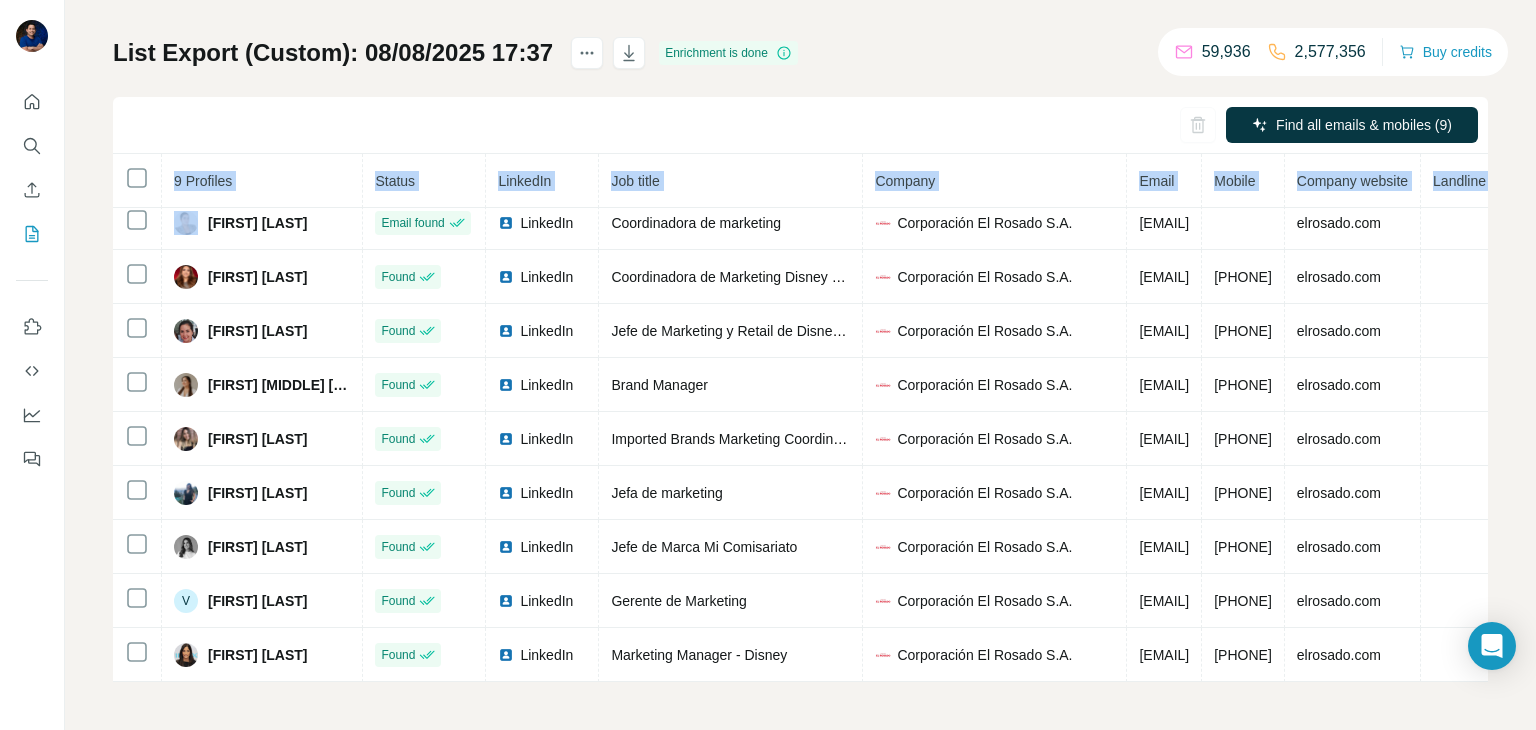 drag, startPoint x: 173, startPoint y: 332, endPoint x: 1308, endPoint y: 755, distance: 1211.2614 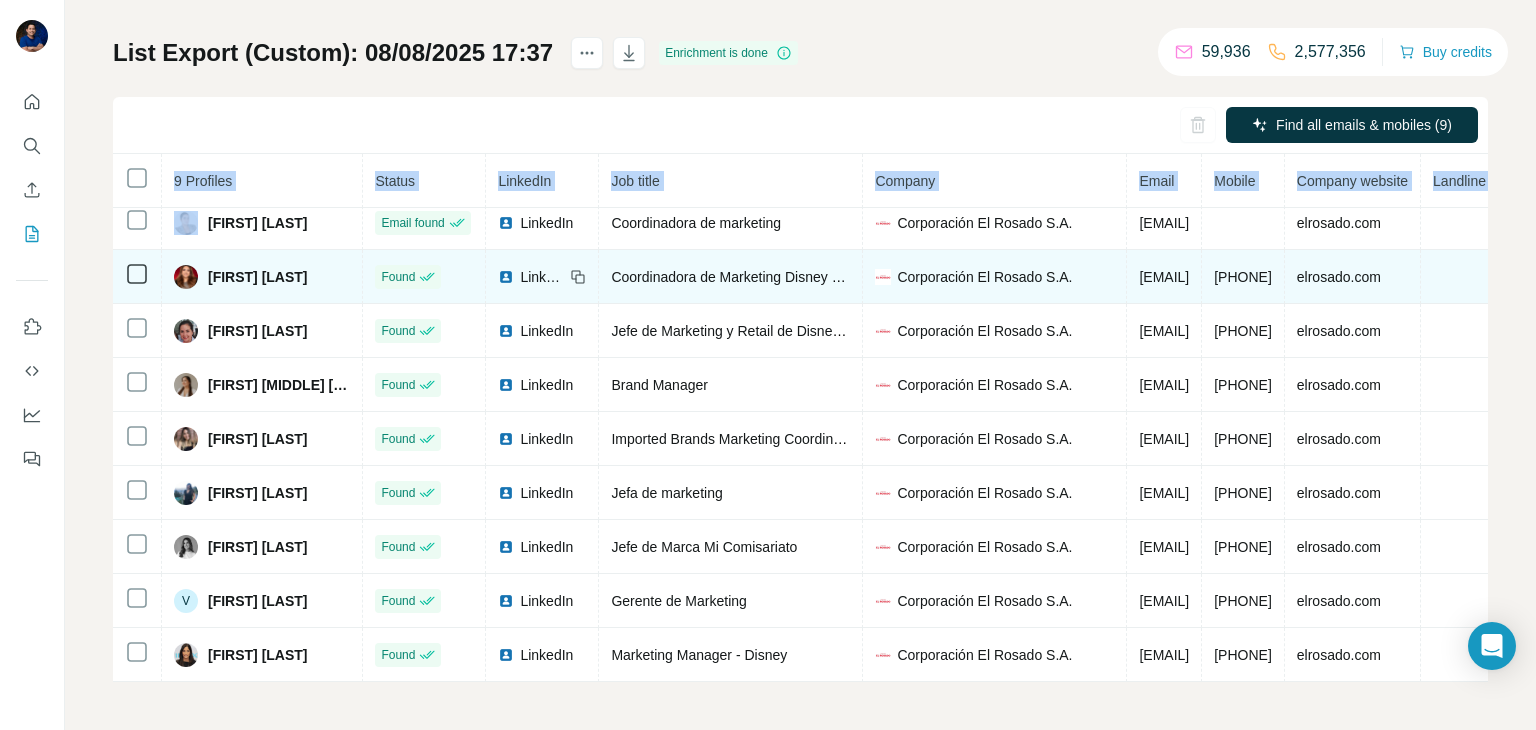 scroll, scrollTop: 0, scrollLeft: 0, axis: both 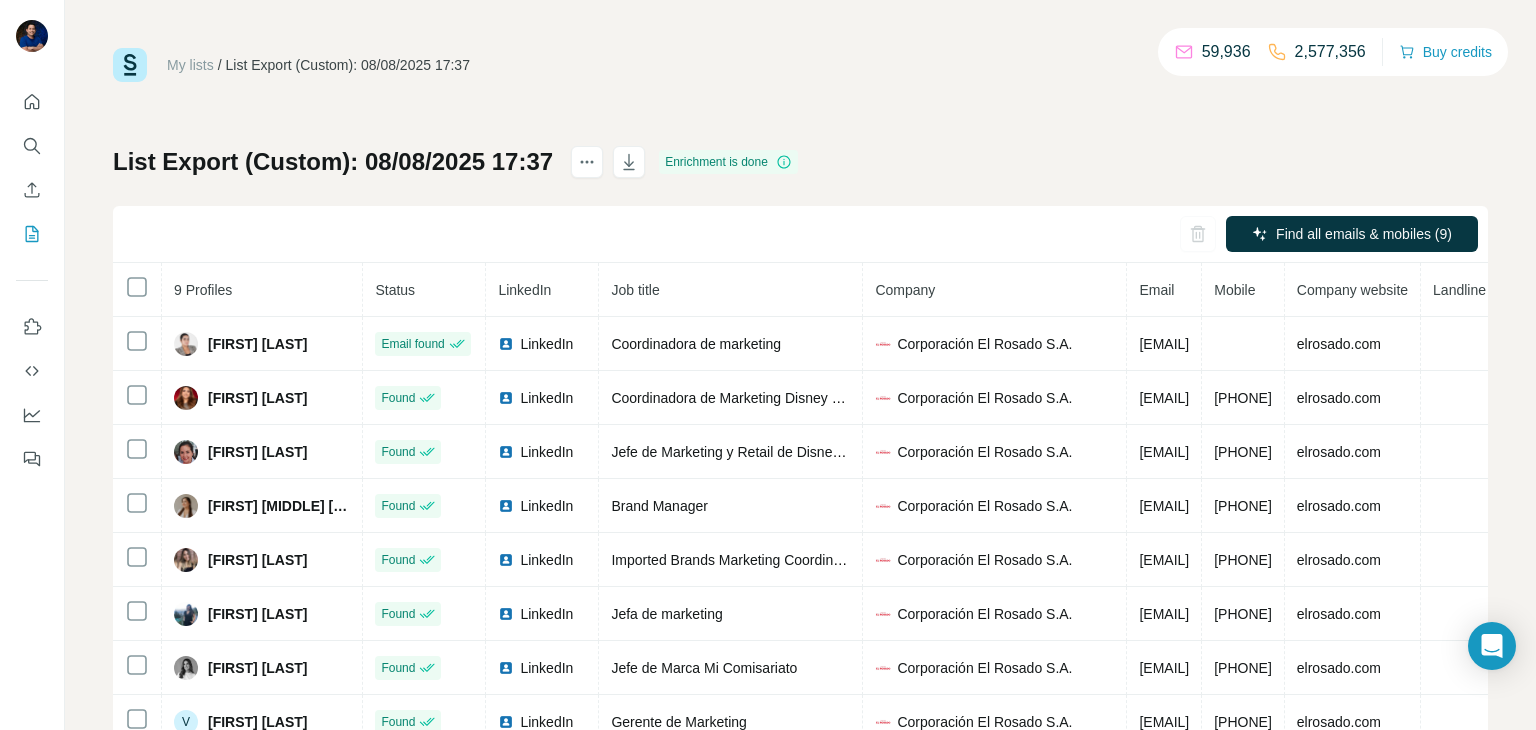 click on "List Export (Custom): 08/08/2025 17:37 59,936 2,577,356 Buy credits List Export (Custom): 08/08/2025 17:37 Enrichment is done Find all emails & mobiles (9) 9 Profiles Status LinkedIn Job title Company Email Mobile Company website Landline Country [FIRST] [LAST] Email found LinkedIn [JOB TITLE] [COMPANY] [EMAIL] [DOMAIN] [COUNTRY] [FIRST] [LAST] Found LinkedIn [JOB TITLE] [COMPANY] [EMAIL] [PHONE] [DOMAIN] [COUNTRY] [FIRST] [LAST] Found LinkedIn [JOB TITLE] [COMPANY] [EMAIL] [PHONE] [DOMAIN] [COUNTRY] [FIRST] [LAST] Found LinkedIn [JOB TITLE] [COMPANY] [EMAIL] [PHONE] [DOMAIN] [COUNTRY] [FIRST] [LAST] Found LinkedIn [JOB TITLE] [COMPANY] [EMAIL] [PHONE] [DOMAIN] [COUNTRY] Found V" at bounding box center (800, 365) 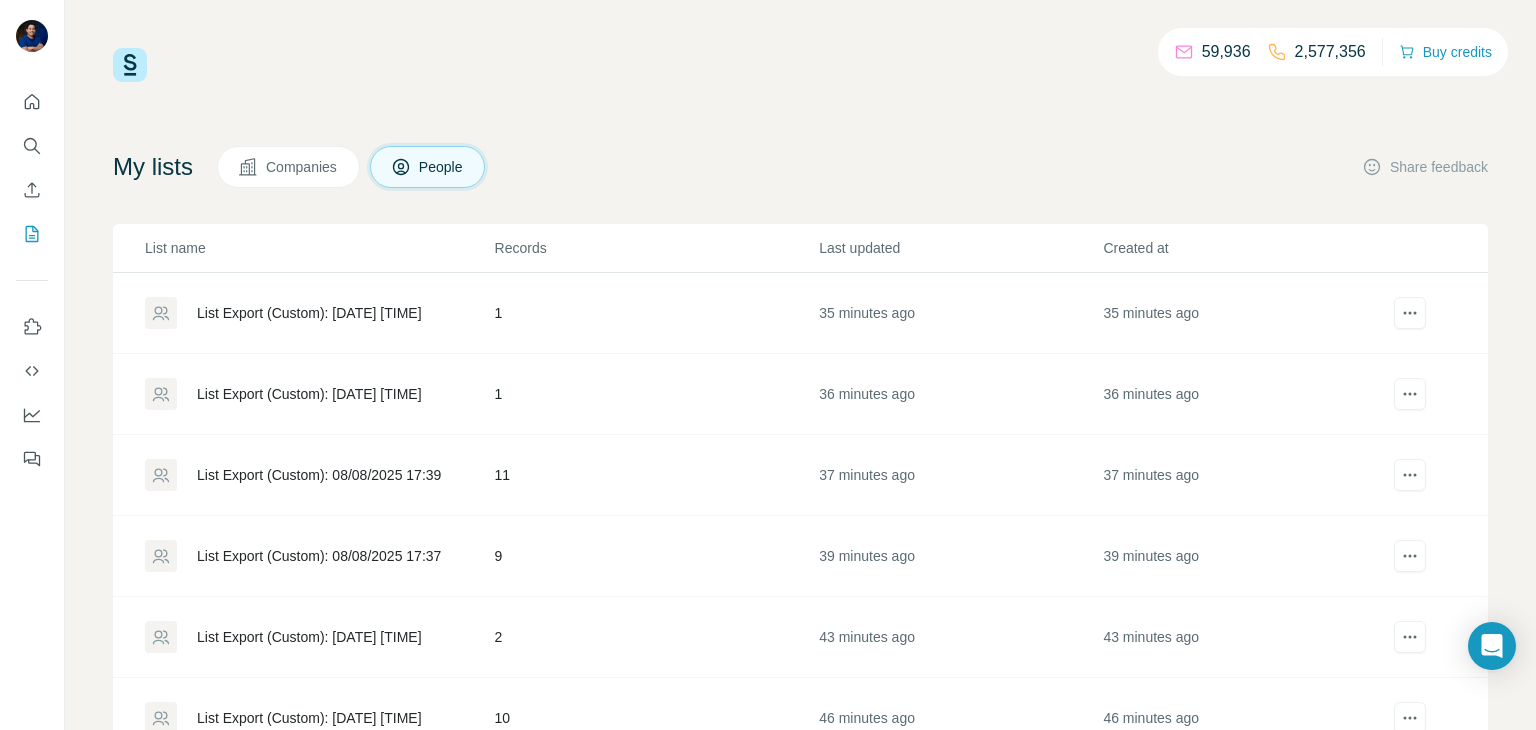 click on "List Export (Custom): 08/08/2025 17:39" at bounding box center (319, 475) 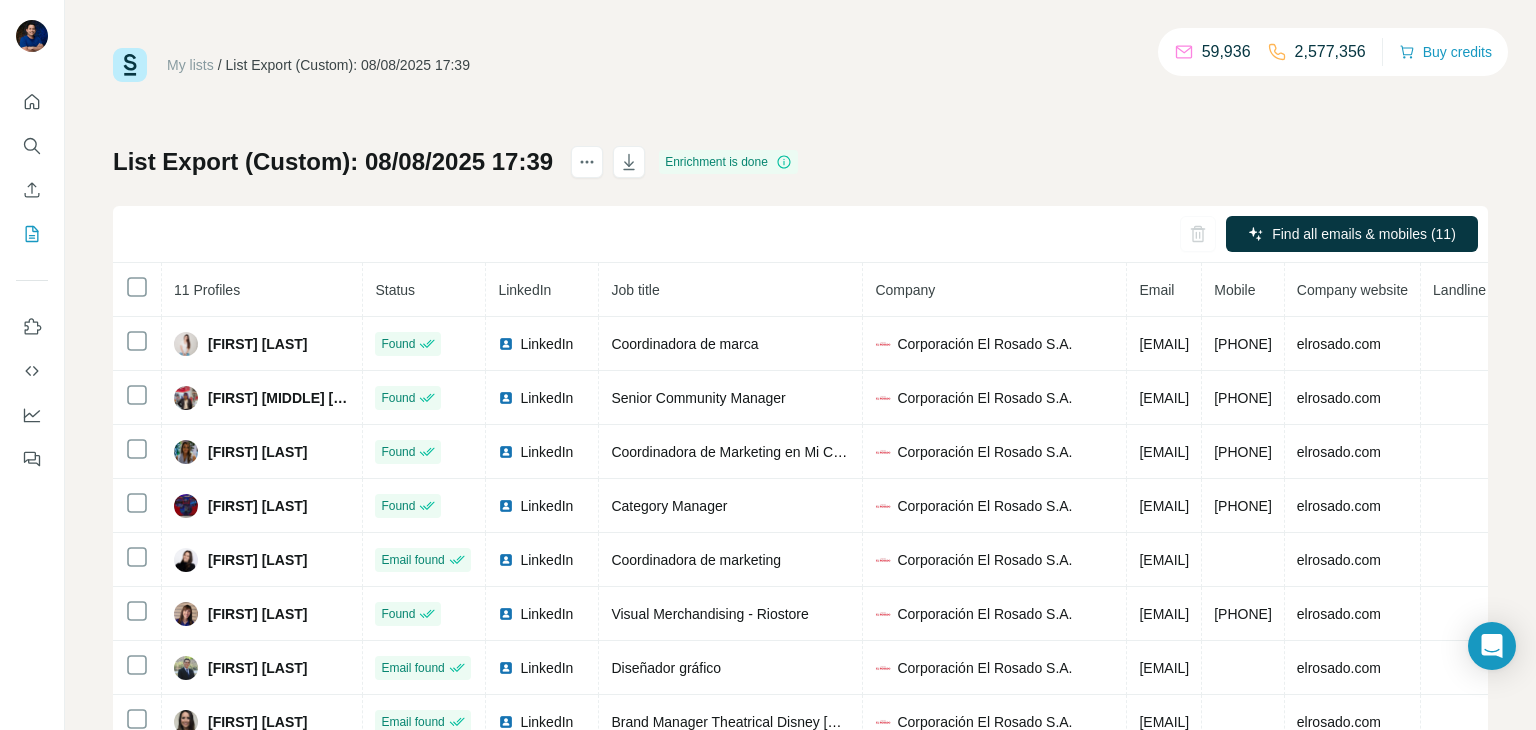 scroll, scrollTop: 0, scrollLeft: 0, axis: both 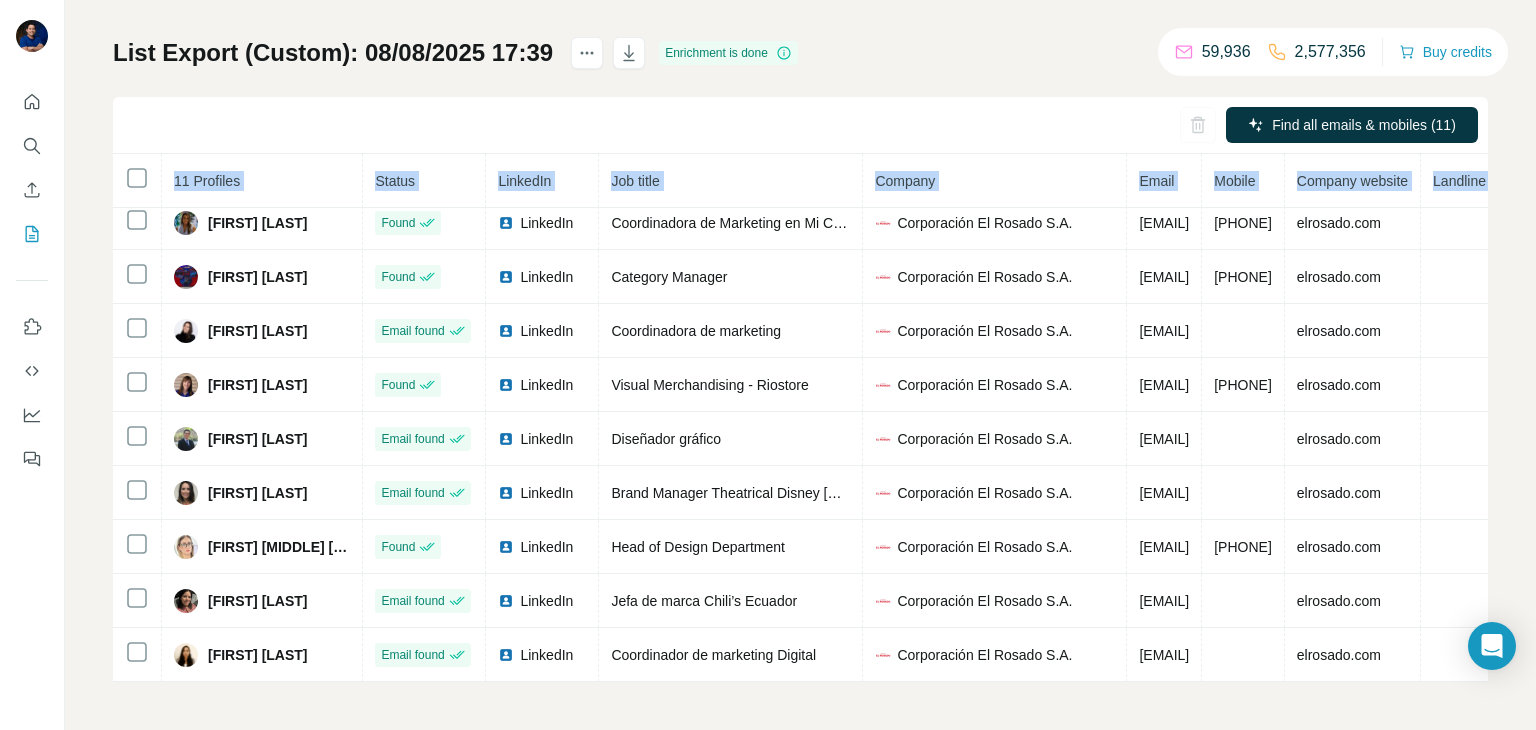 drag, startPoint x: 168, startPoint y: 335, endPoint x: 1407, endPoint y: 720, distance: 1297.4382 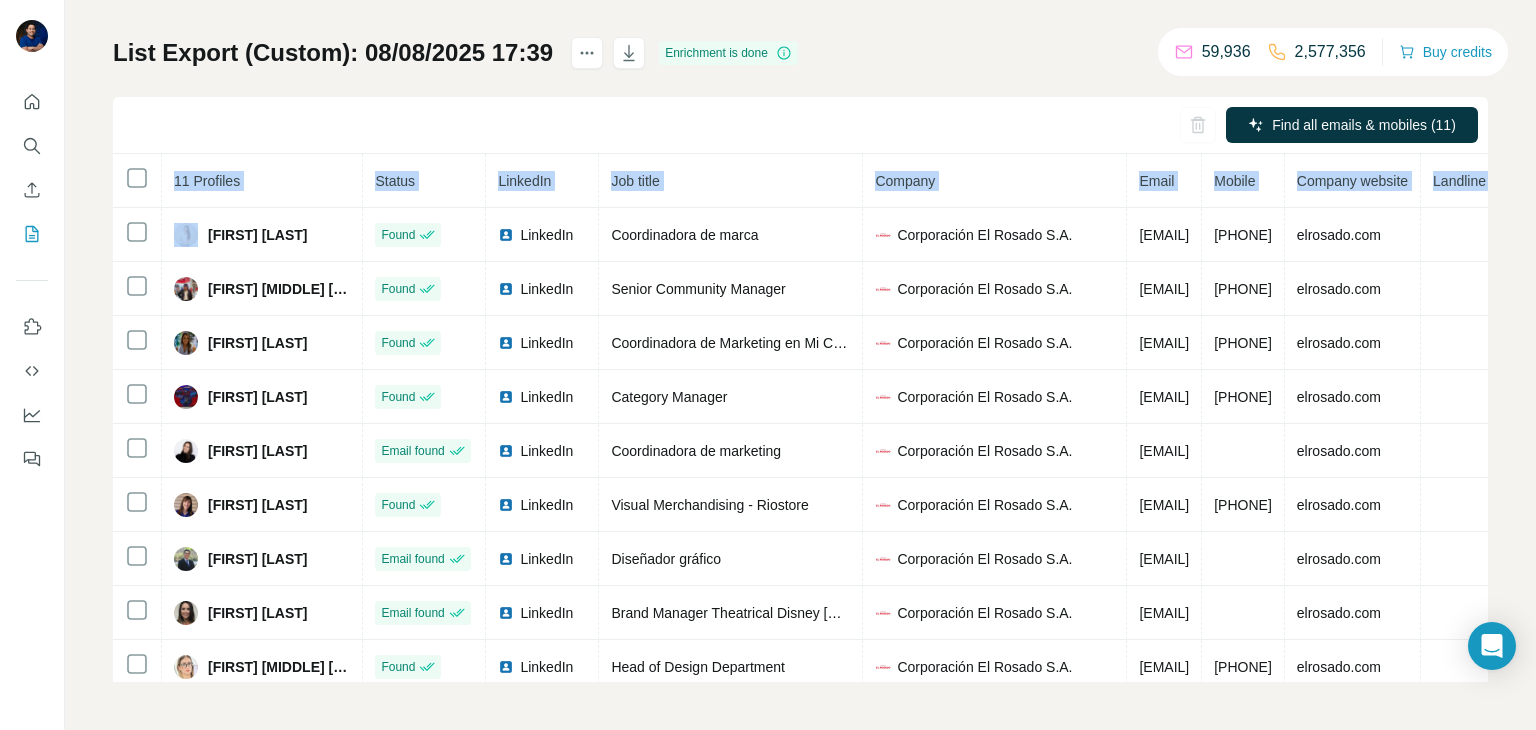 scroll, scrollTop: 0, scrollLeft: 0, axis: both 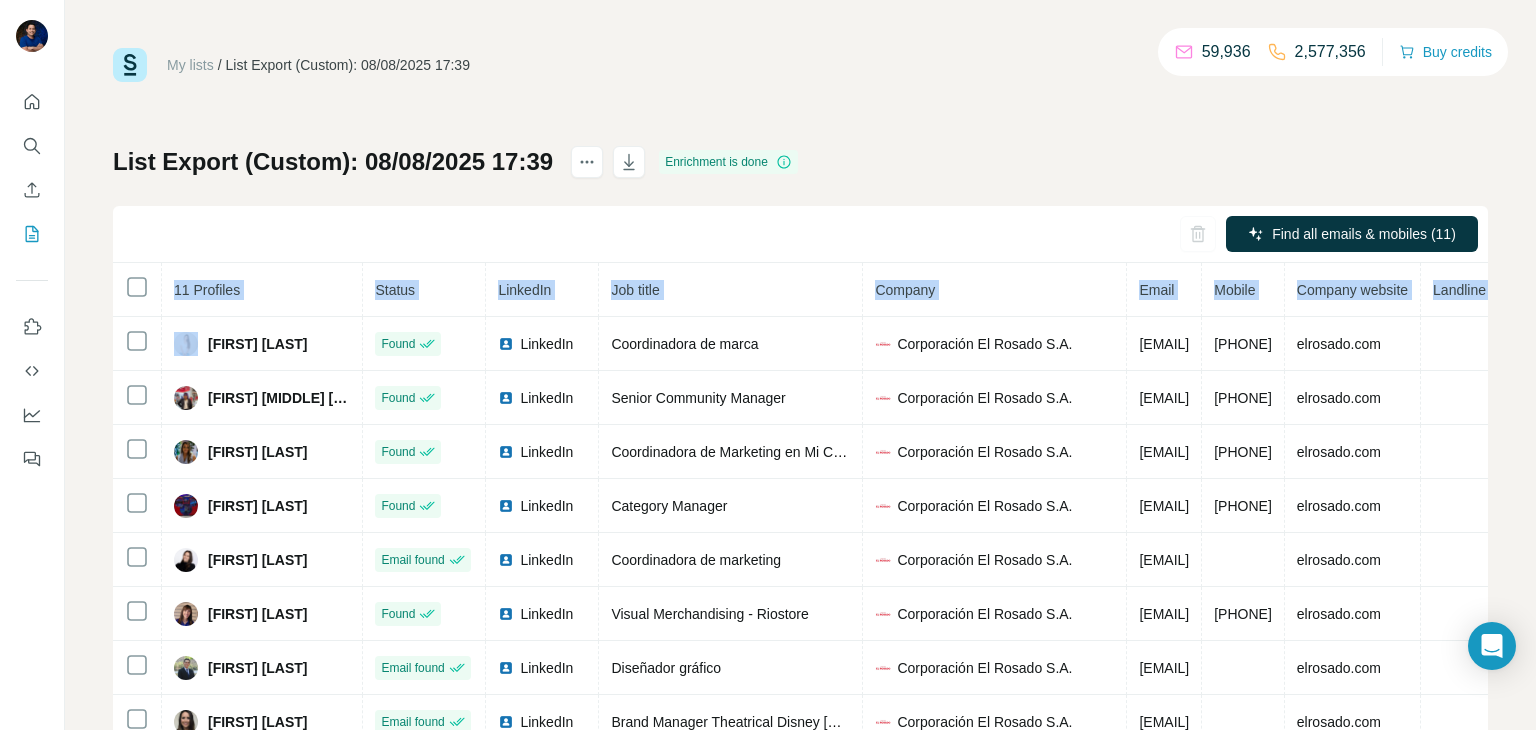 click on "My lists" at bounding box center [190, 65] 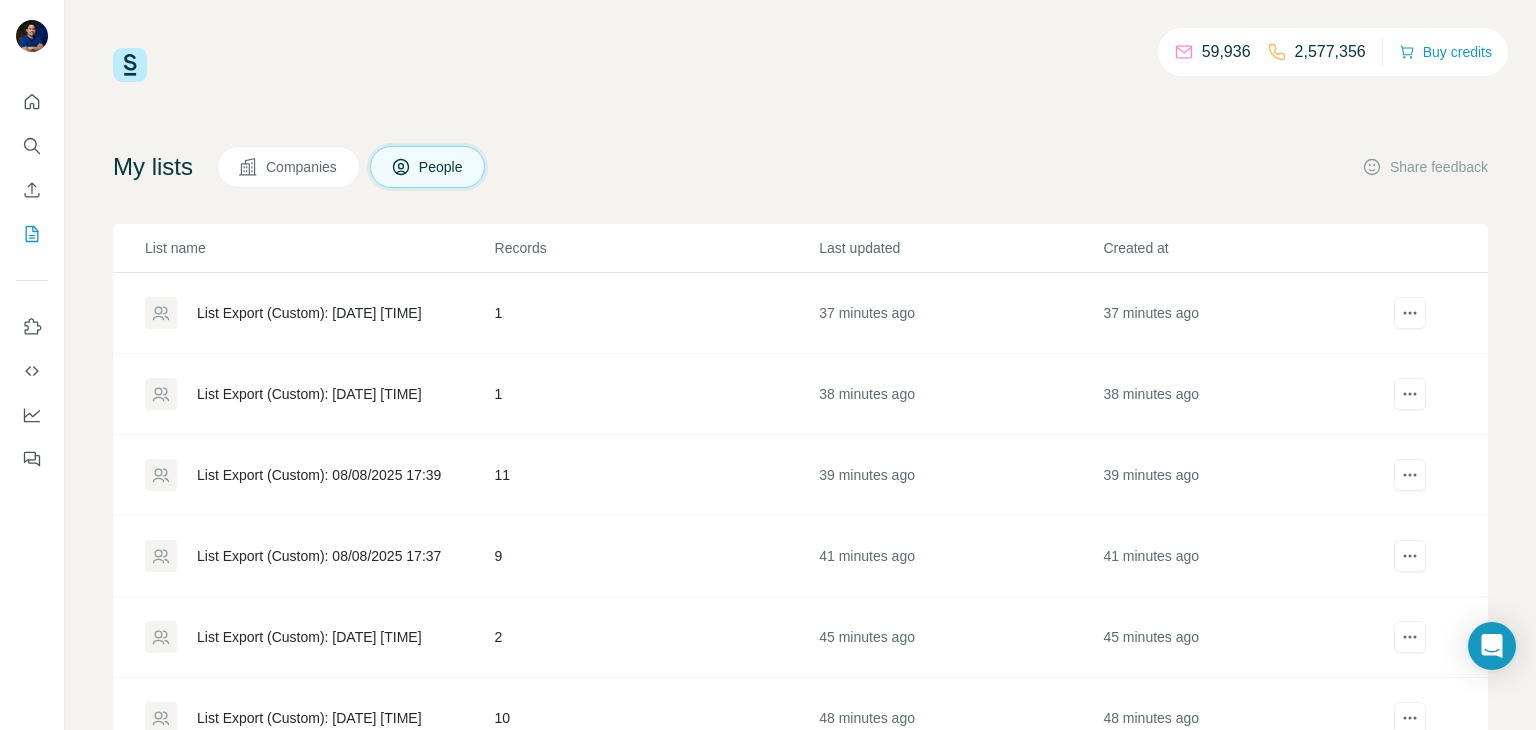 click on "List Export (Custom): [DATE] [TIME]" at bounding box center [309, 394] 